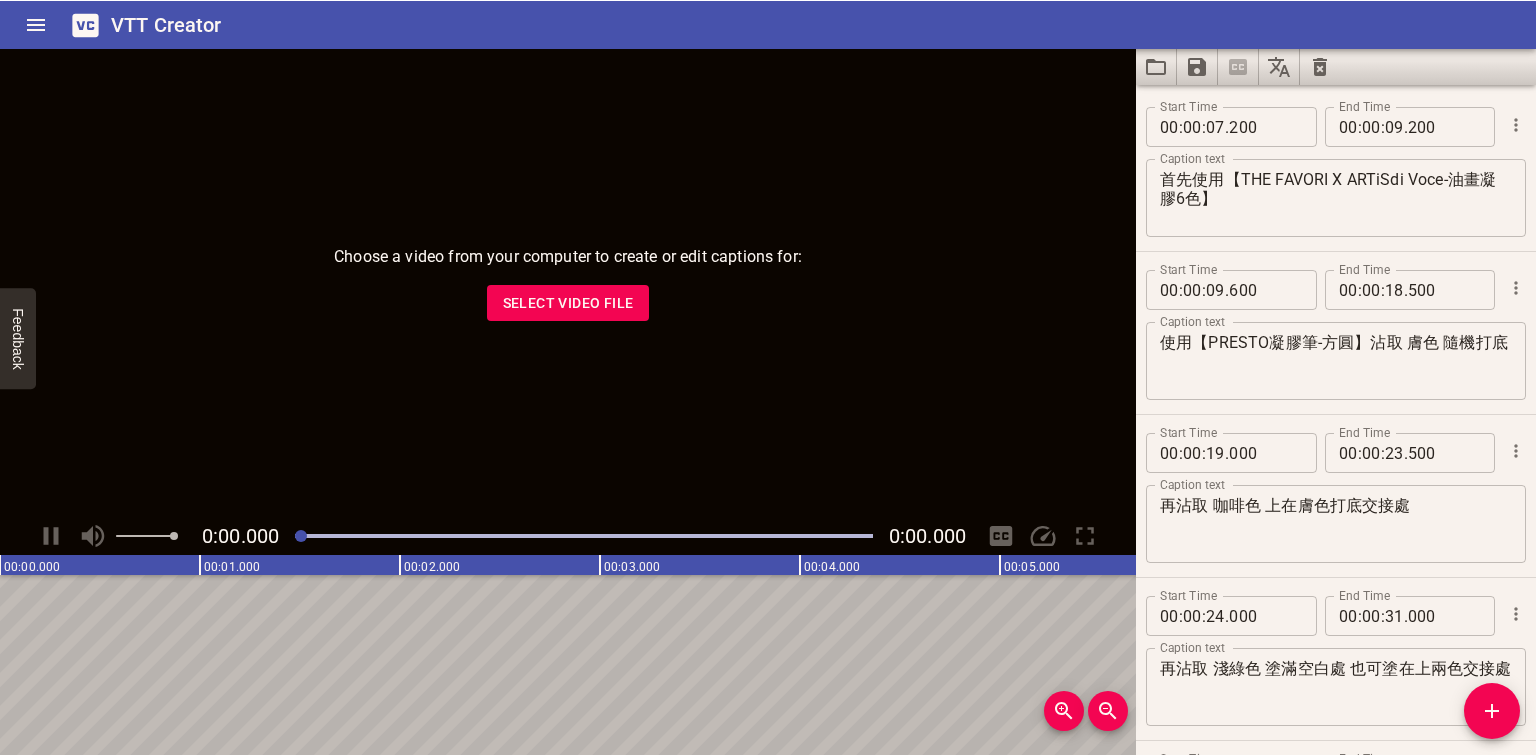 scroll, scrollTop: 0, scrollLeft: 0, axis: both 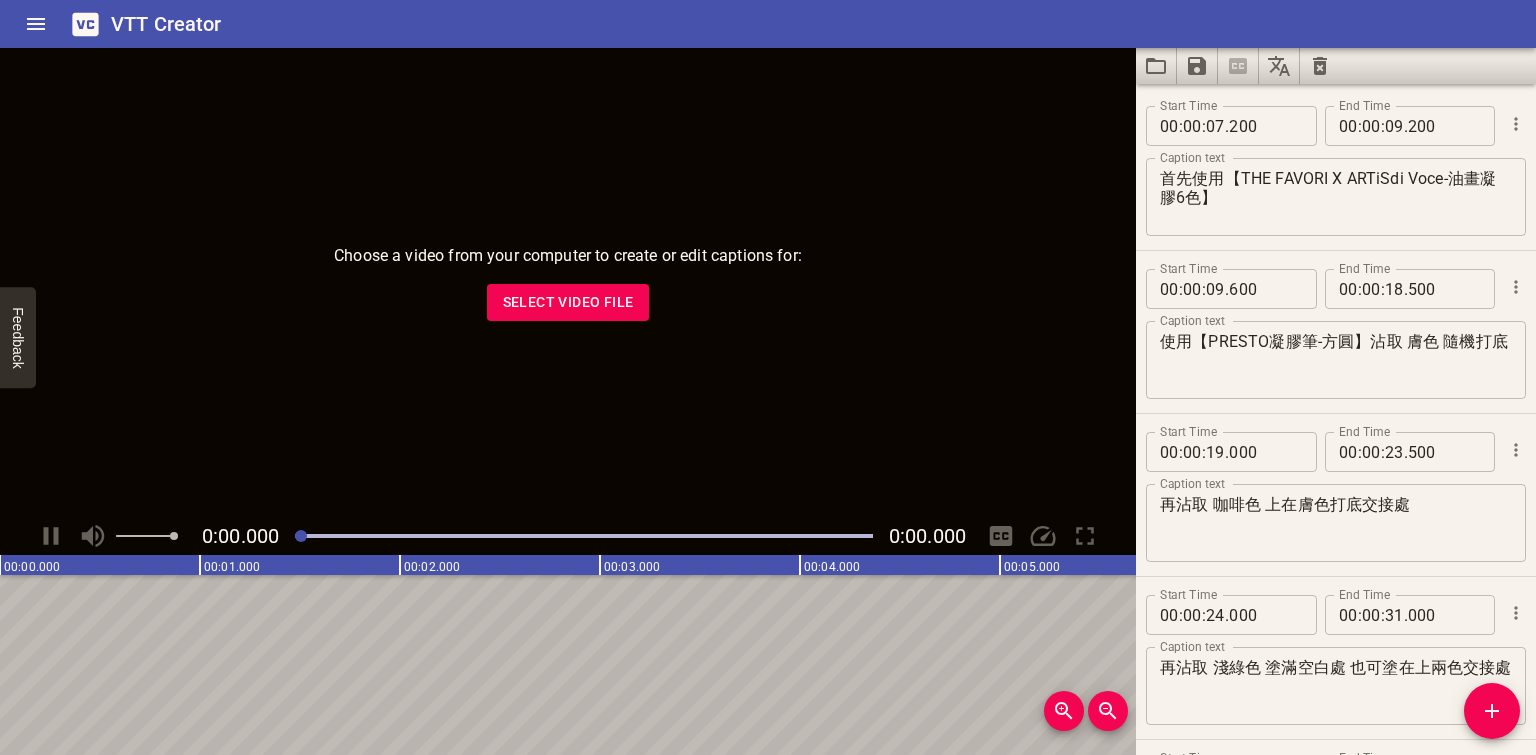 click on "Select Video File" at bounding box center [568, 302] 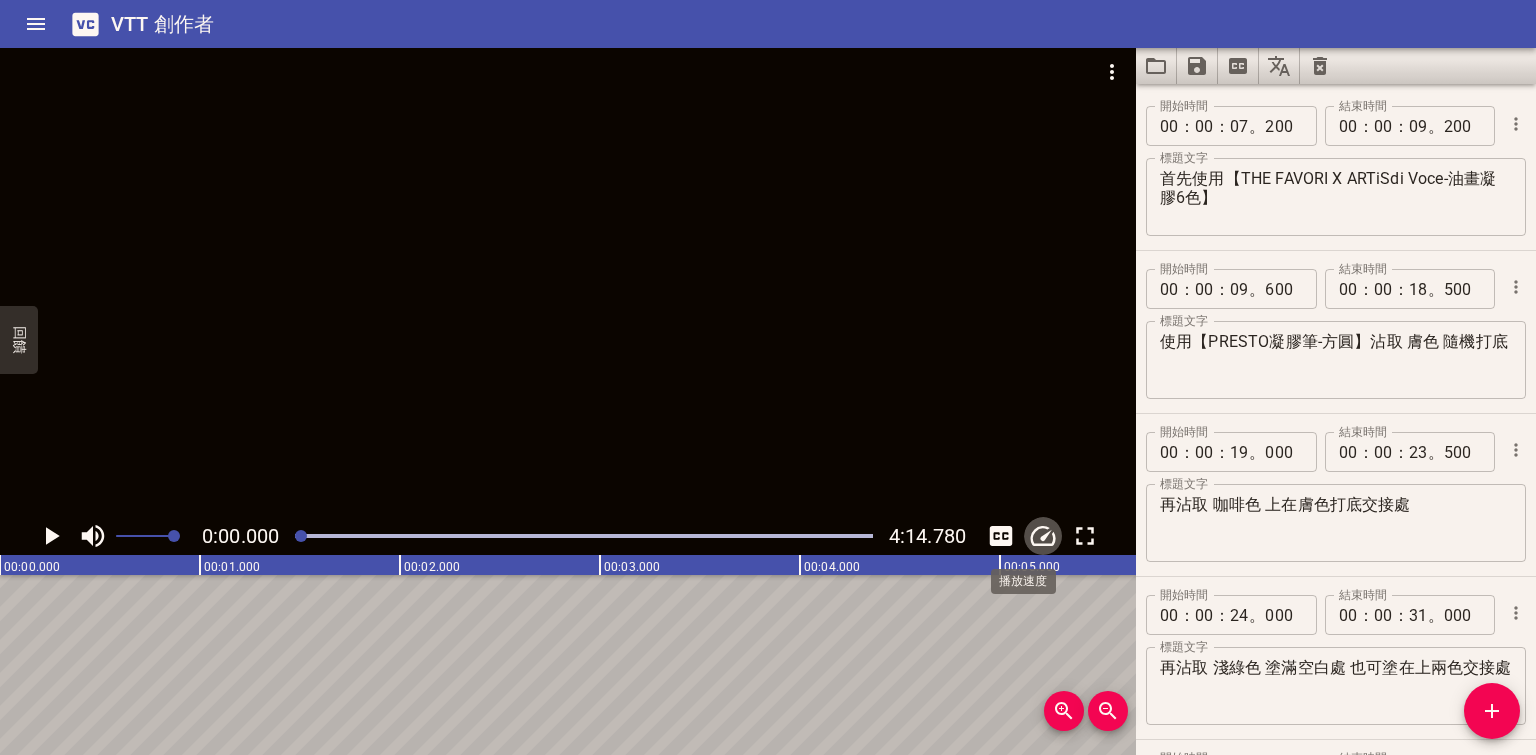click at bounding box center [1043, 536] 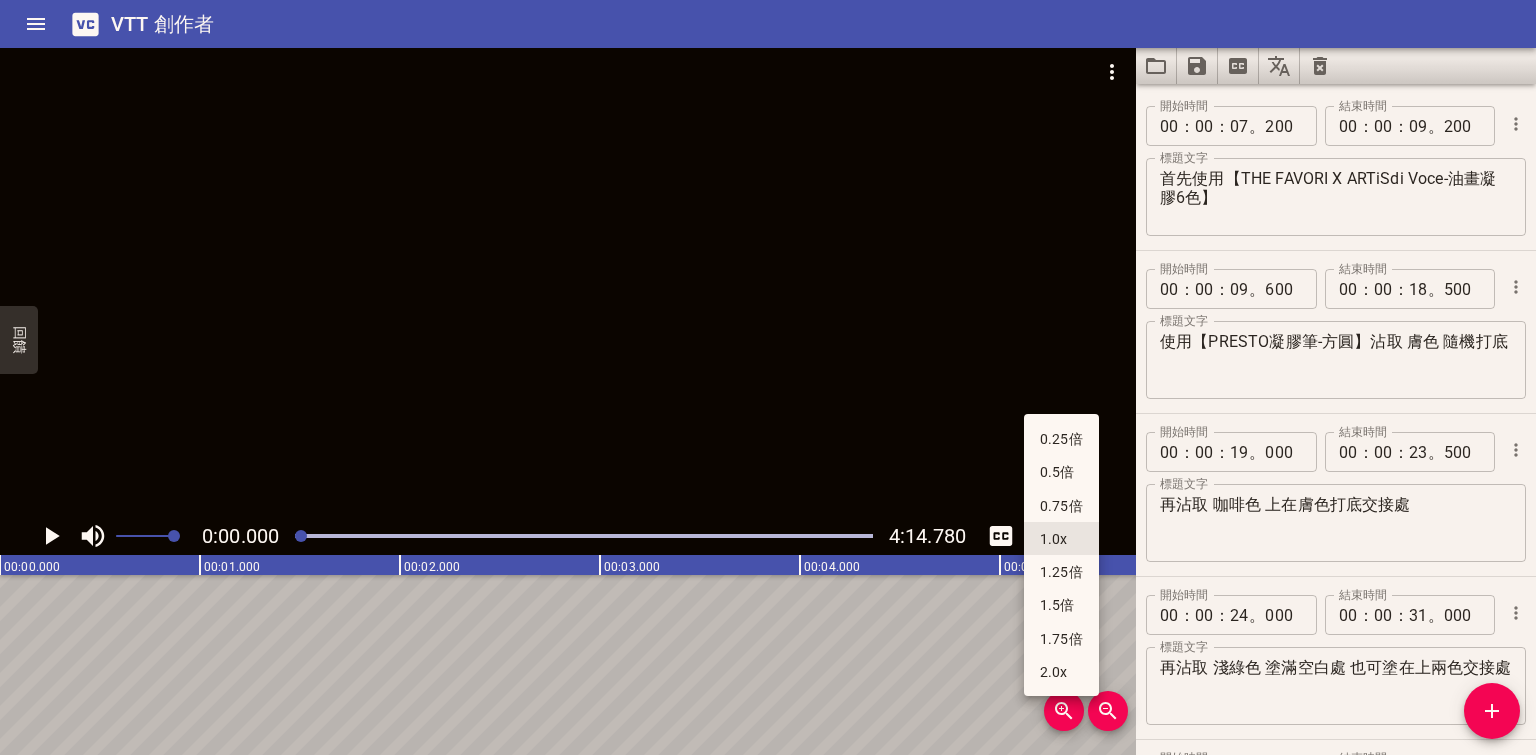 click on "0.25倍" at bounding box center [1061, 439] 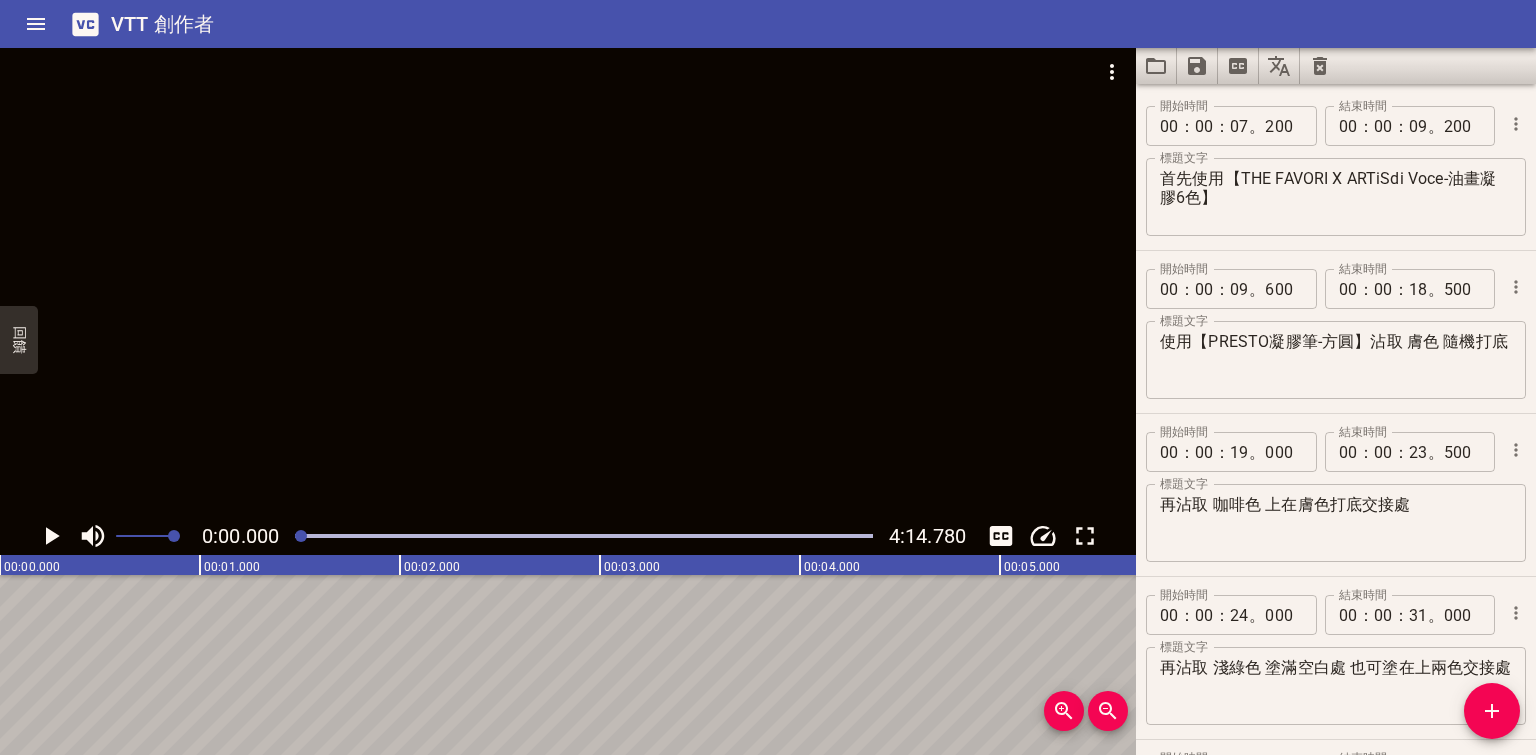 click at bounding box center (51, 536) 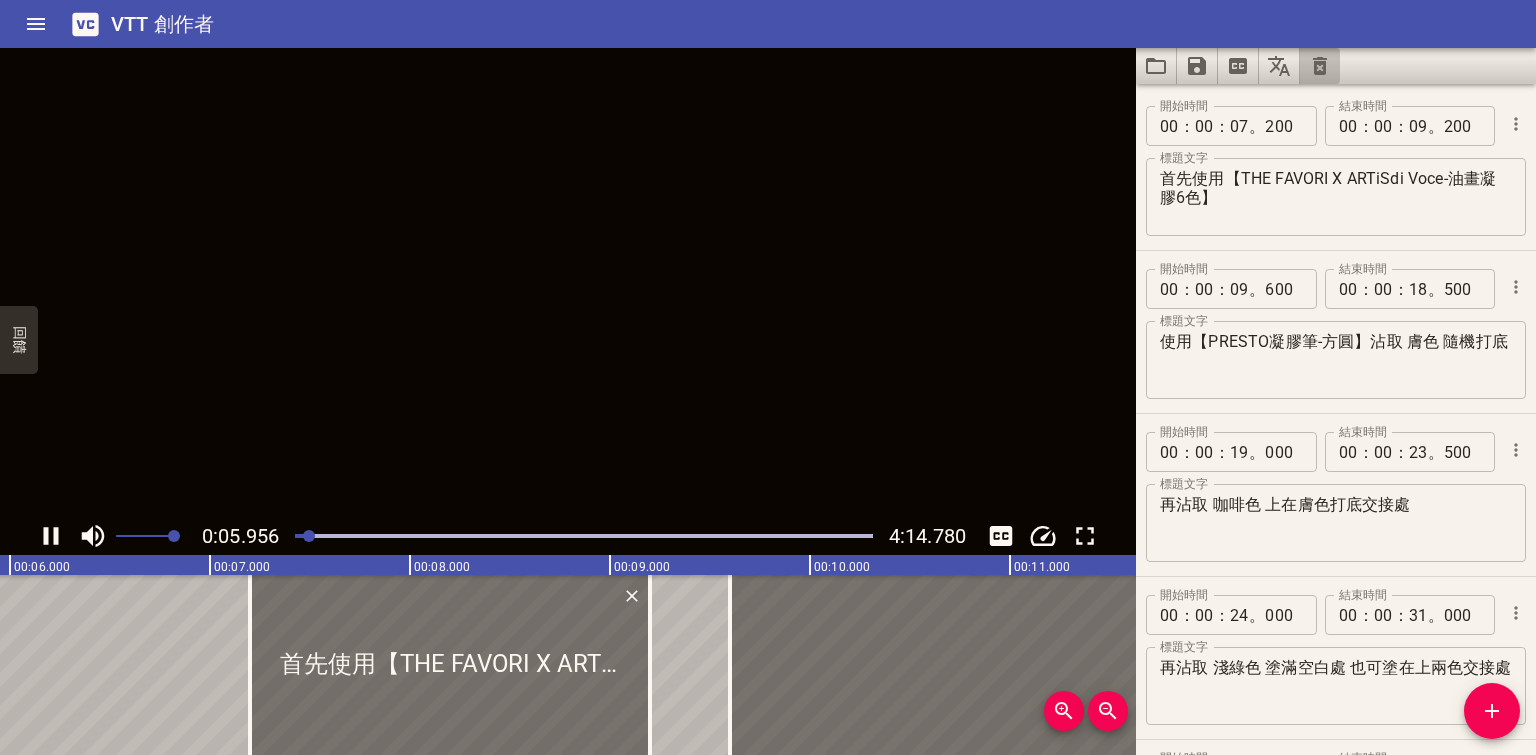 click at bounding box center [1320, 66] 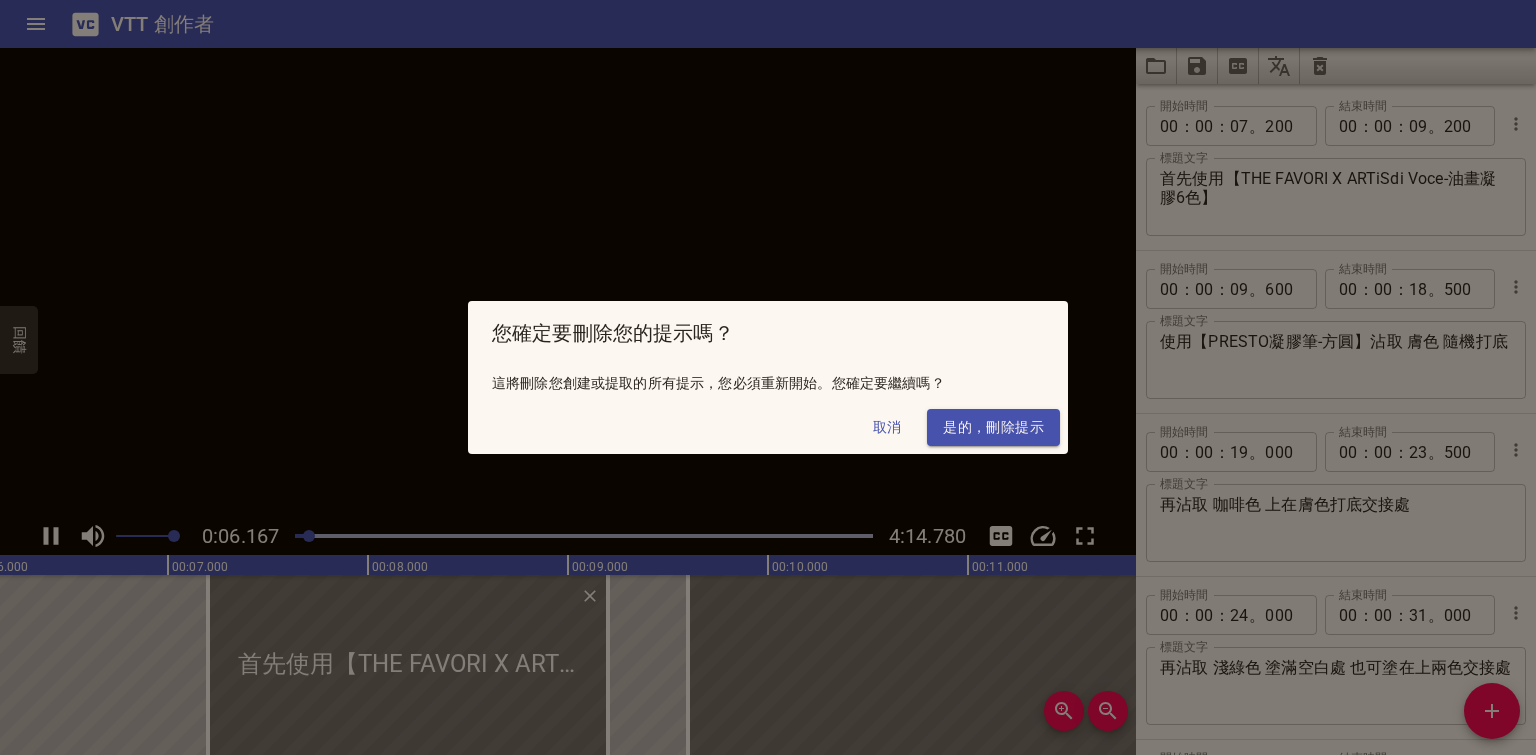 click on "是的，刪除提示" at bounding box center (993, 427) 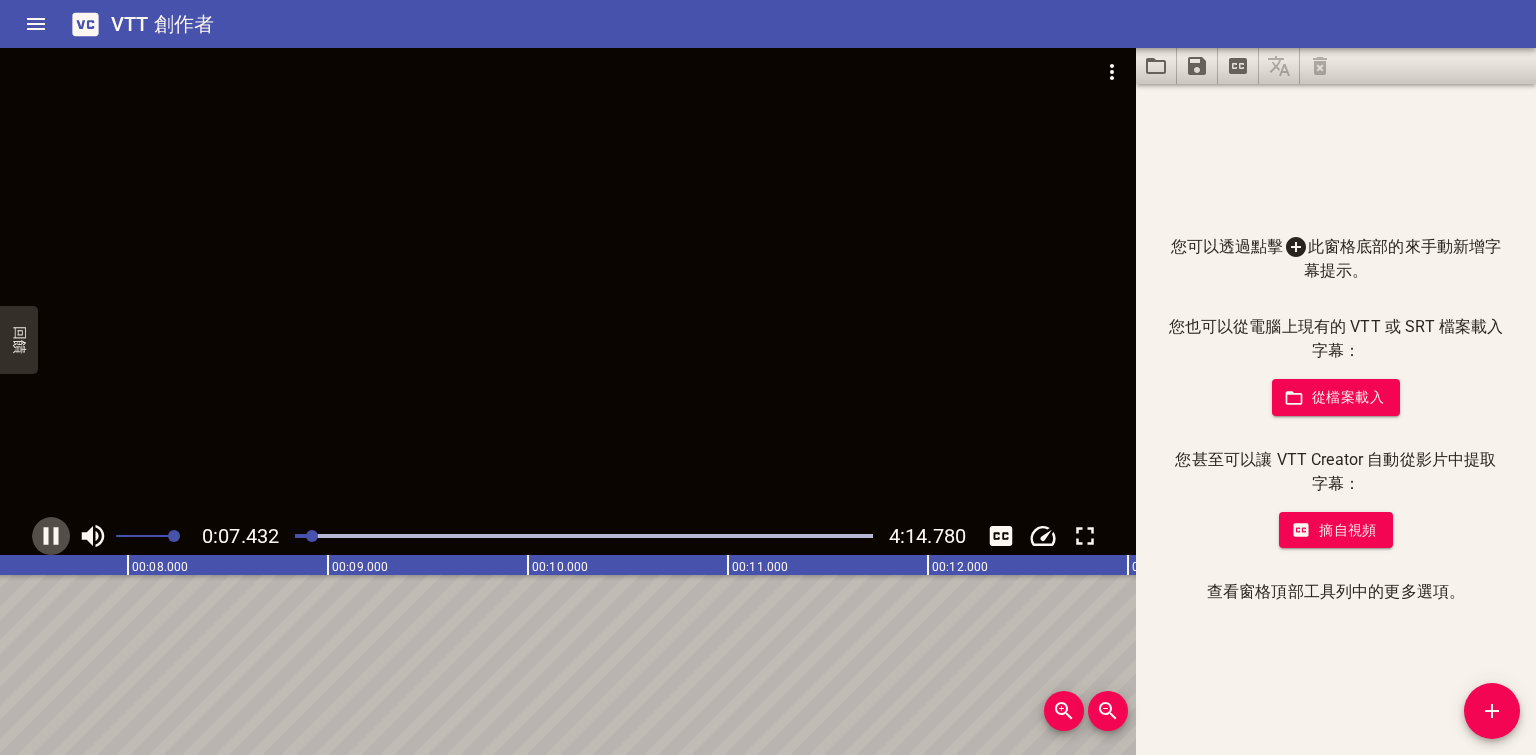 click at bounding box center [51, 536] 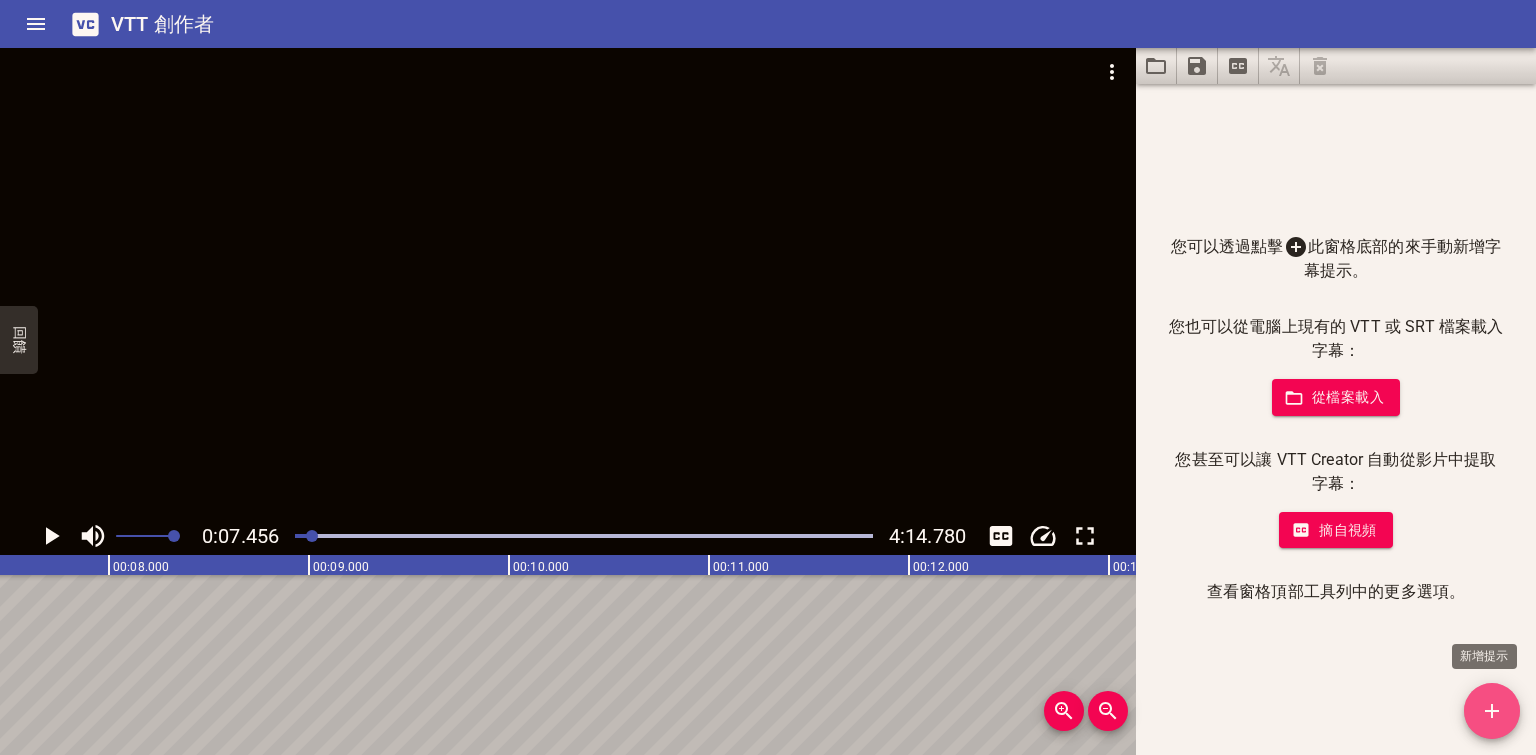 click at bounding box center [1492, 711] 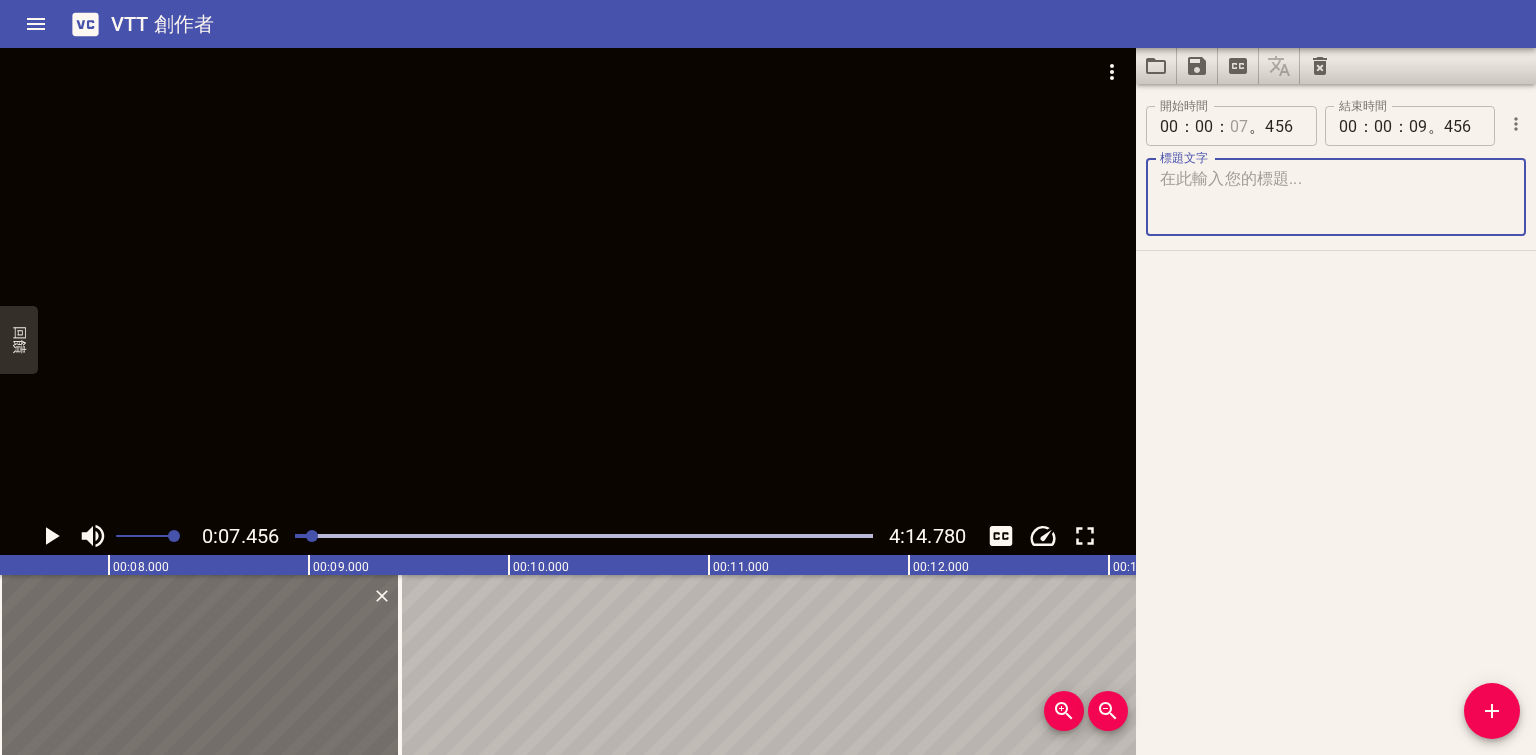 click at bounding box center (1169, 126) 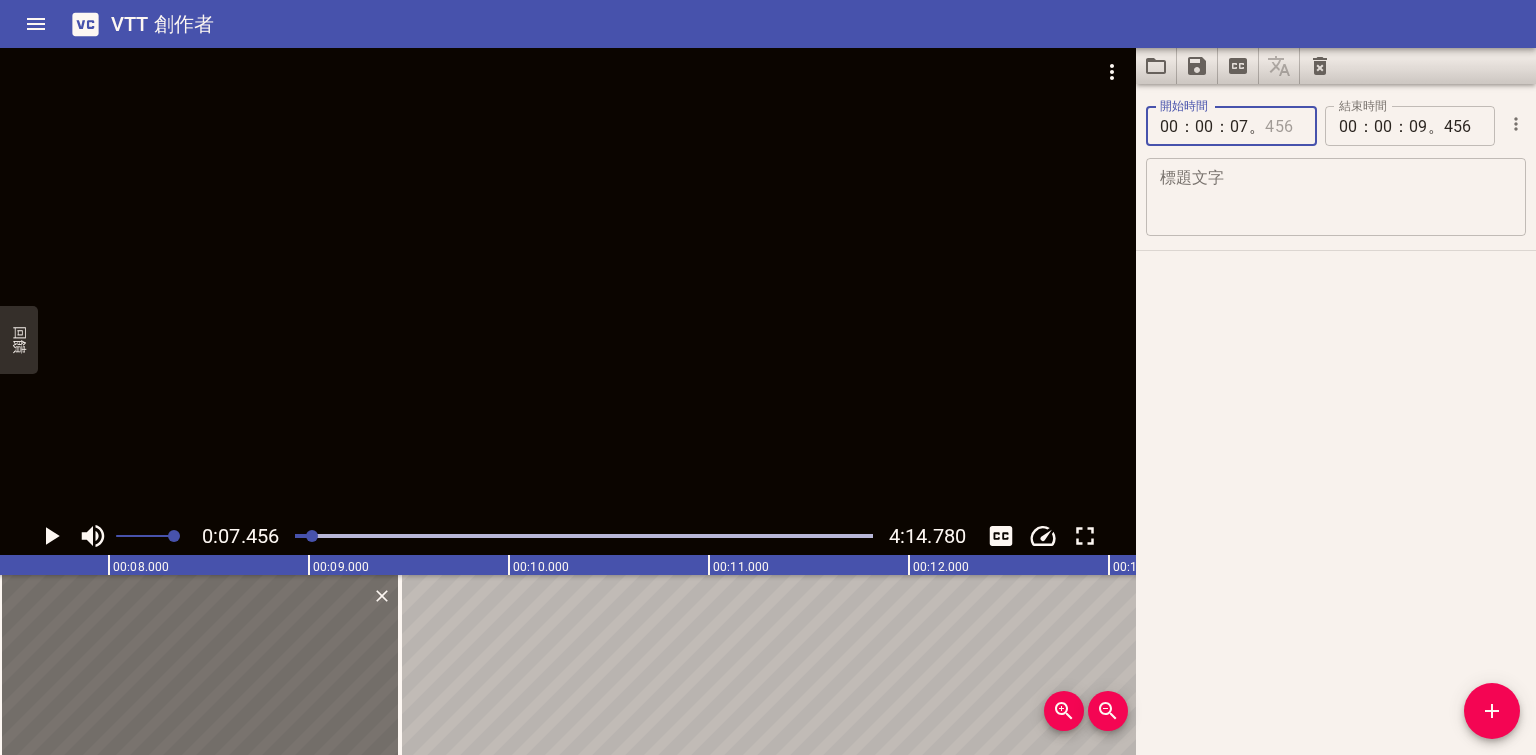 click at bounding box center [1283, 126] 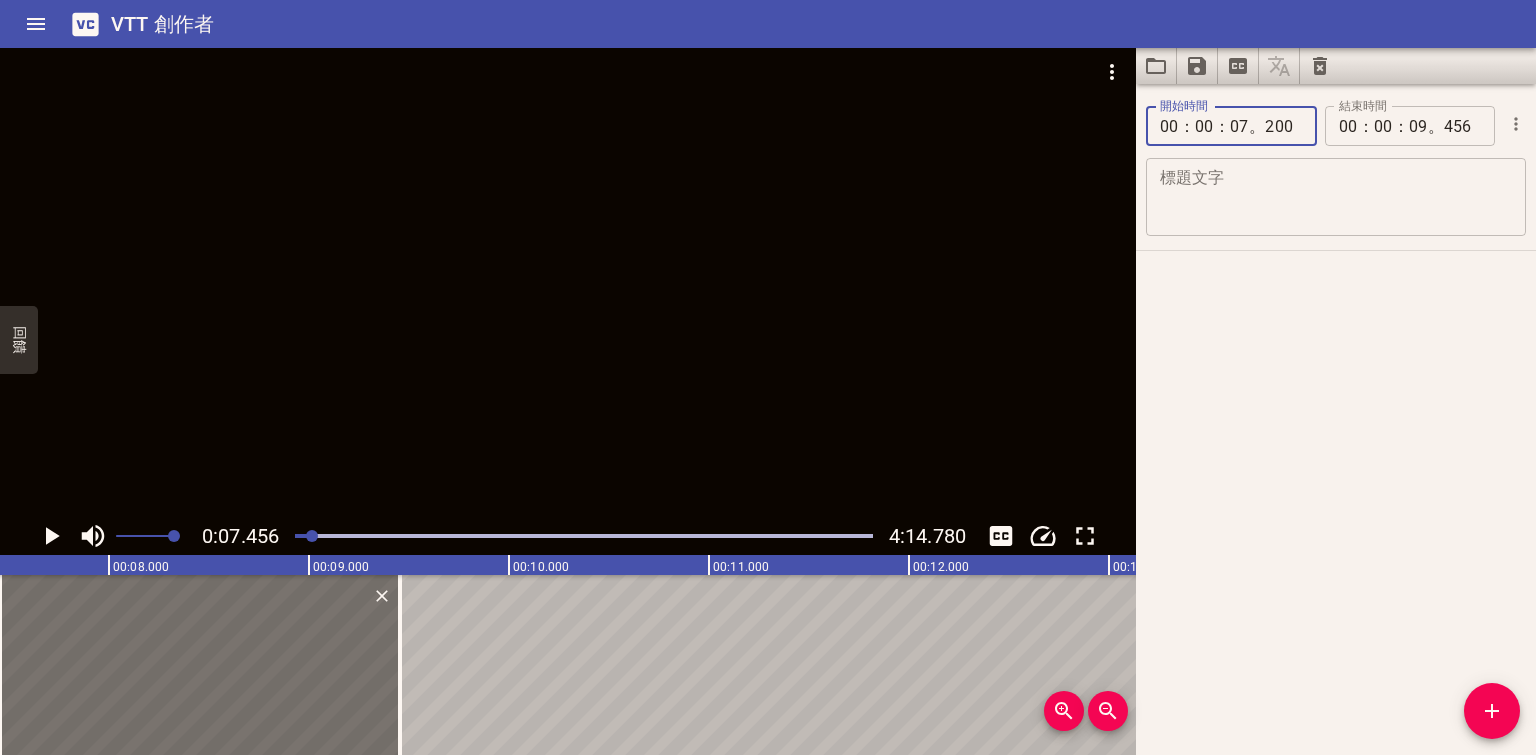 type on "200" 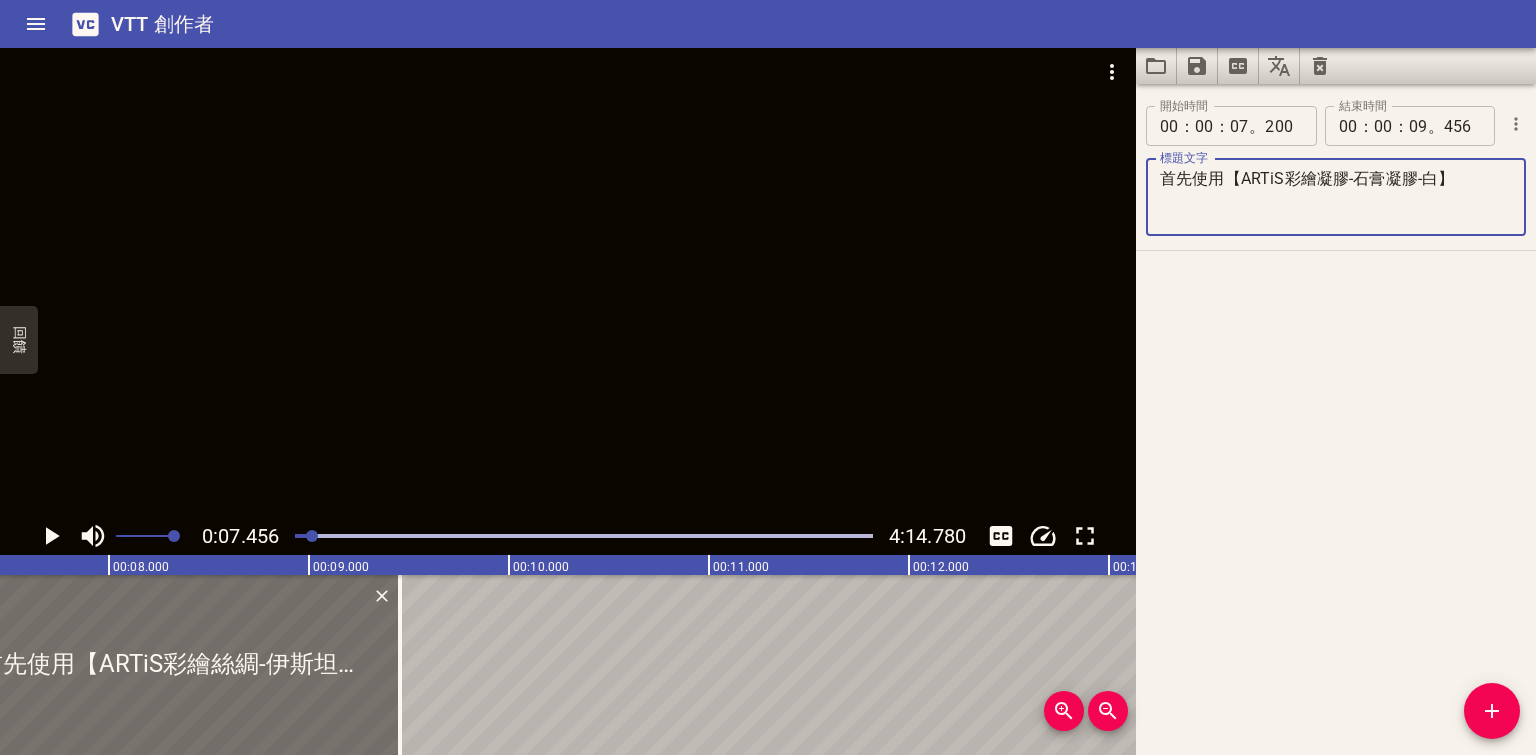 click on "首先使用【ARTiS彩繪凝膠-石膏凝膠-白】" at bounding box center [1336, 197] 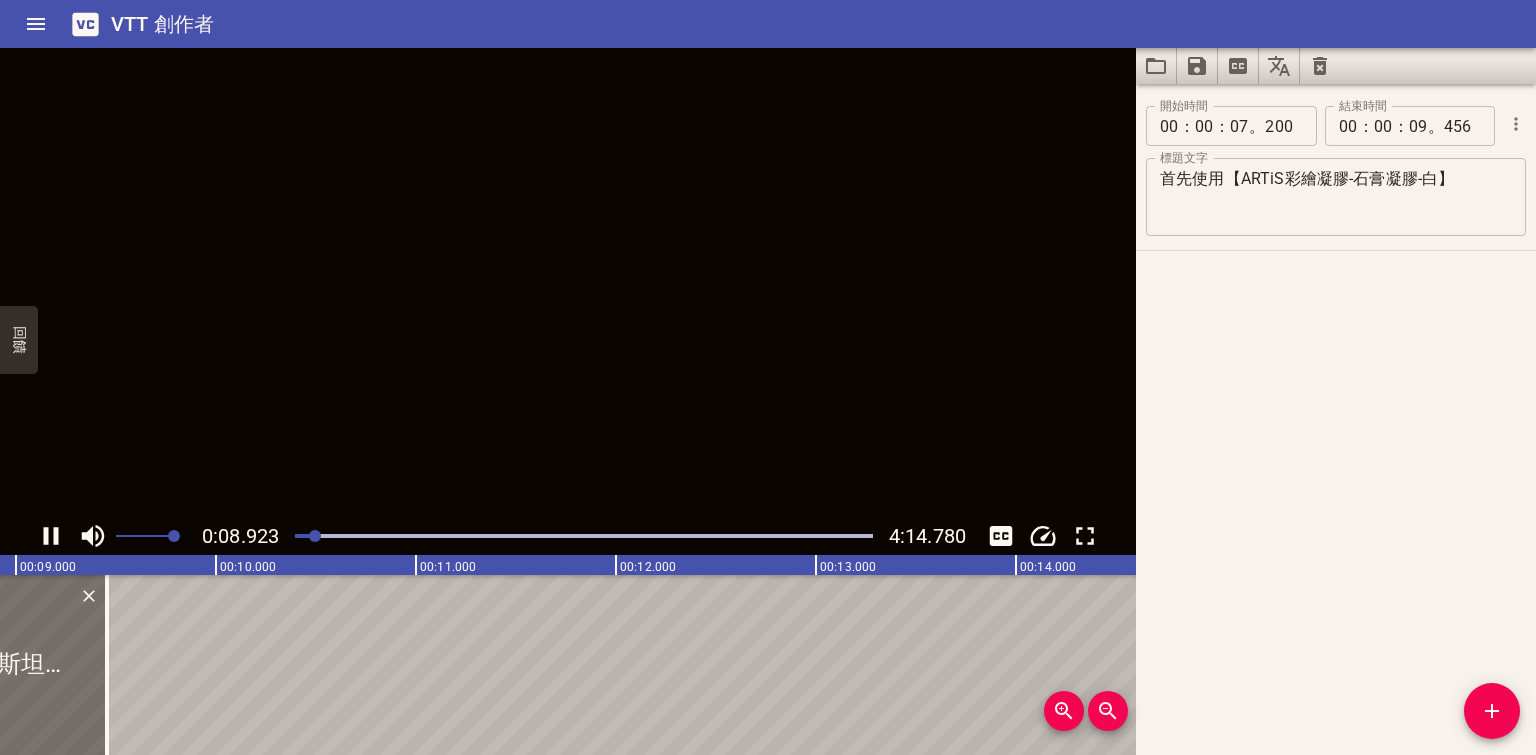 click on "開始時間 00 ： 00 ： 07 。 200 開始時間 結束時間 00 ： 00 ： 09 。 456 結束時間 標題文字 首先使用【ARTiS彩繪凝膠-石膏凝膠-白】 標題文字" at bounding box center (1336, 419) 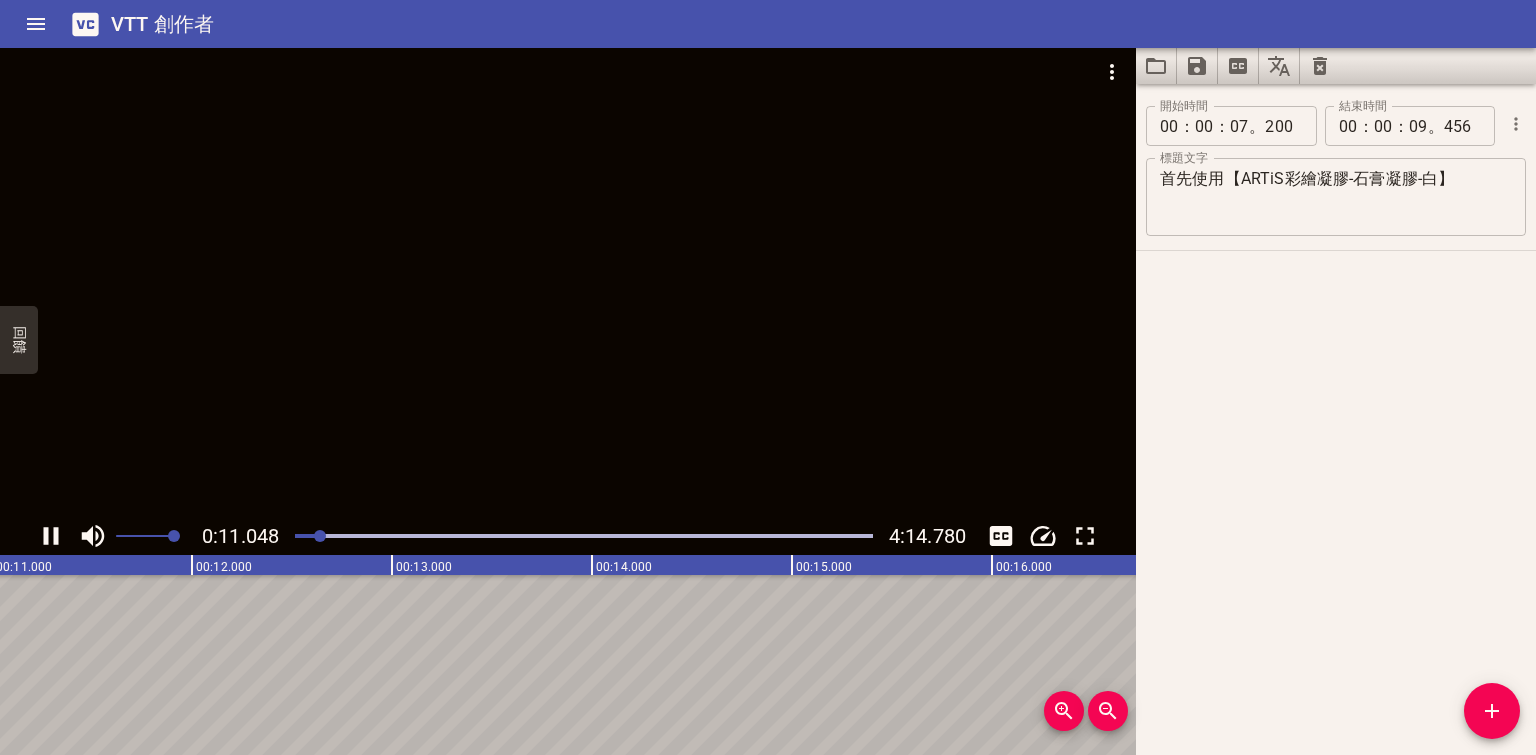 scroll, scrollTop: 0, scrollLeft: 2222, axis: horizontal 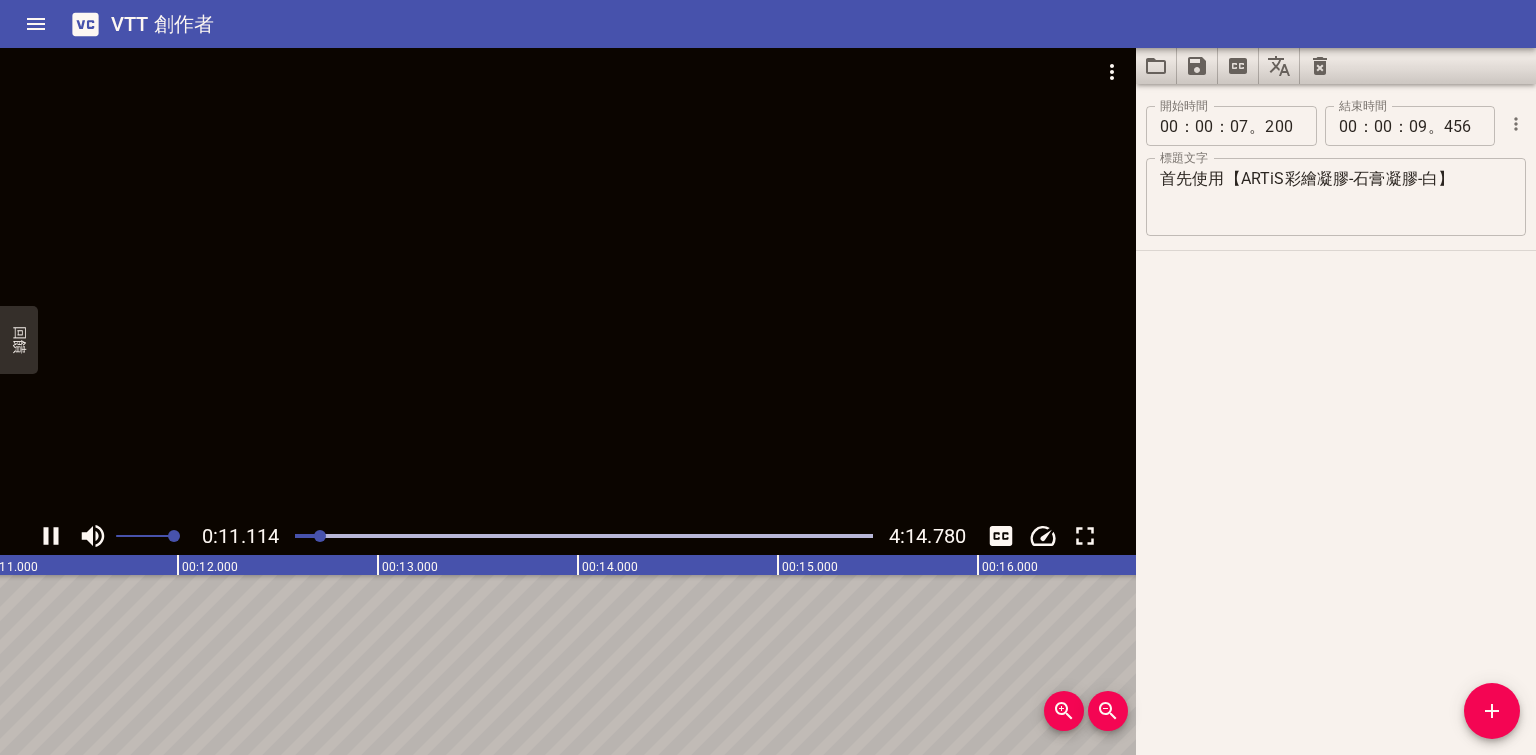 click at bounding box center (320, 536) 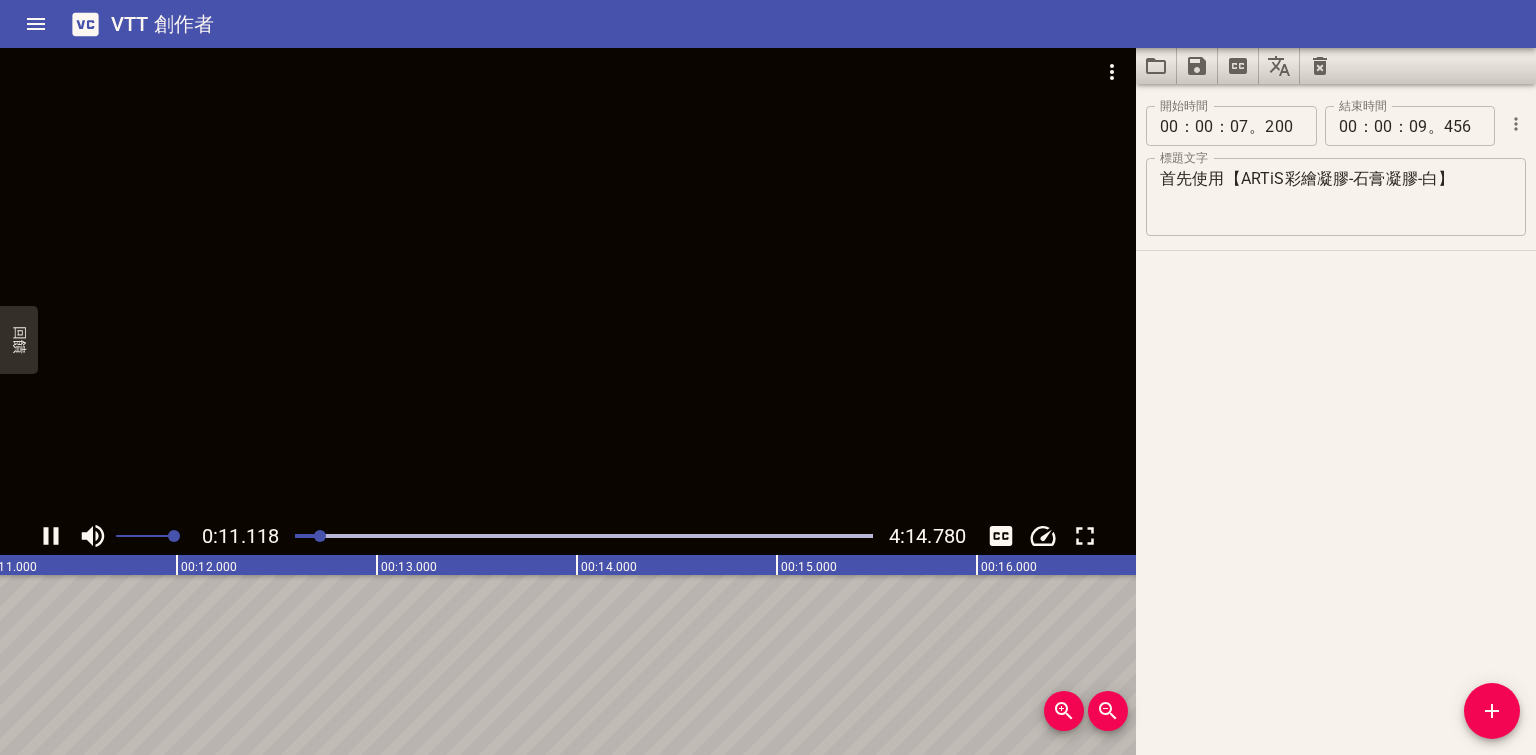 click at bounding box center [32, 536] 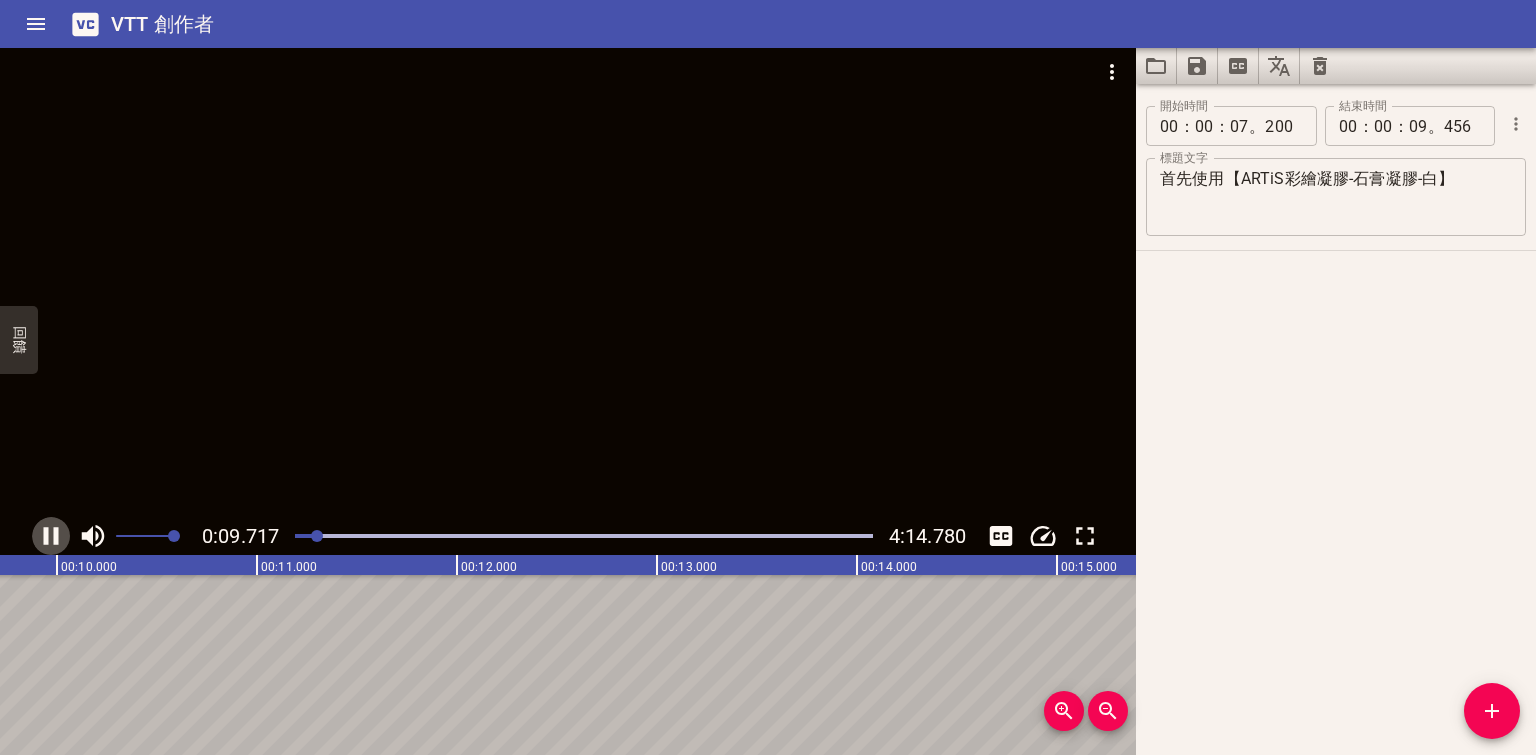 click at bounding box center [51, 536] 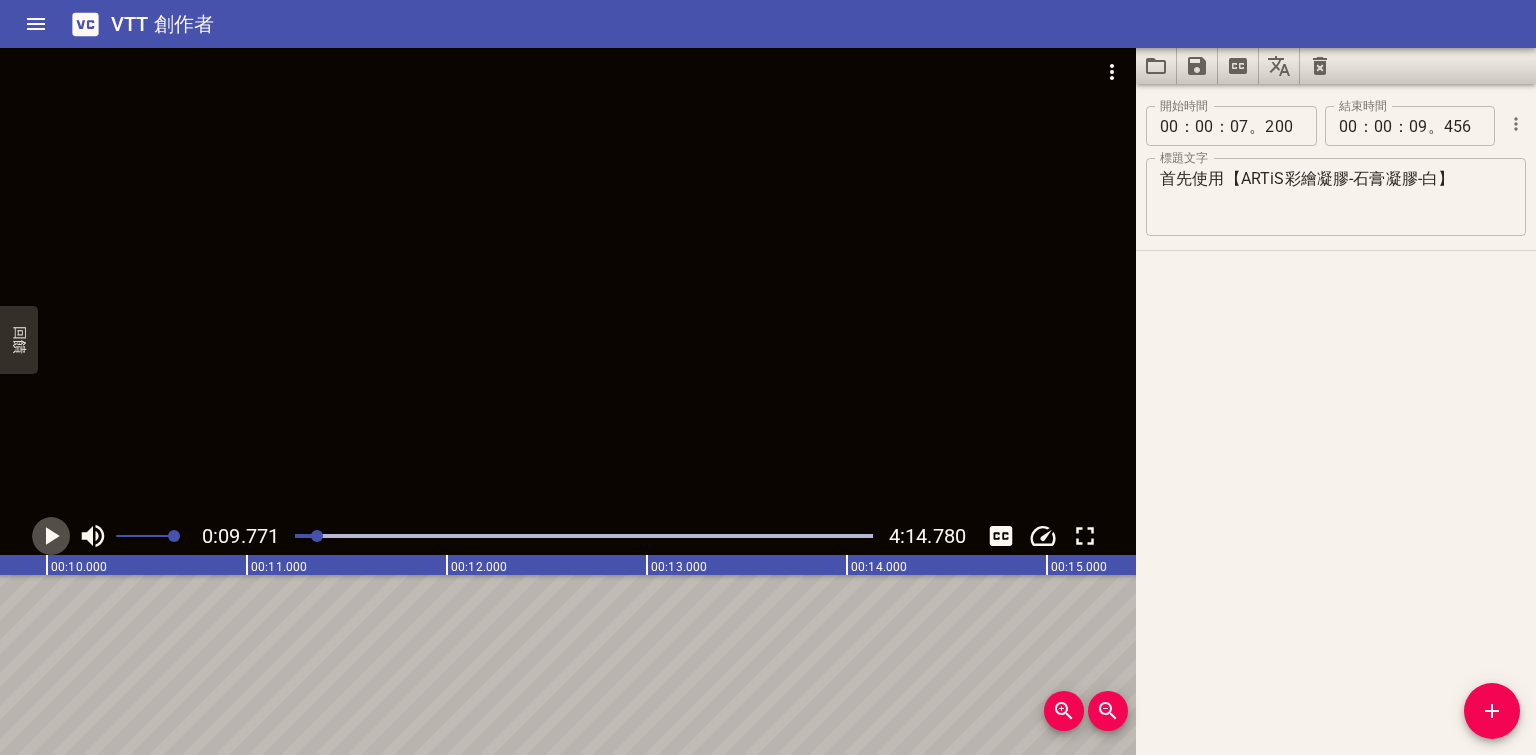 click at bounding box center (53, 536) 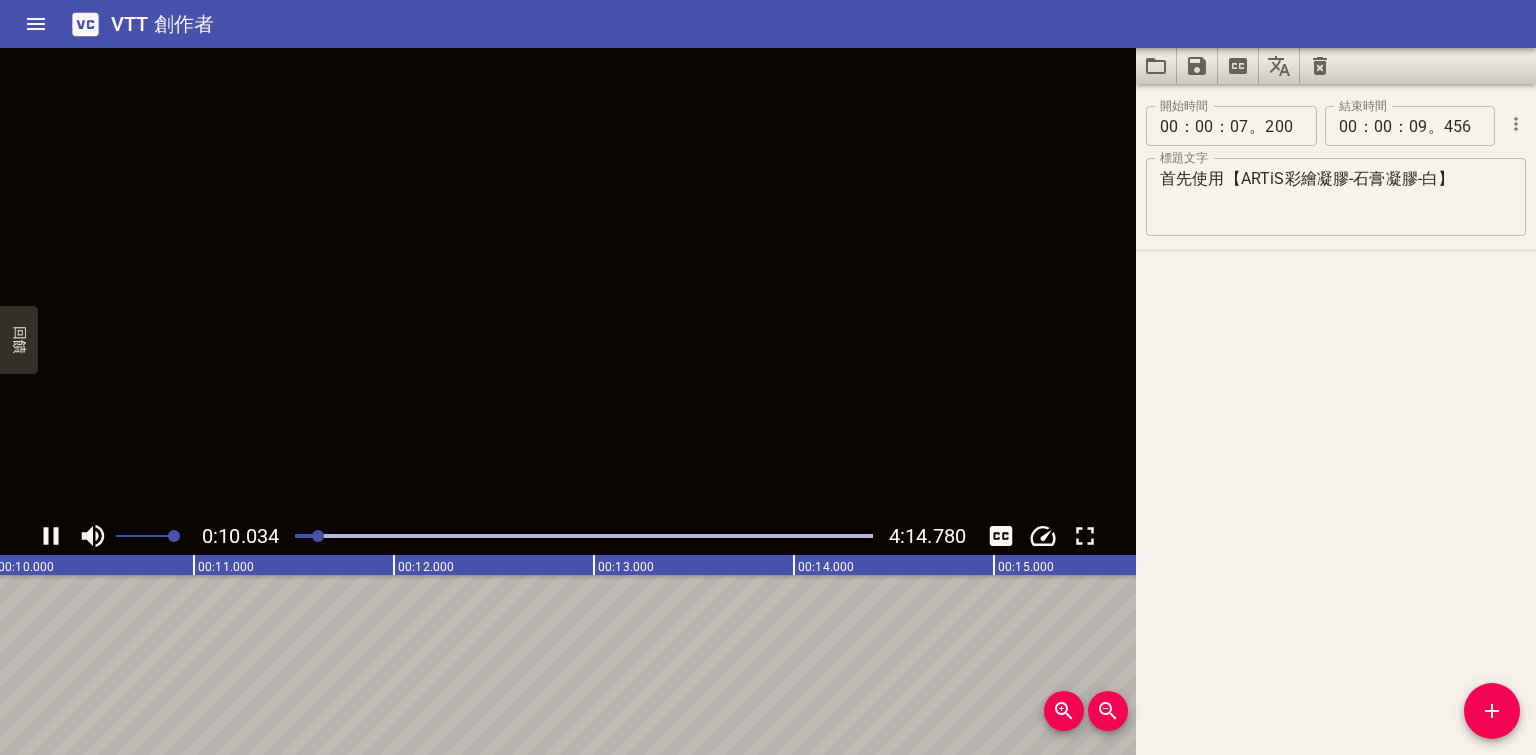 type 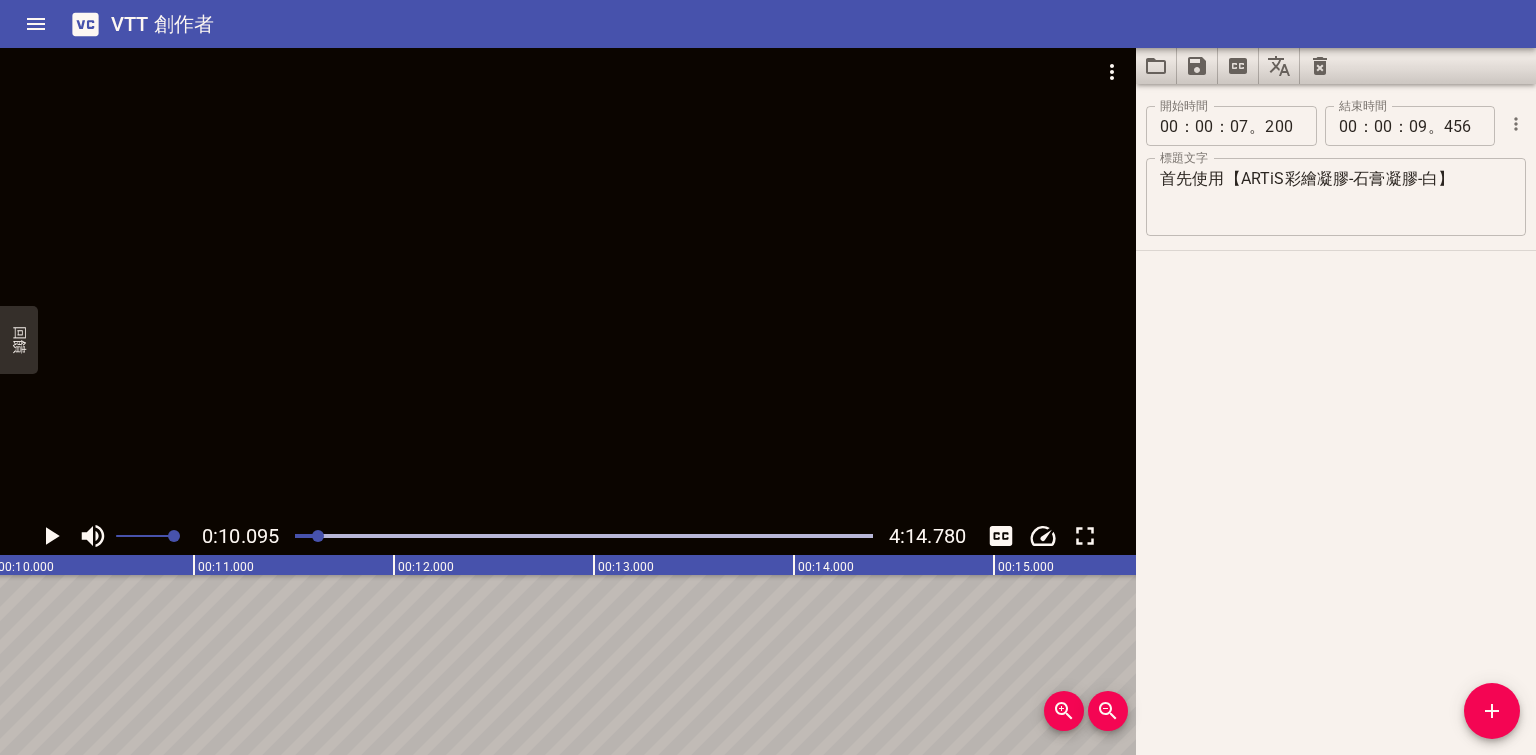 scroll, scrollTop: 0, scrollLeft: 2018, axis: horizontal 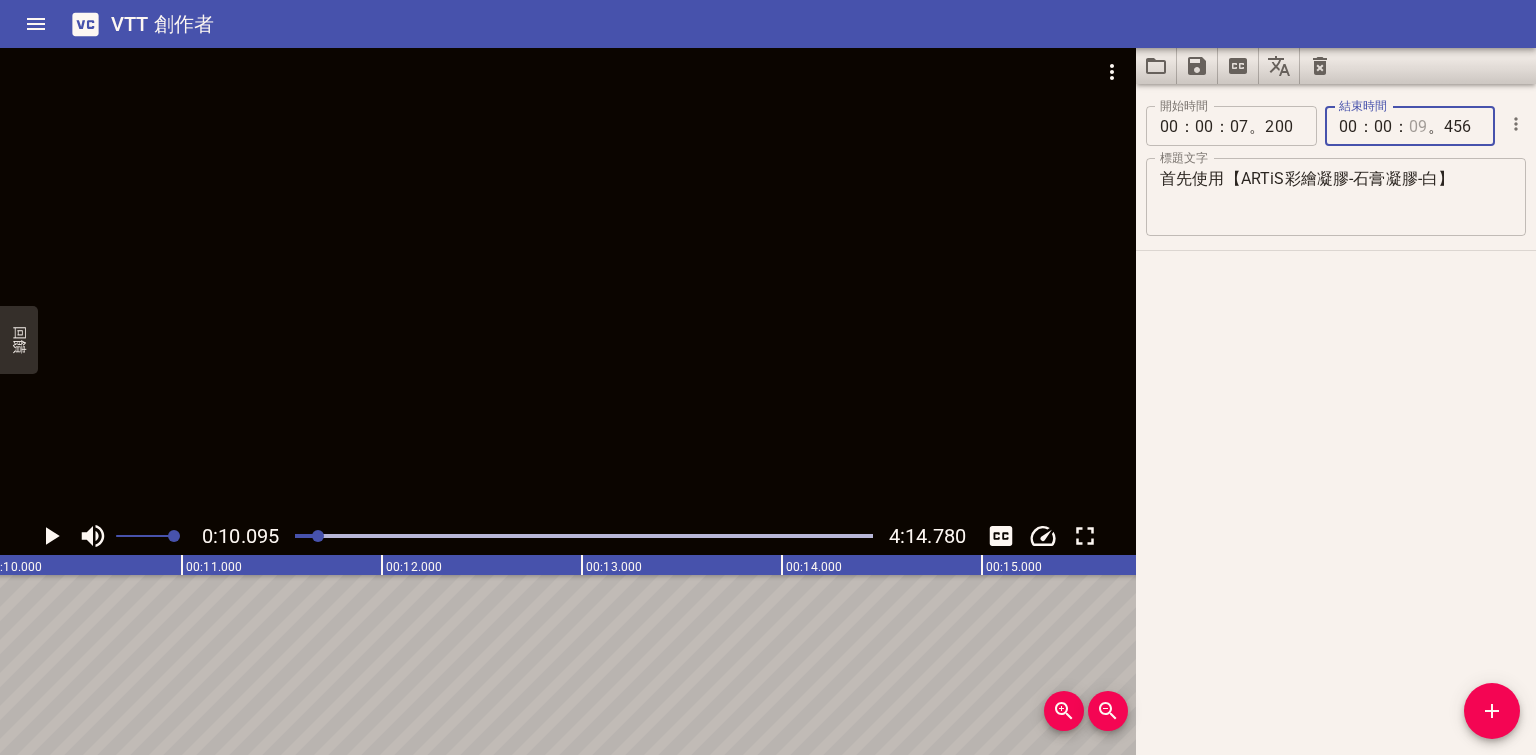 click at bounding box center [1418, 126] 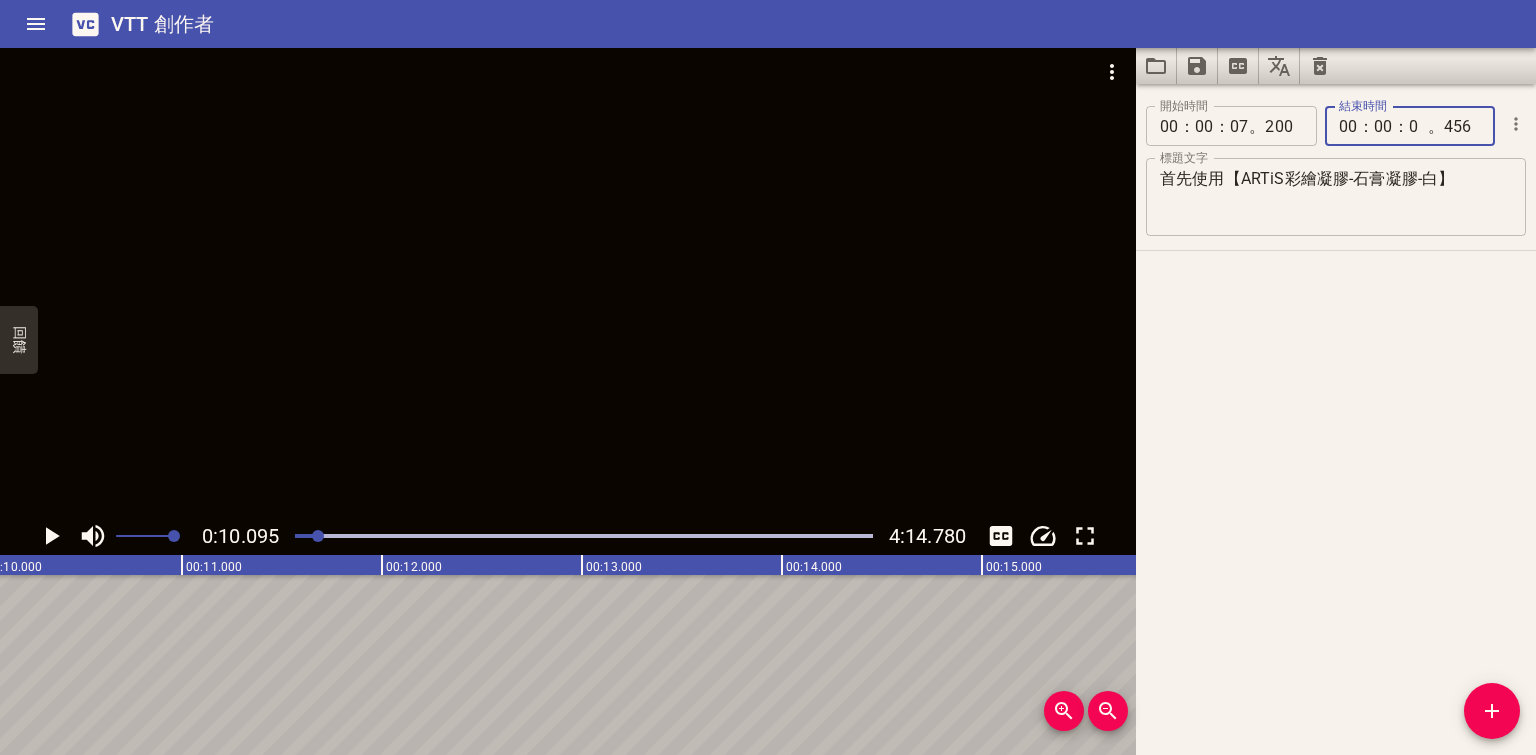 type on "09" 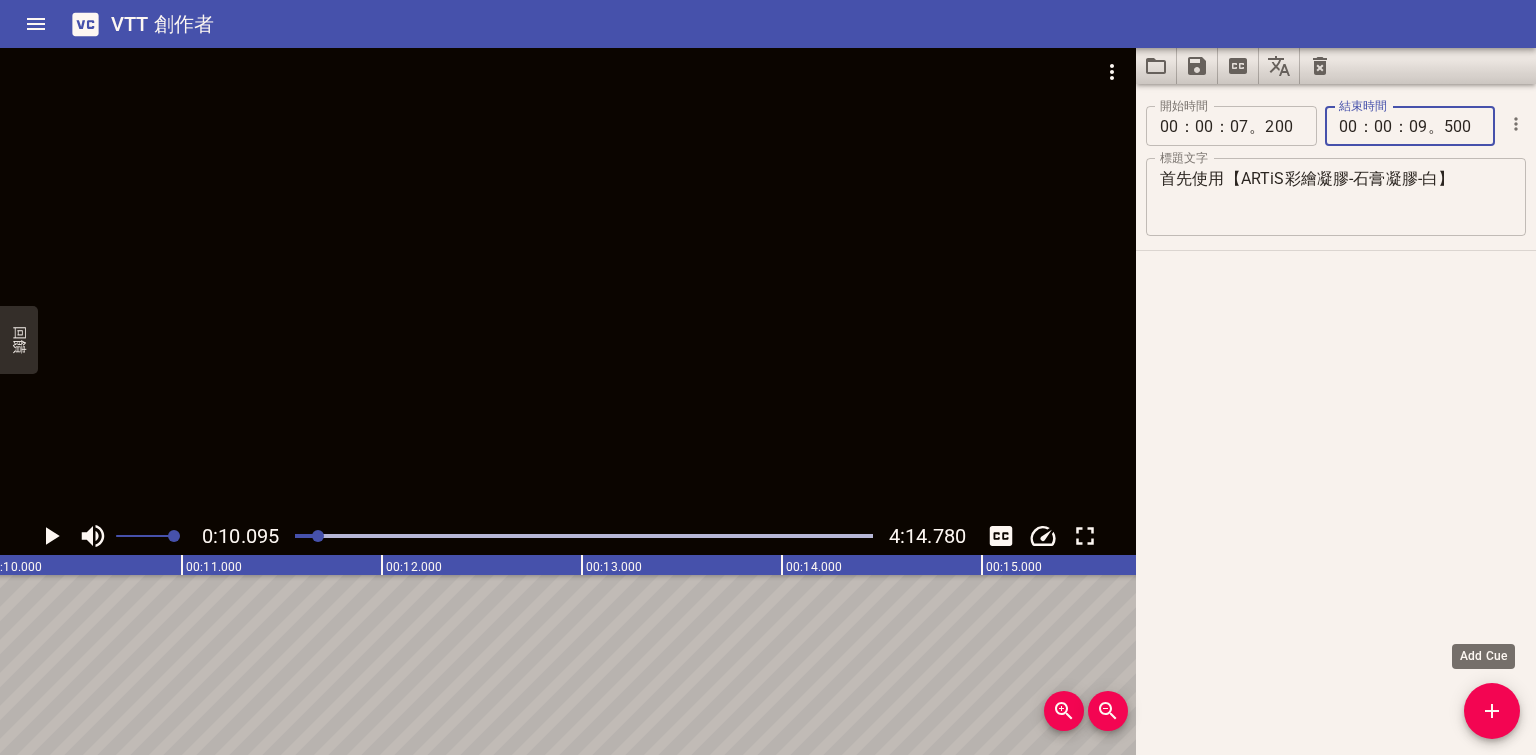 type on "500" 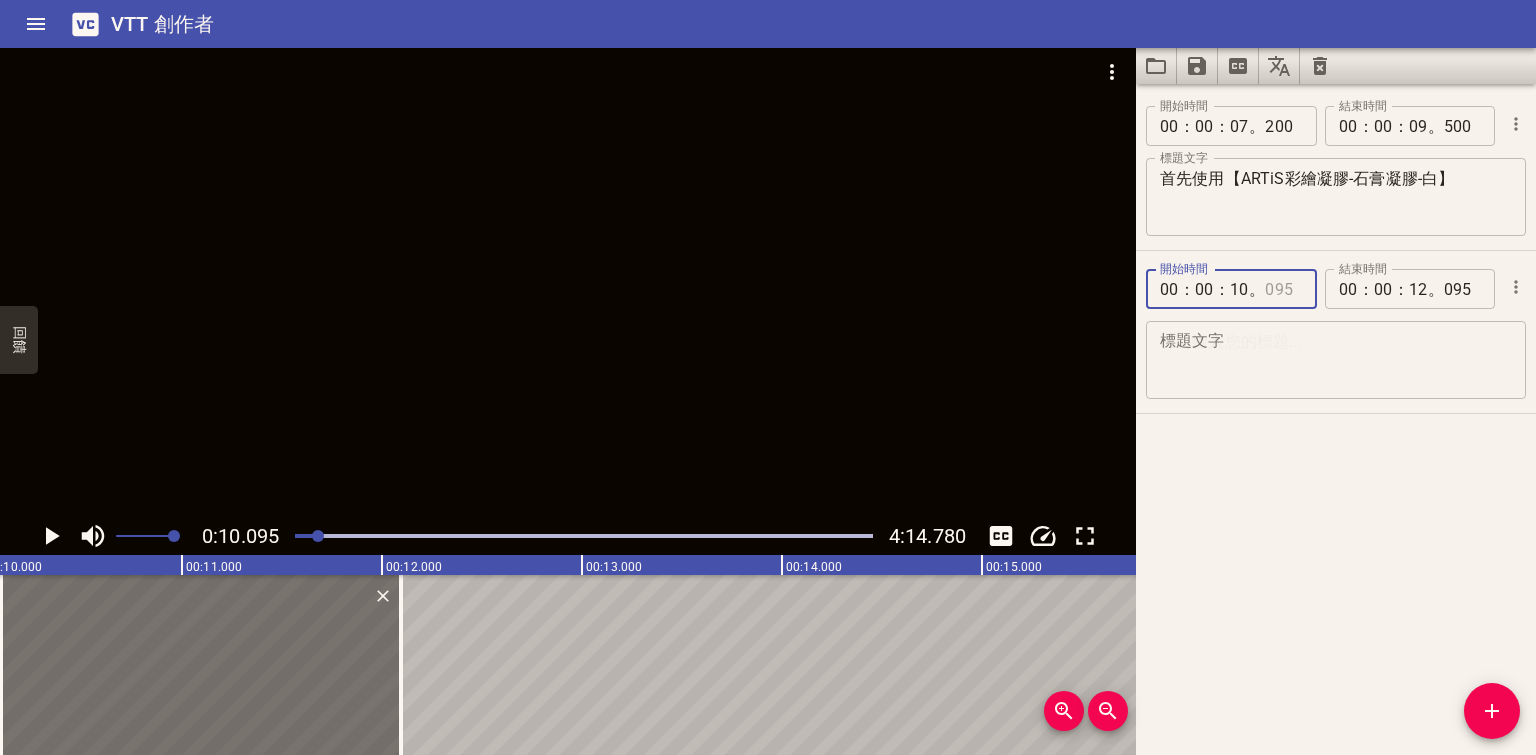 click at bounding box center (1283, 289) 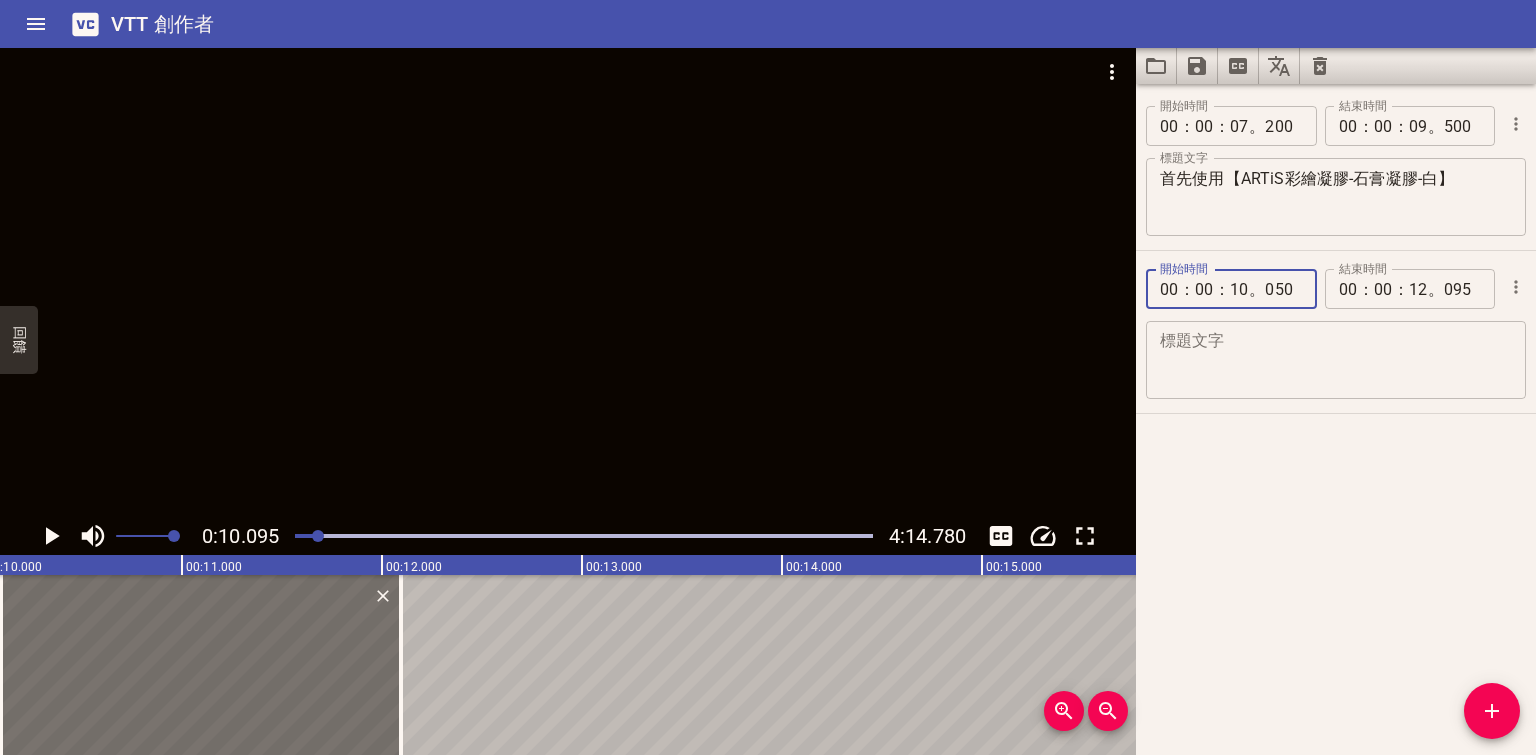 type on "050" 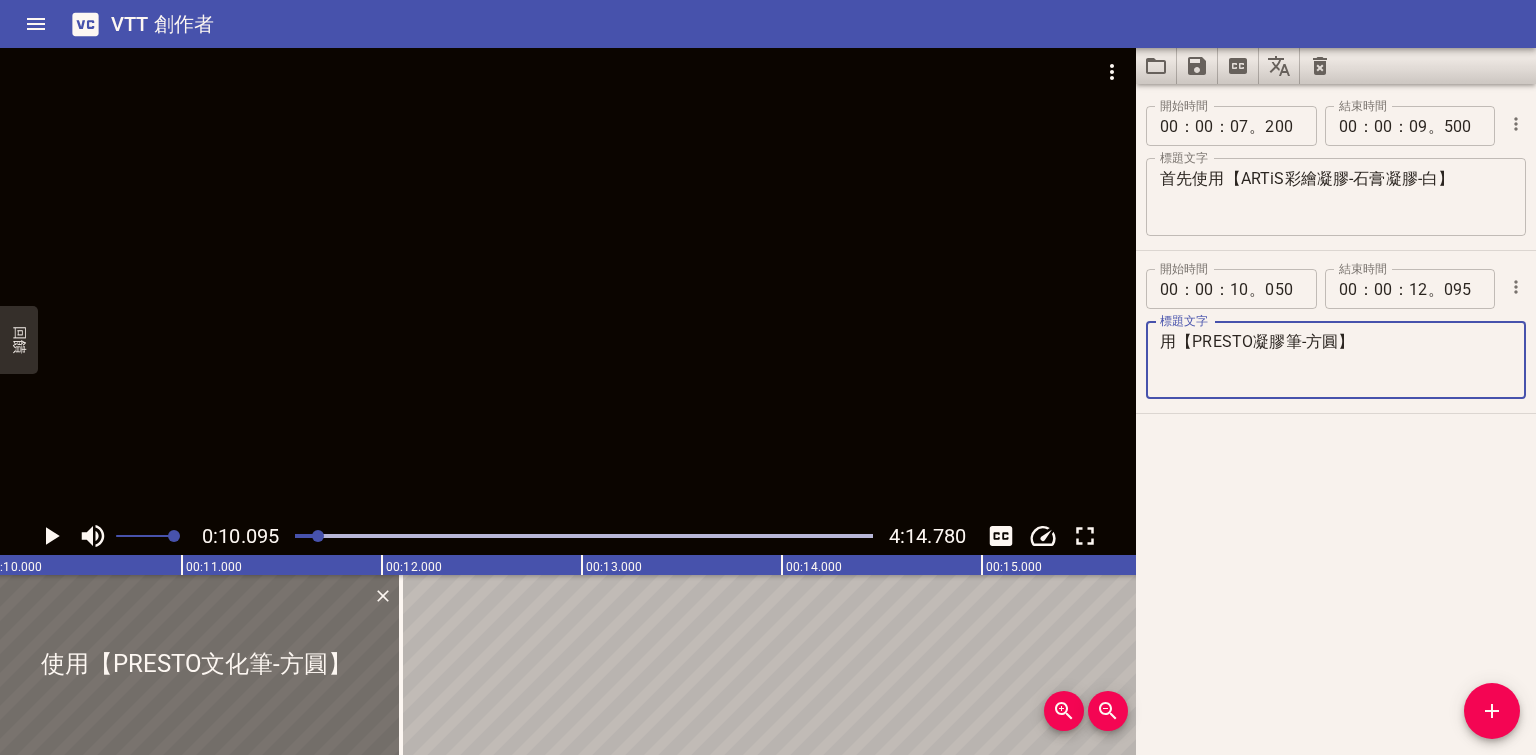 type on "用【PRESTO凝膠筆-方圓】" 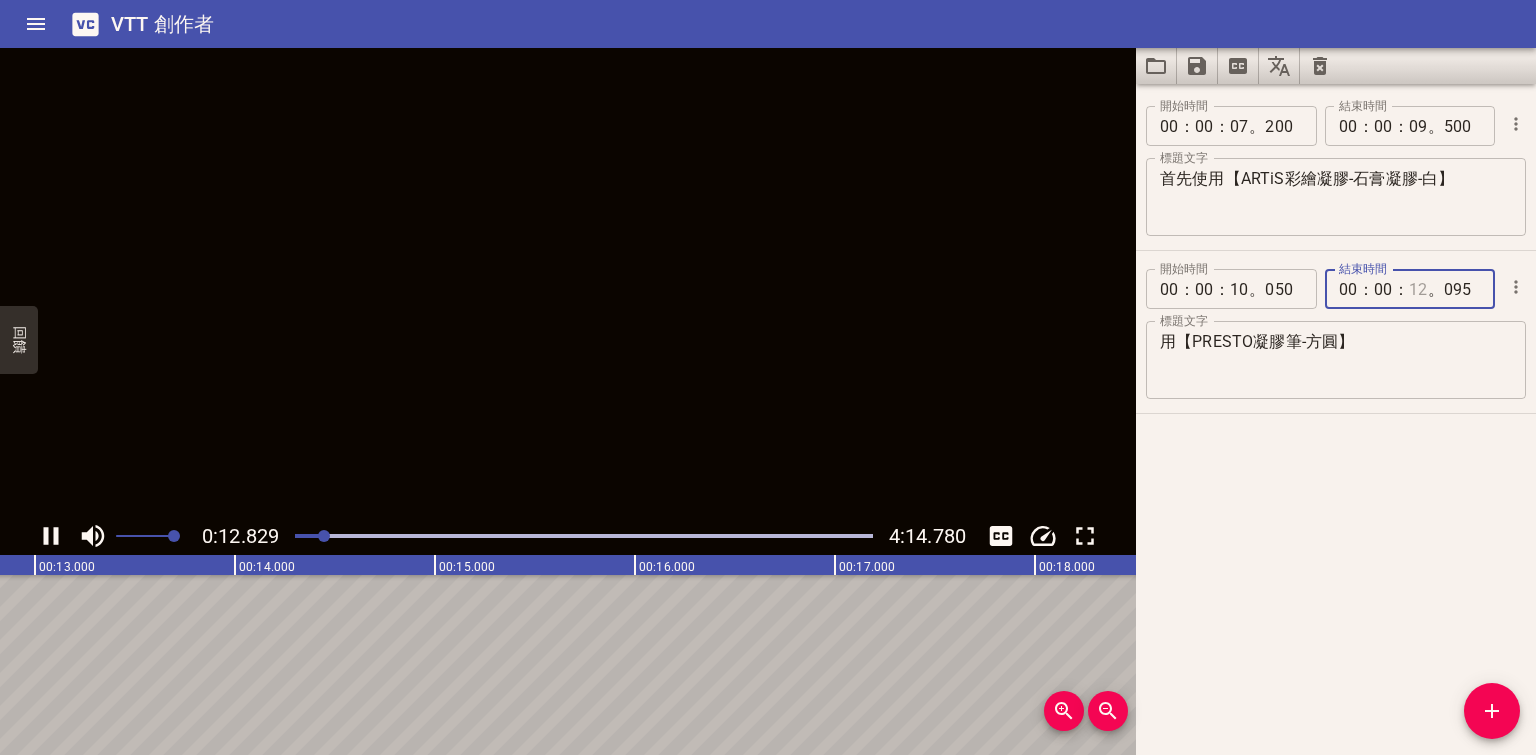click at bounding box center [1418, 289] 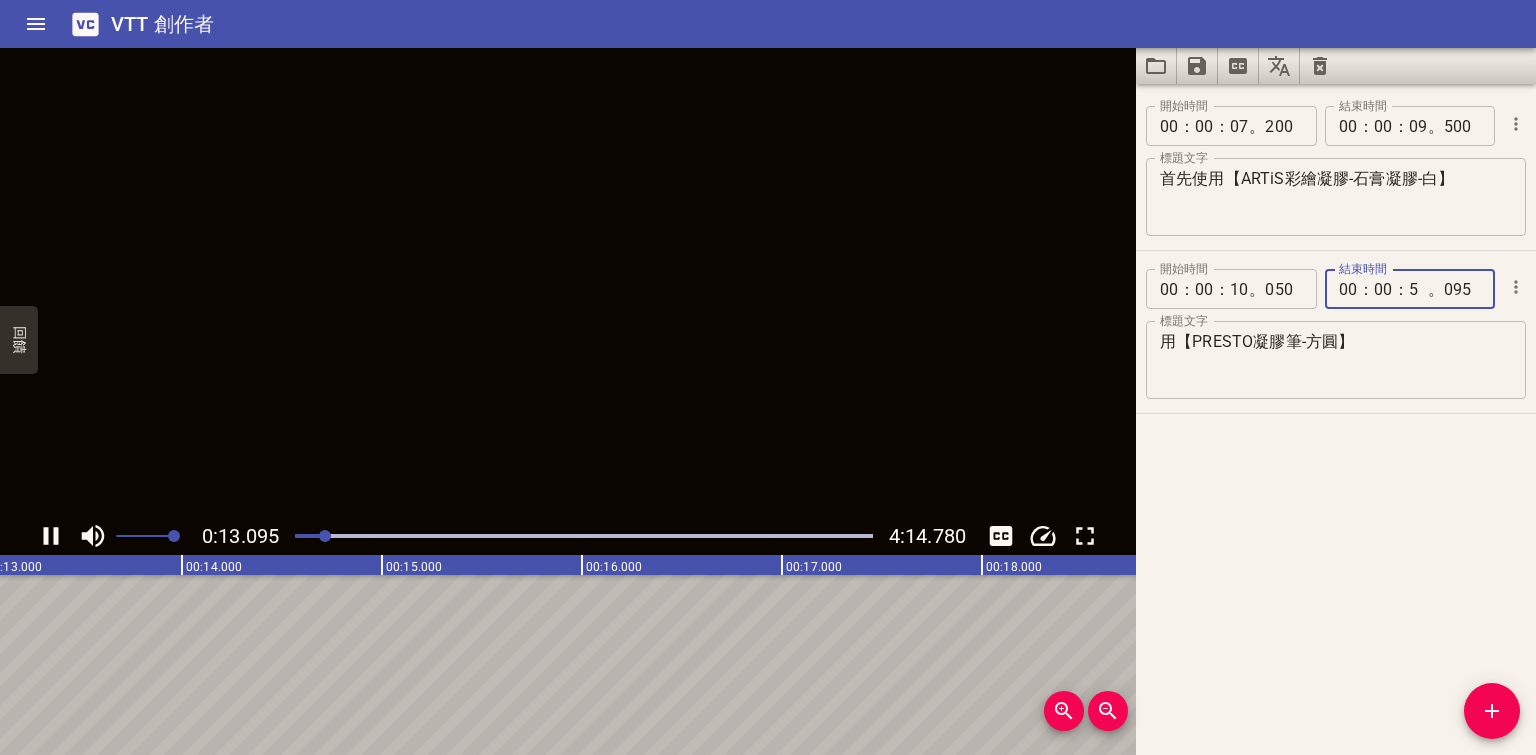 type on "50" 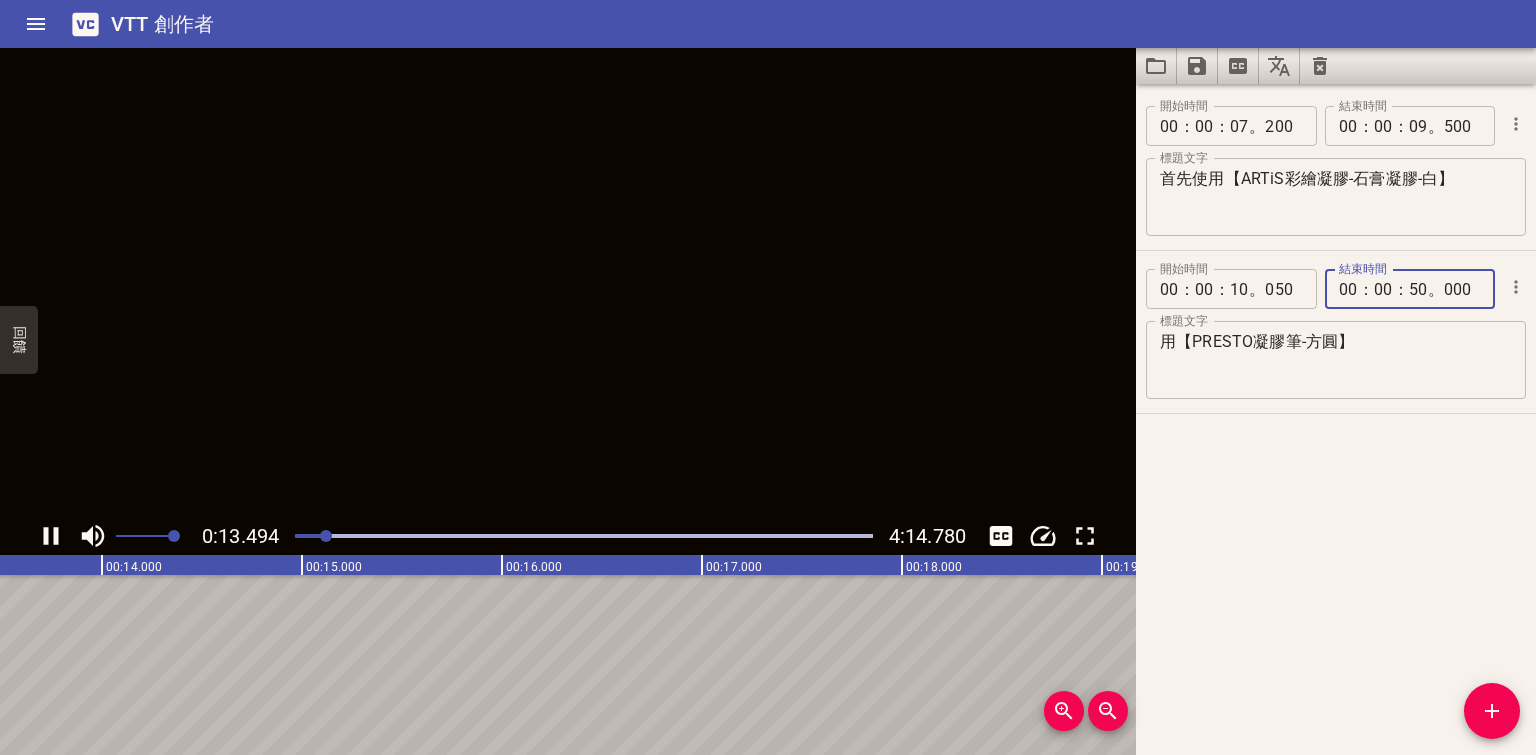type on "000" 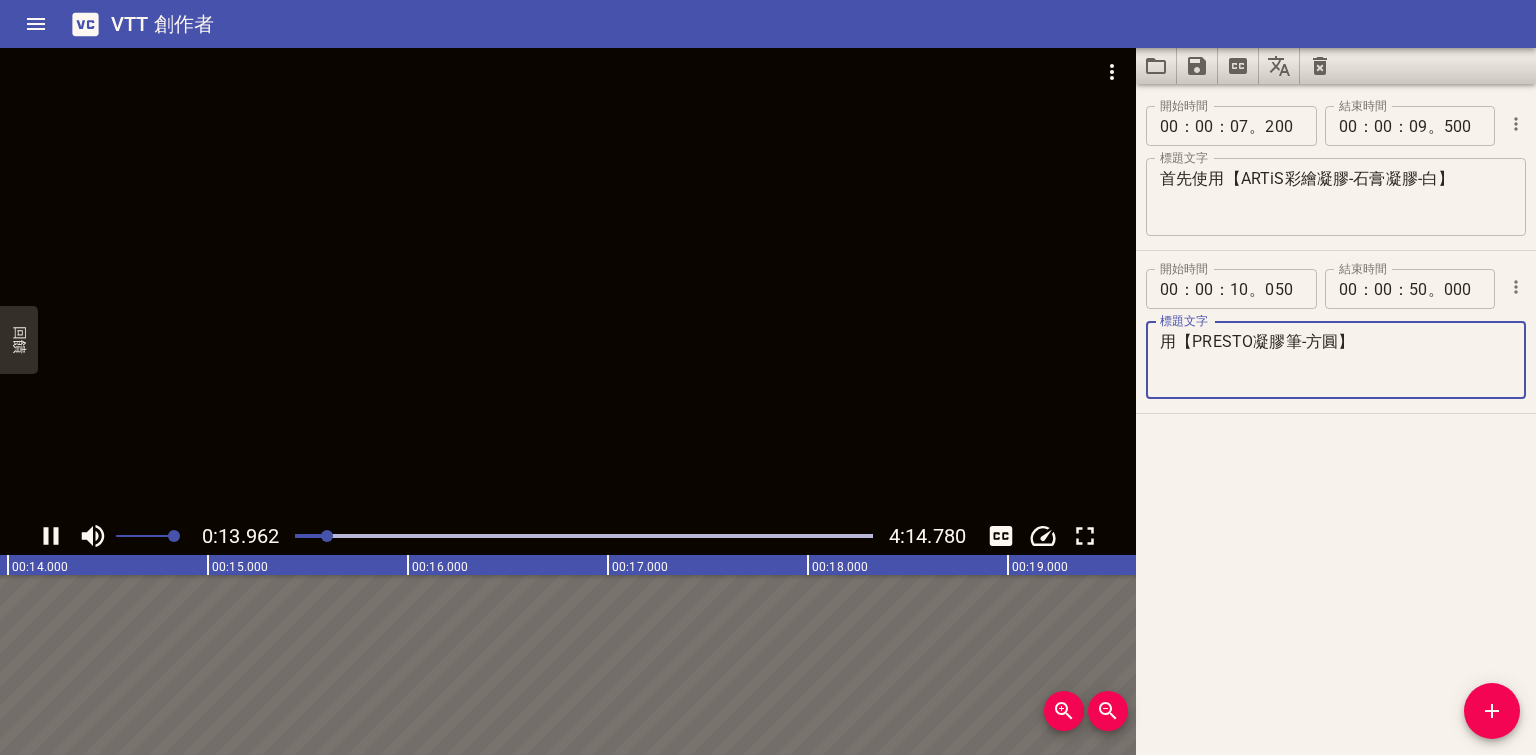 click at bounding box center (568, 282) 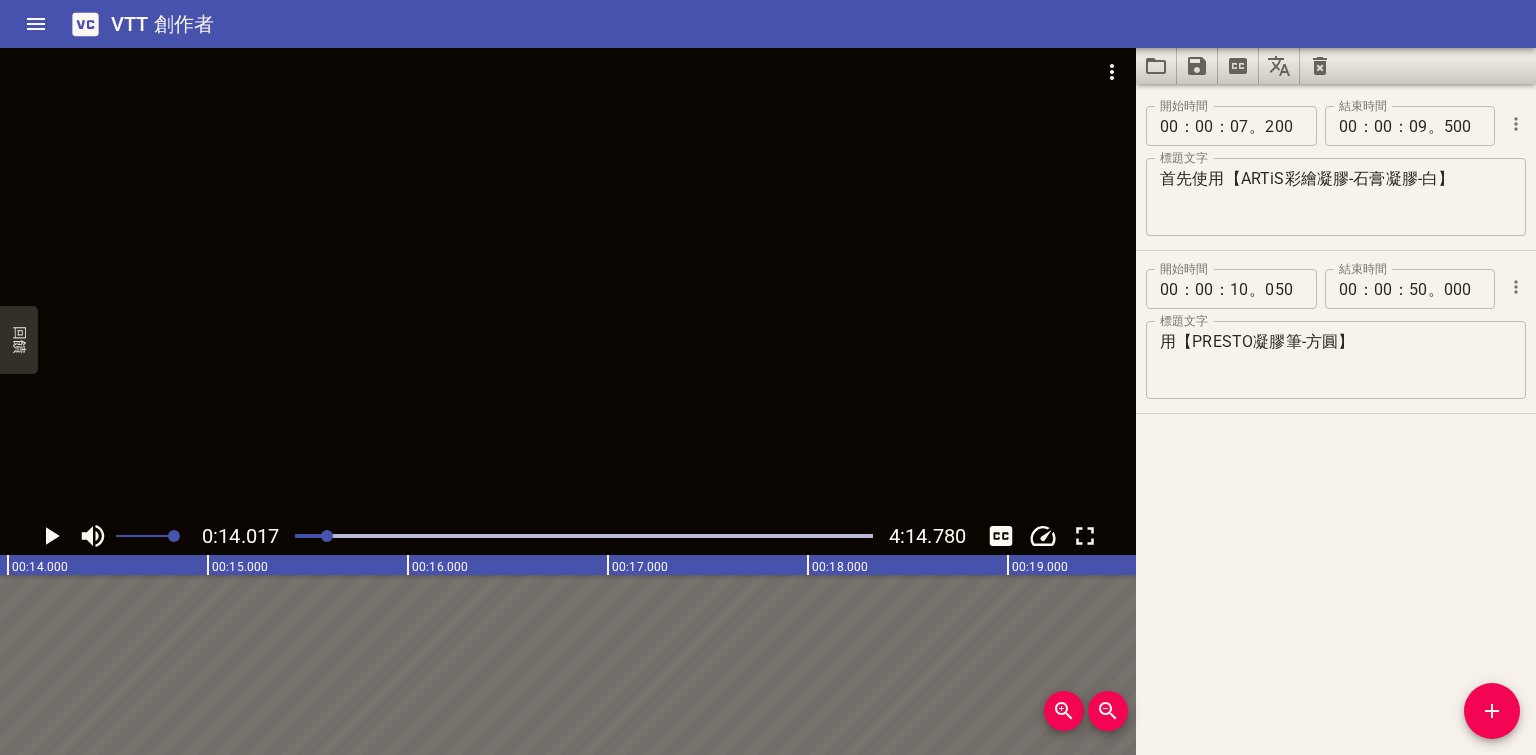 scroll, scrollTop: 0, scrollLeft: 2803, axis: horizontal 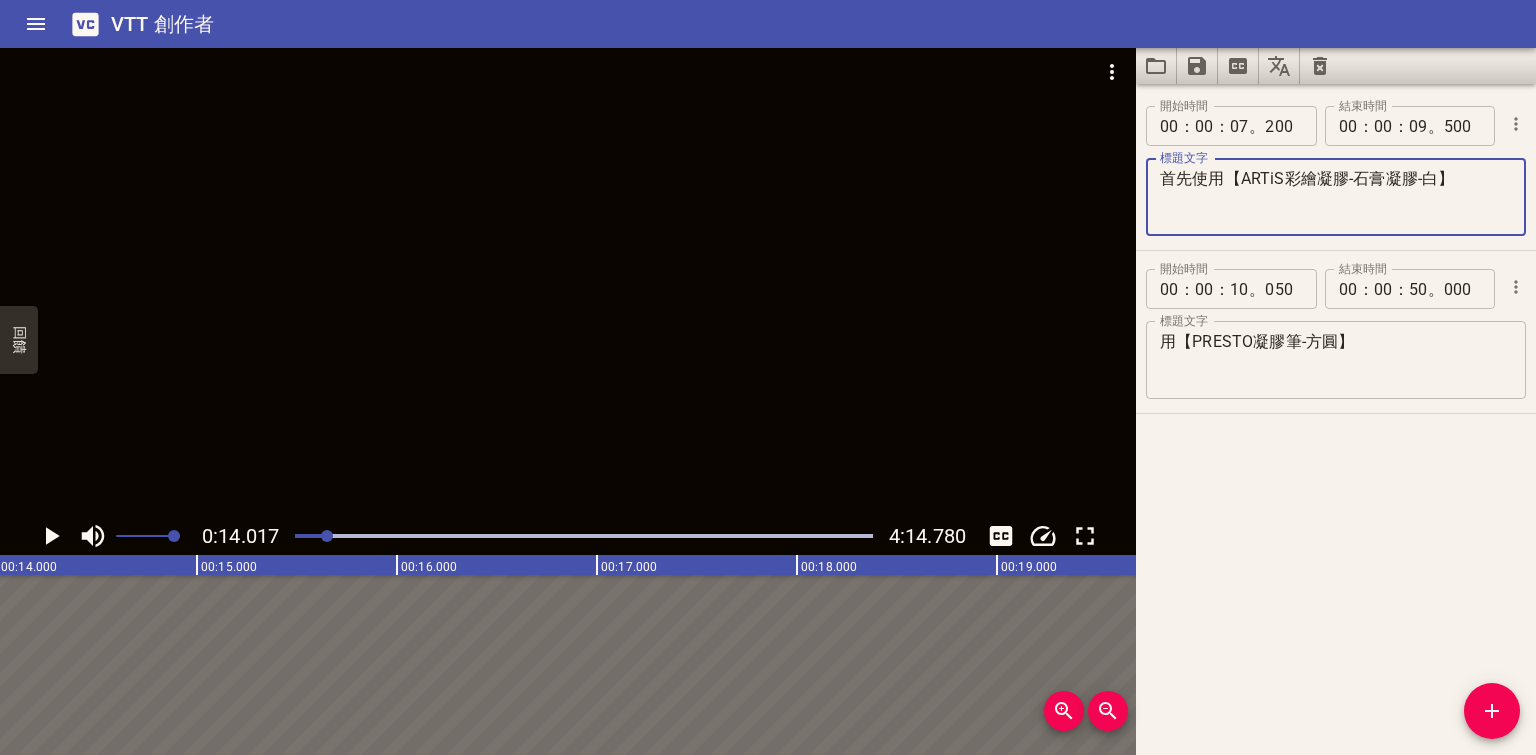 drag, startPoint x: 1436, startPoint y: 173, endPoint x: 1364, endPoint y: 179, distance: 72.249565 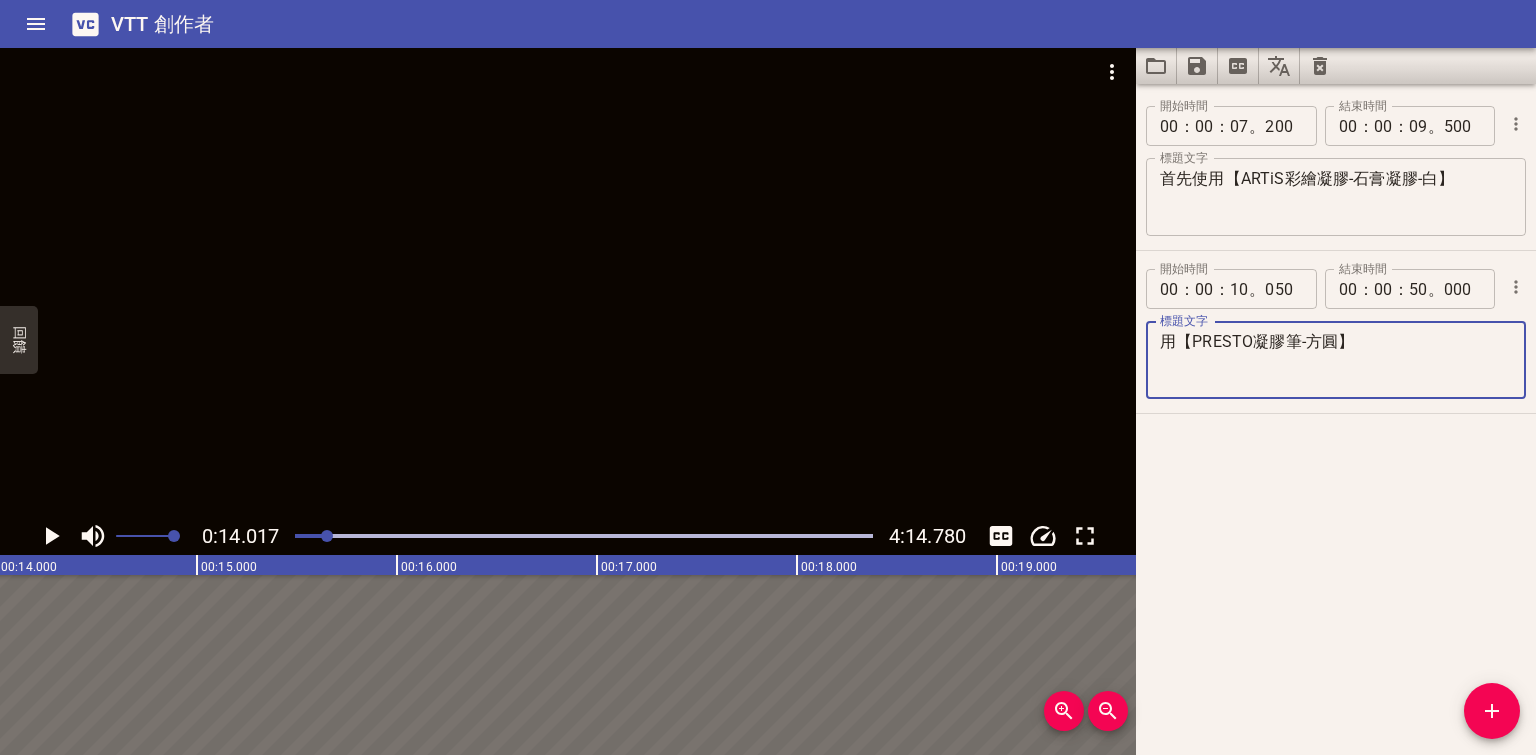 paste on "石膏凝膠-白" 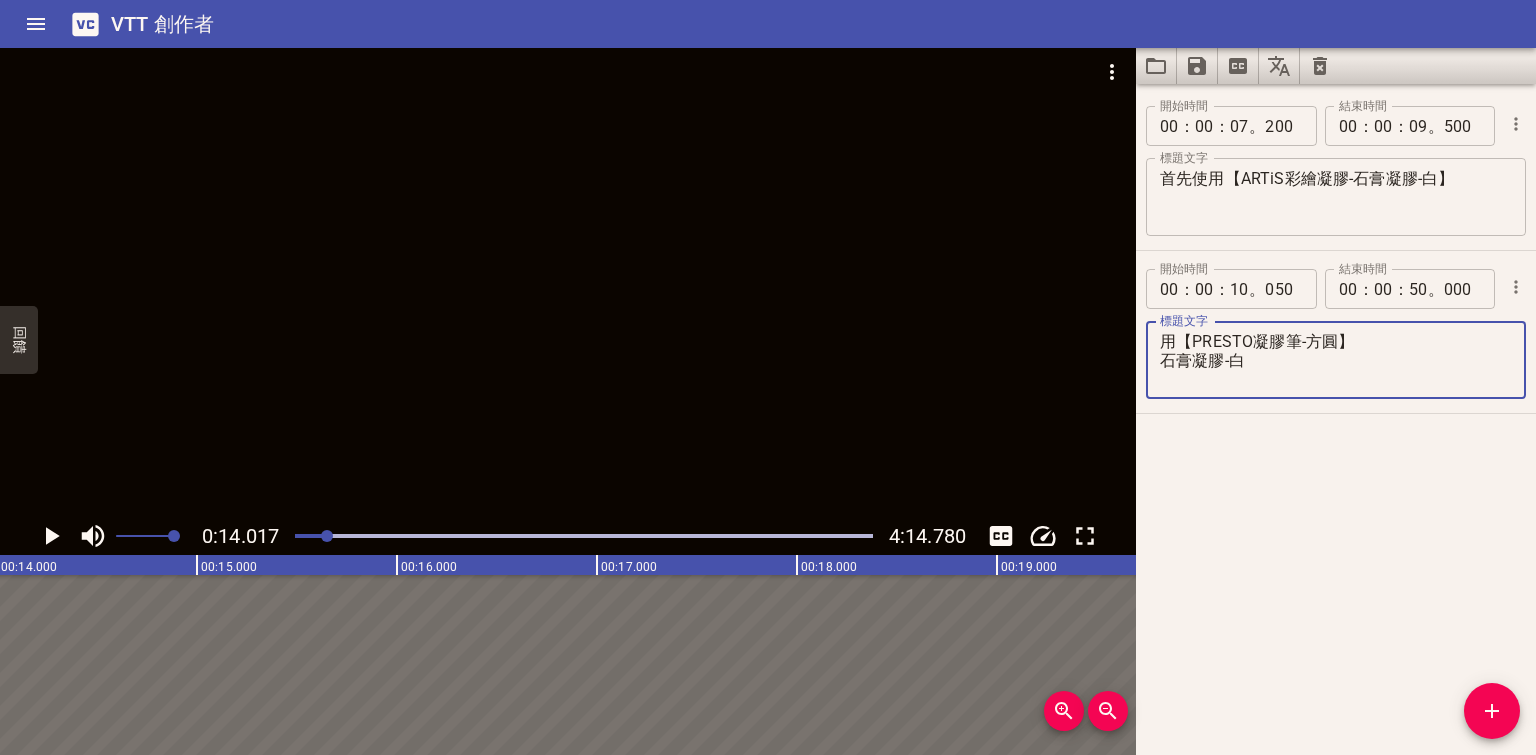 click on "用【PRESTO凝膠筆-方圓】
石膏凝膠-白 標題文字" at bounding box center [1336, 360] 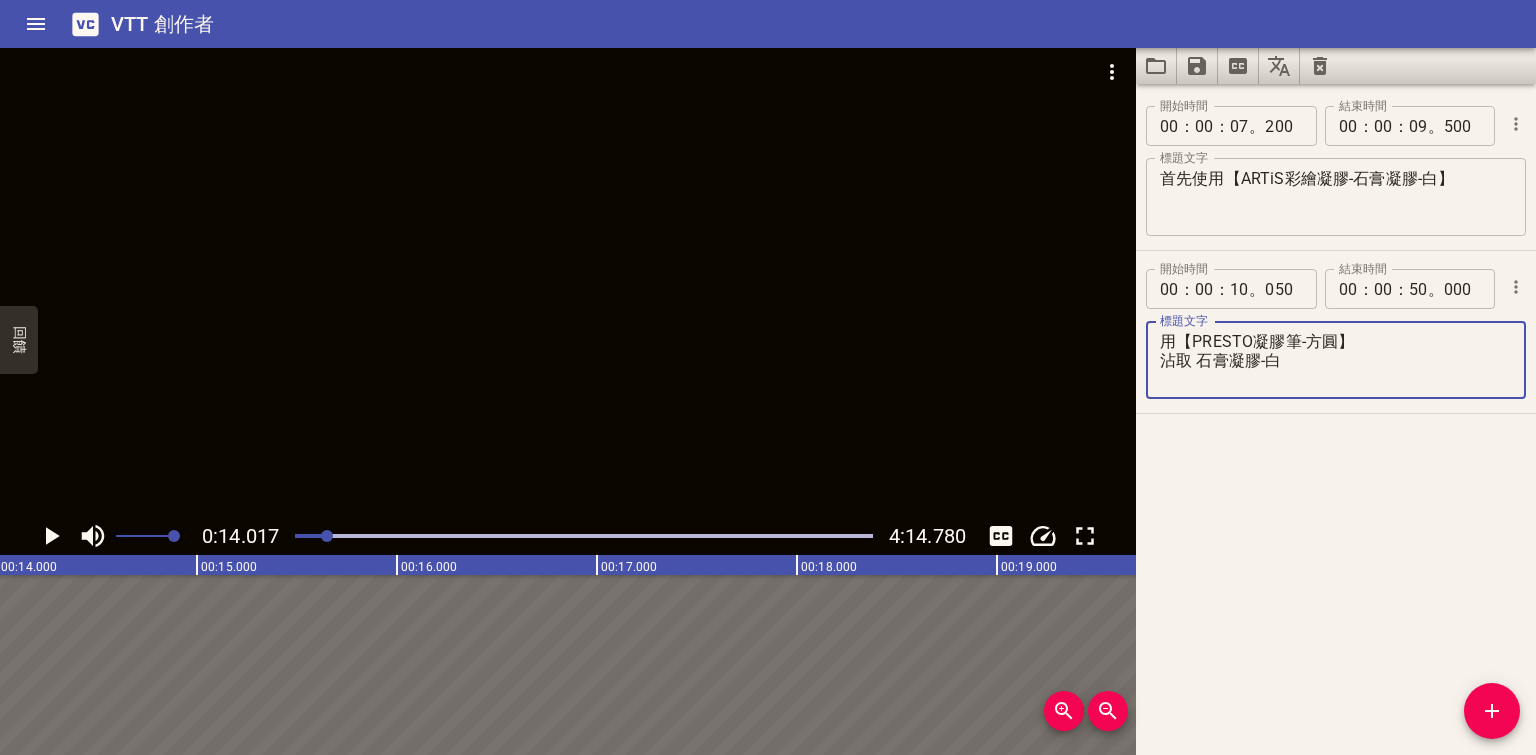 click on "用【PRESTO凝膠筆-方圓】
沾取 石膏凝膠-白" at bounding box center [1336, 360] 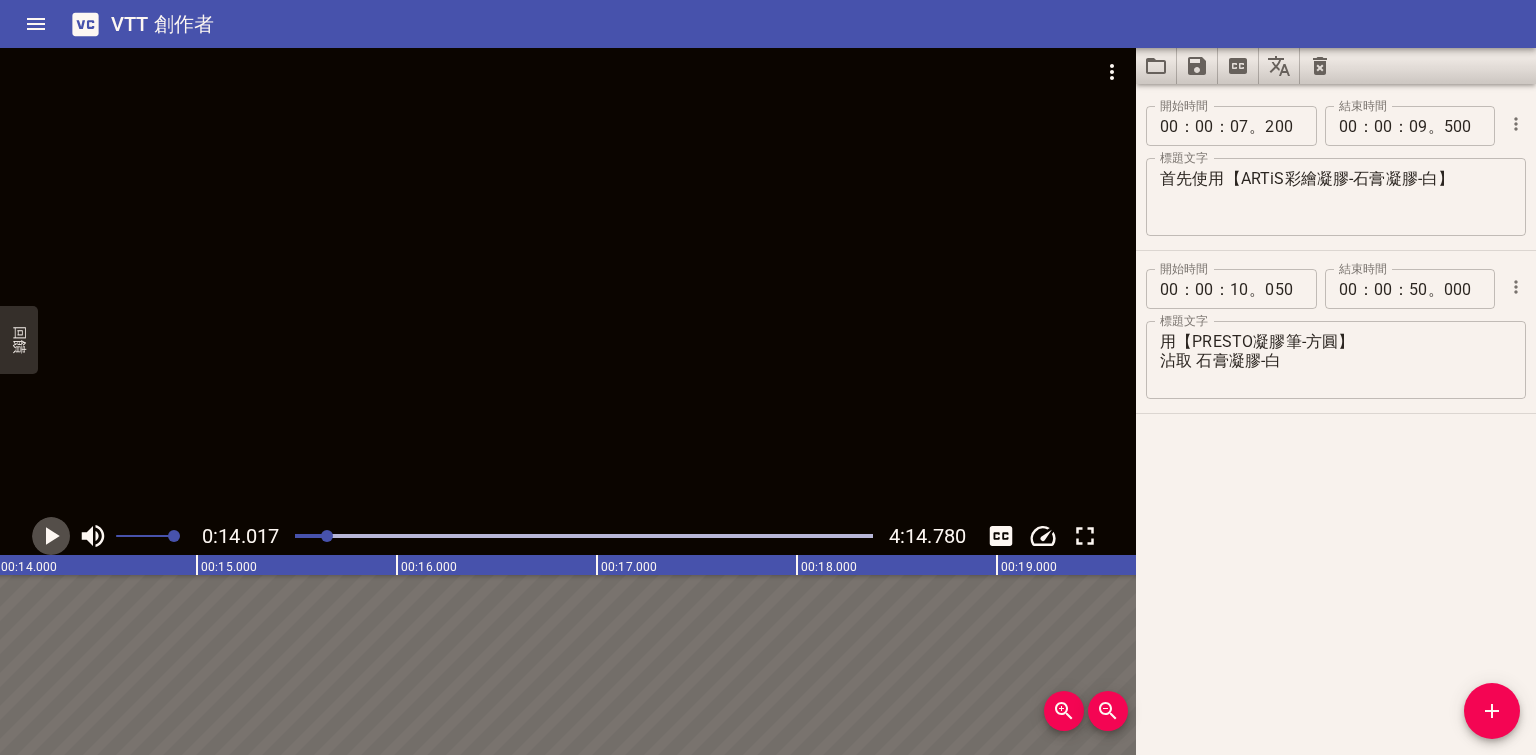 click at bounding box center [51, 536] 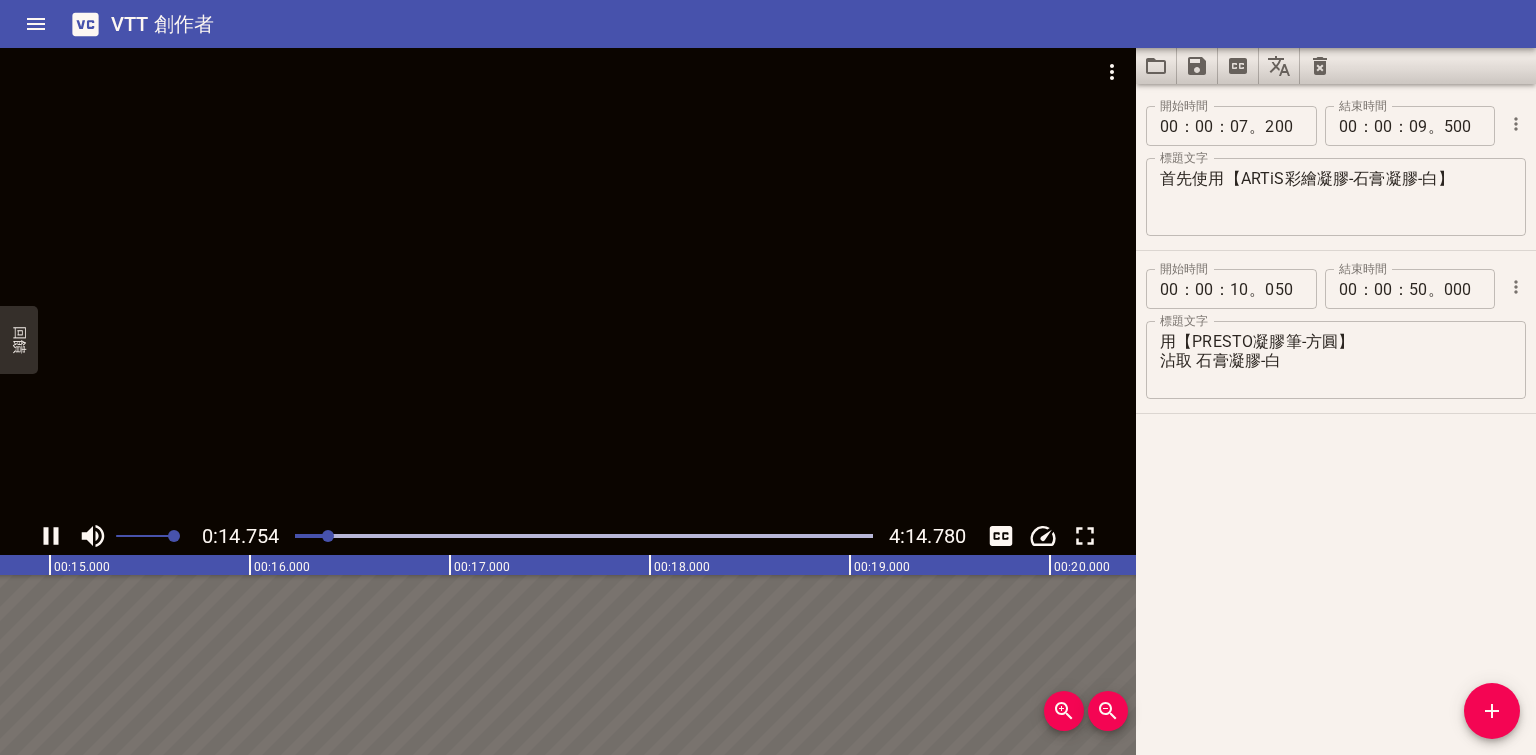 click on "用【PRESTO凝膠筆-方圓】
沾取 石膏凝膠-白" at bounding box center (1336, 197) 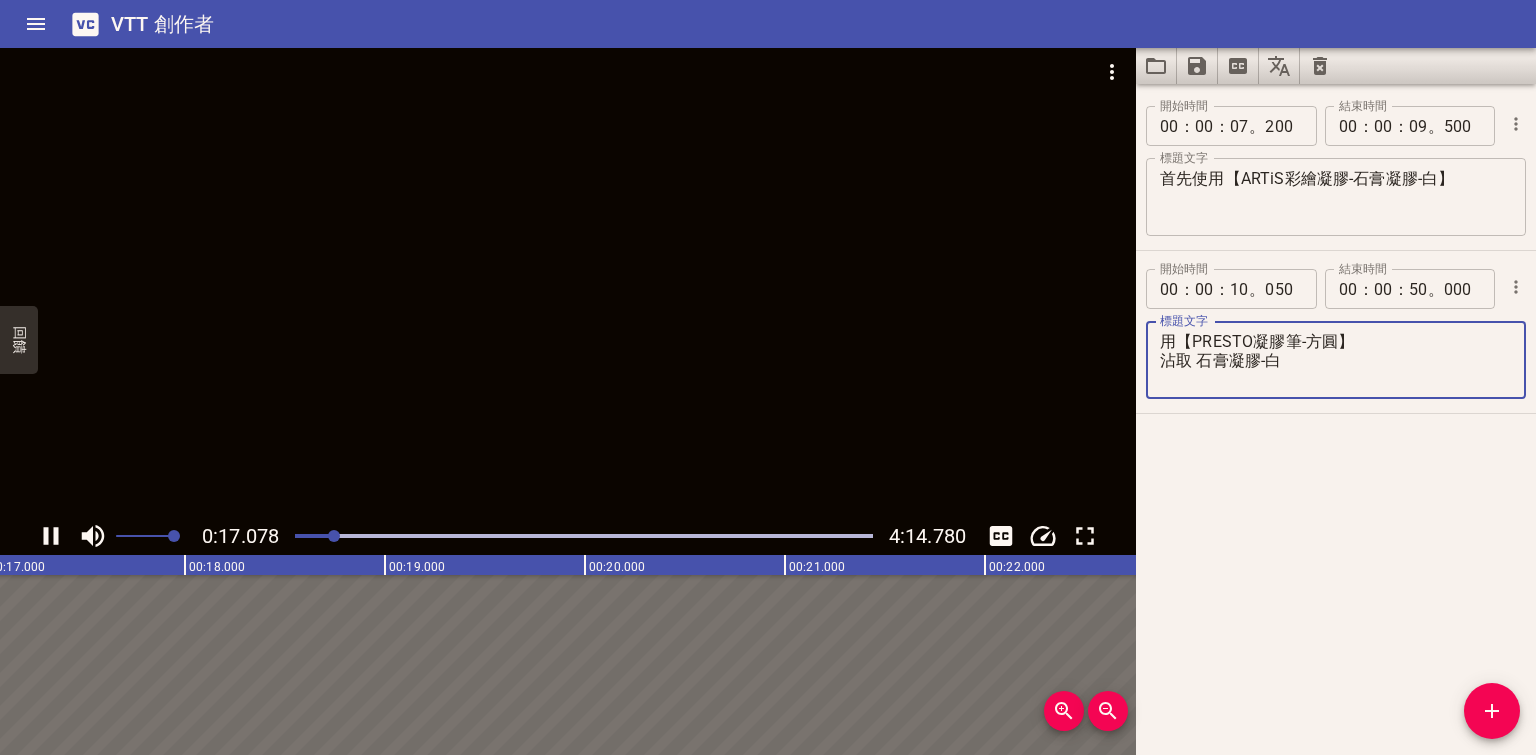 scroll, scrollTop: 0, scrollLeft: 3428, axis: horizontal 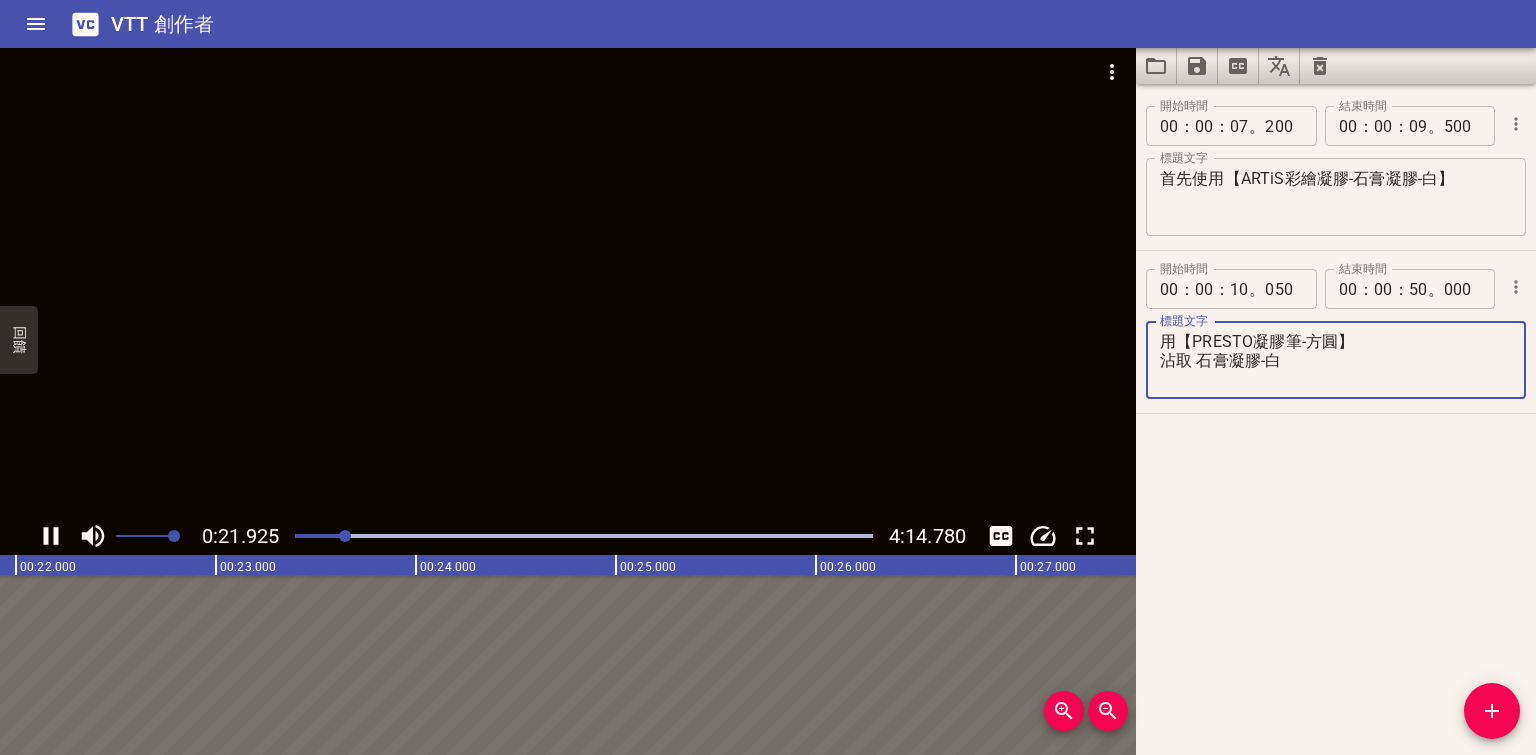 click at bounding box center [345, 536] 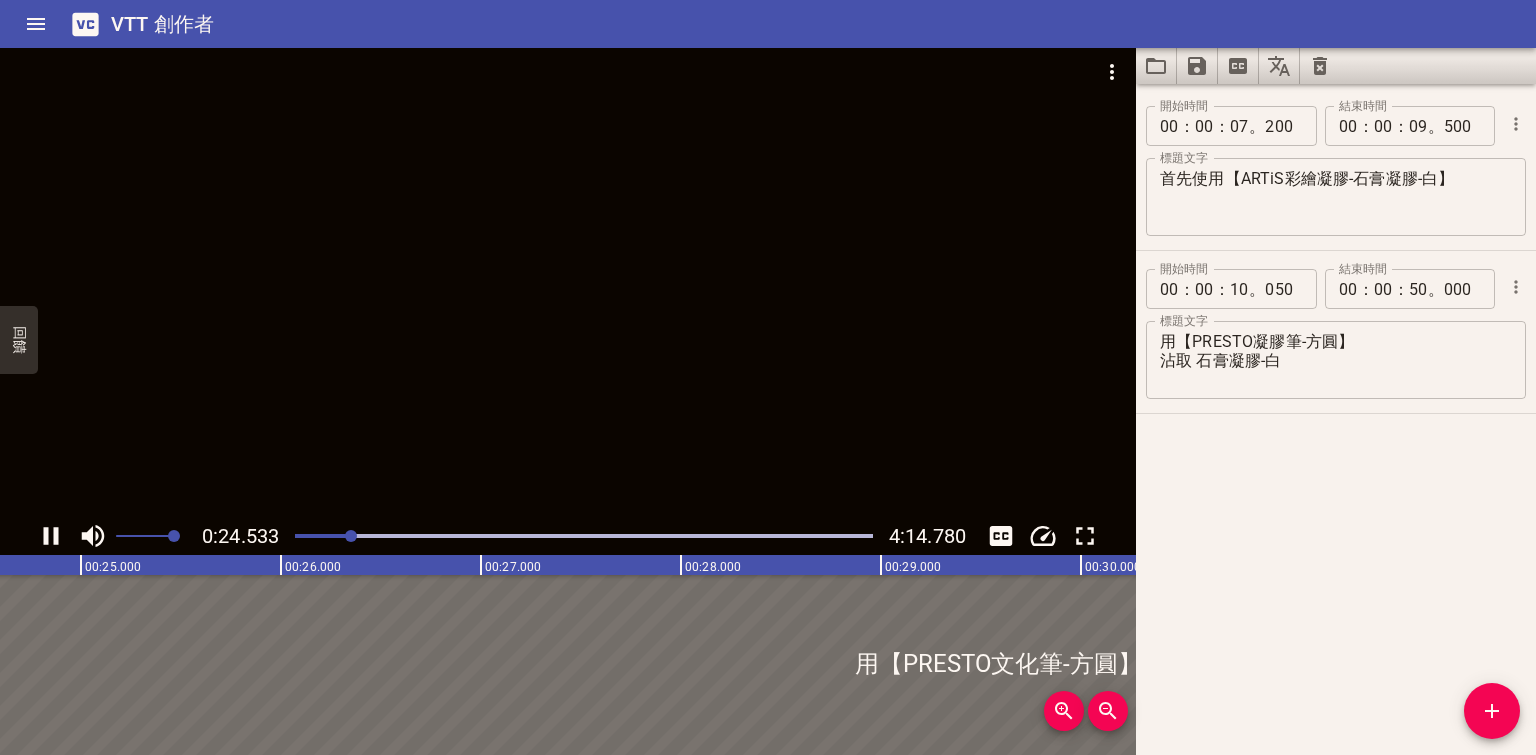click at bounding box center (584, 536) 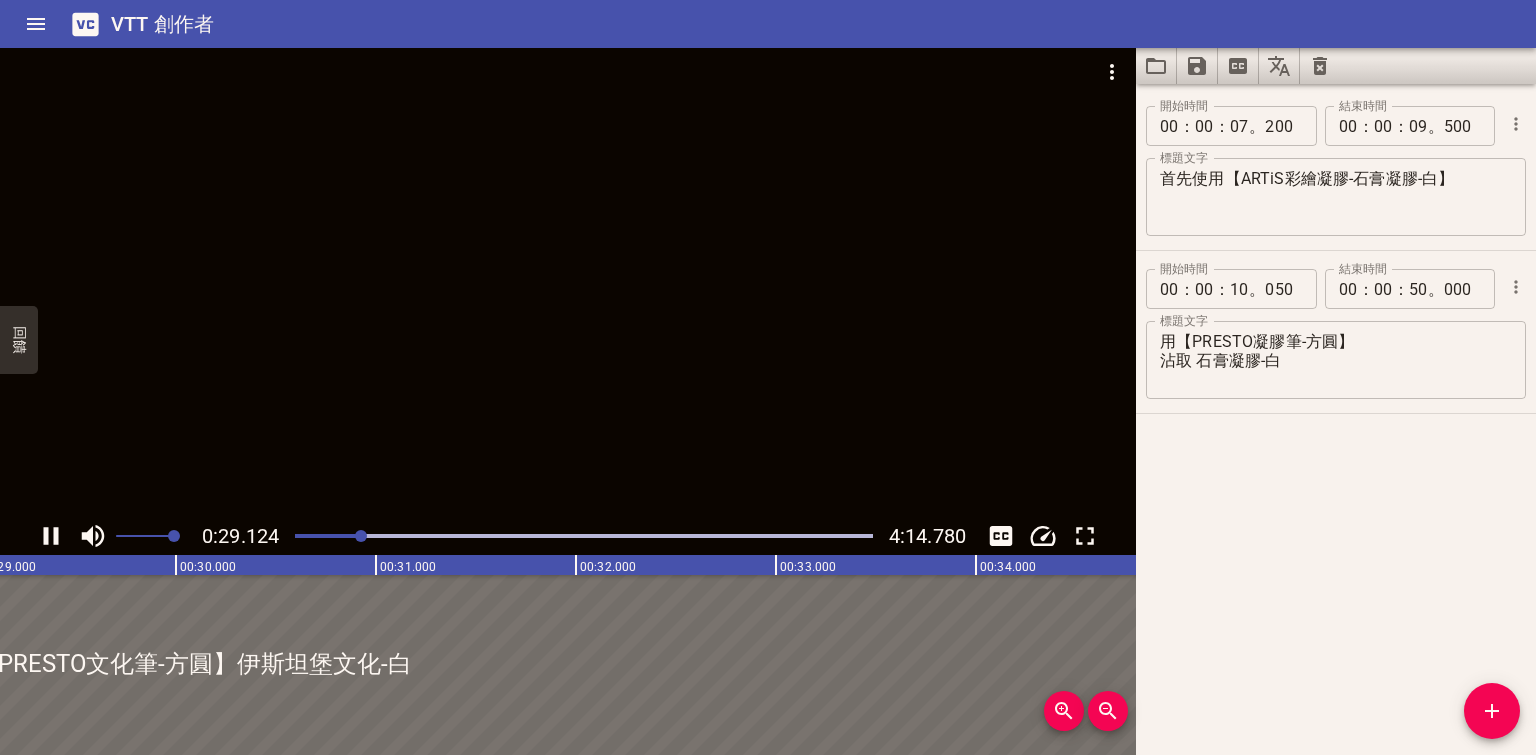 click on "用【PRESTO凝膠筆-方圓】
沾取 石膏凝膠-白" at bounding box center [1336, 197] 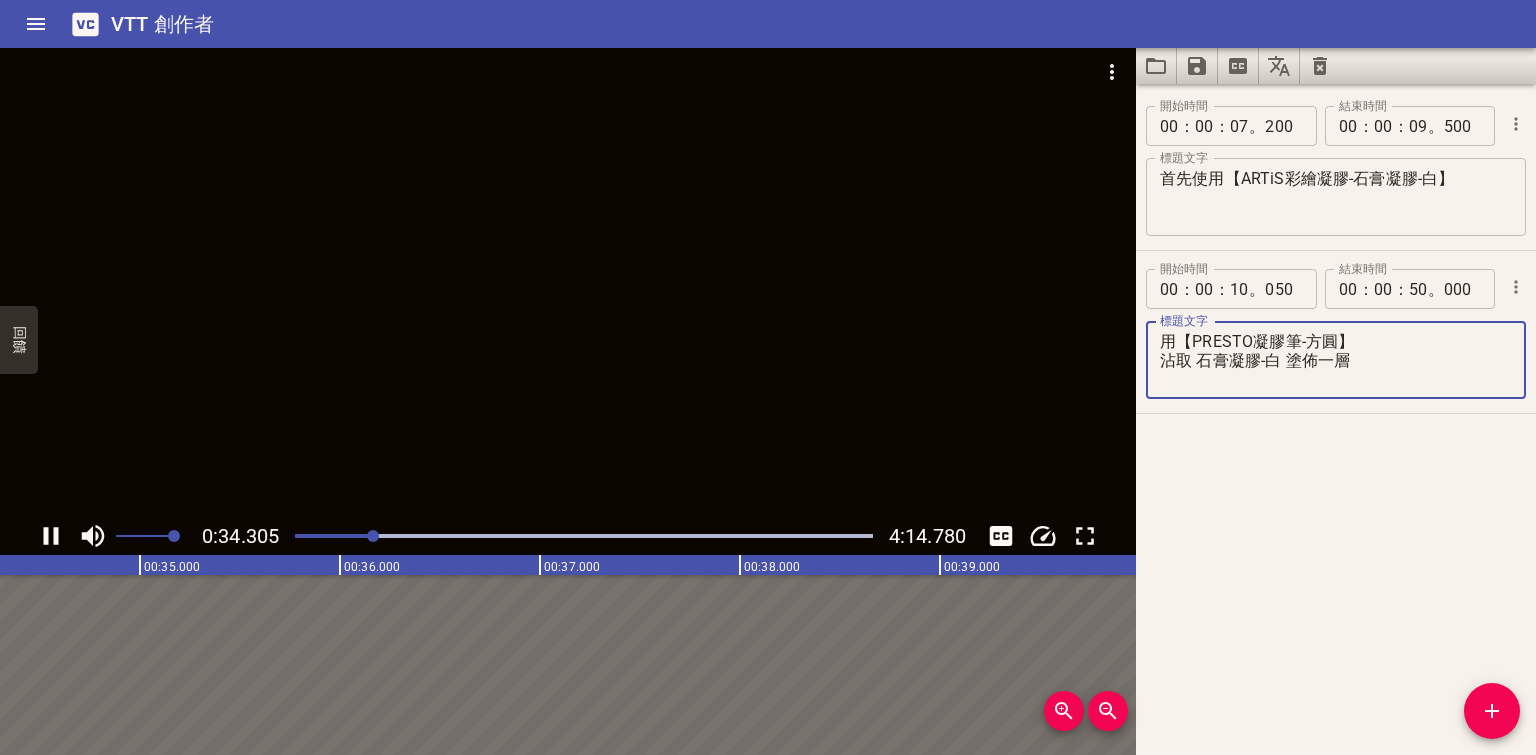 scroll, scrollTop: 0, scrollLeft: 6873, axis: horizontal 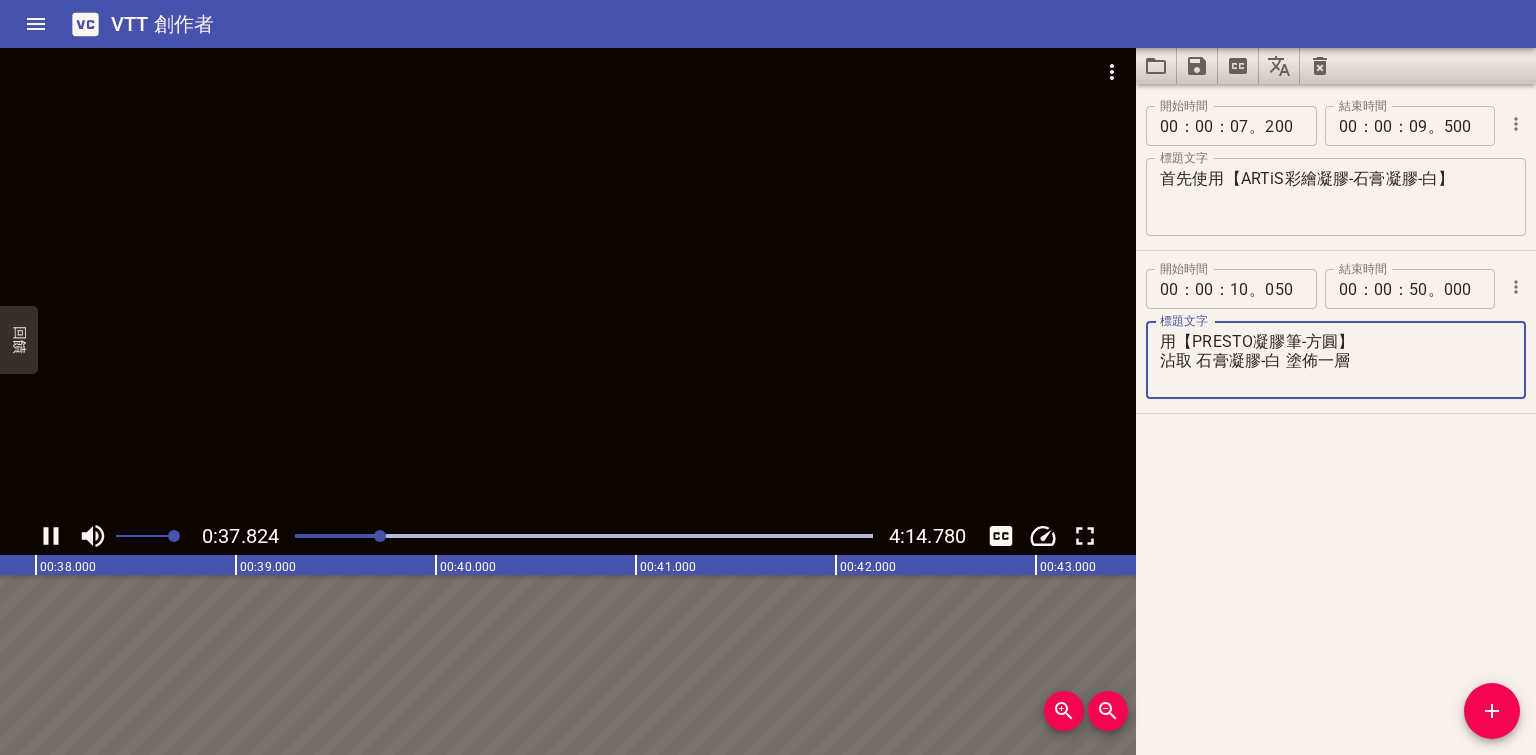 click at bounding box center (51, 536) 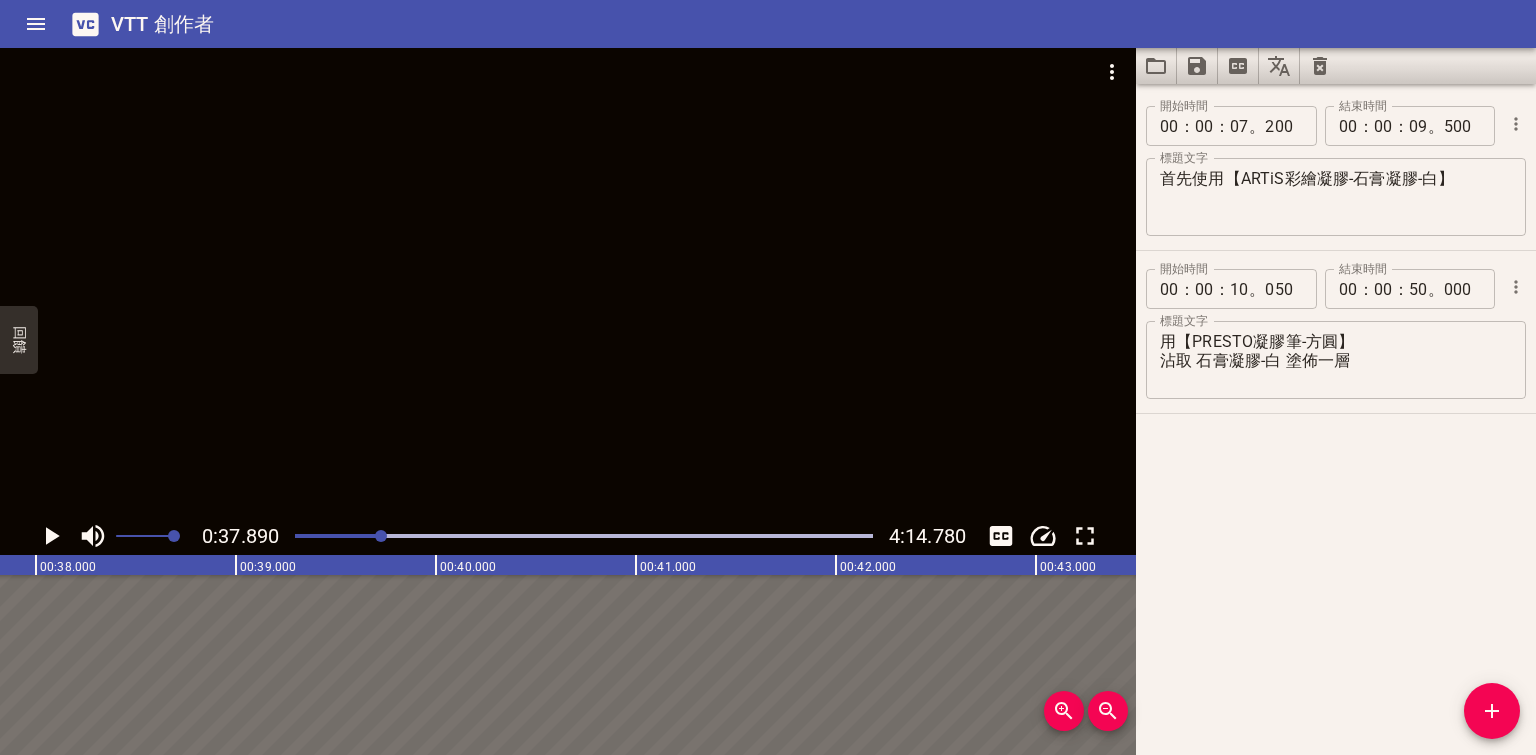 scroll, scrollTop: 0, scrollLeft: 7577, axis: horizontal 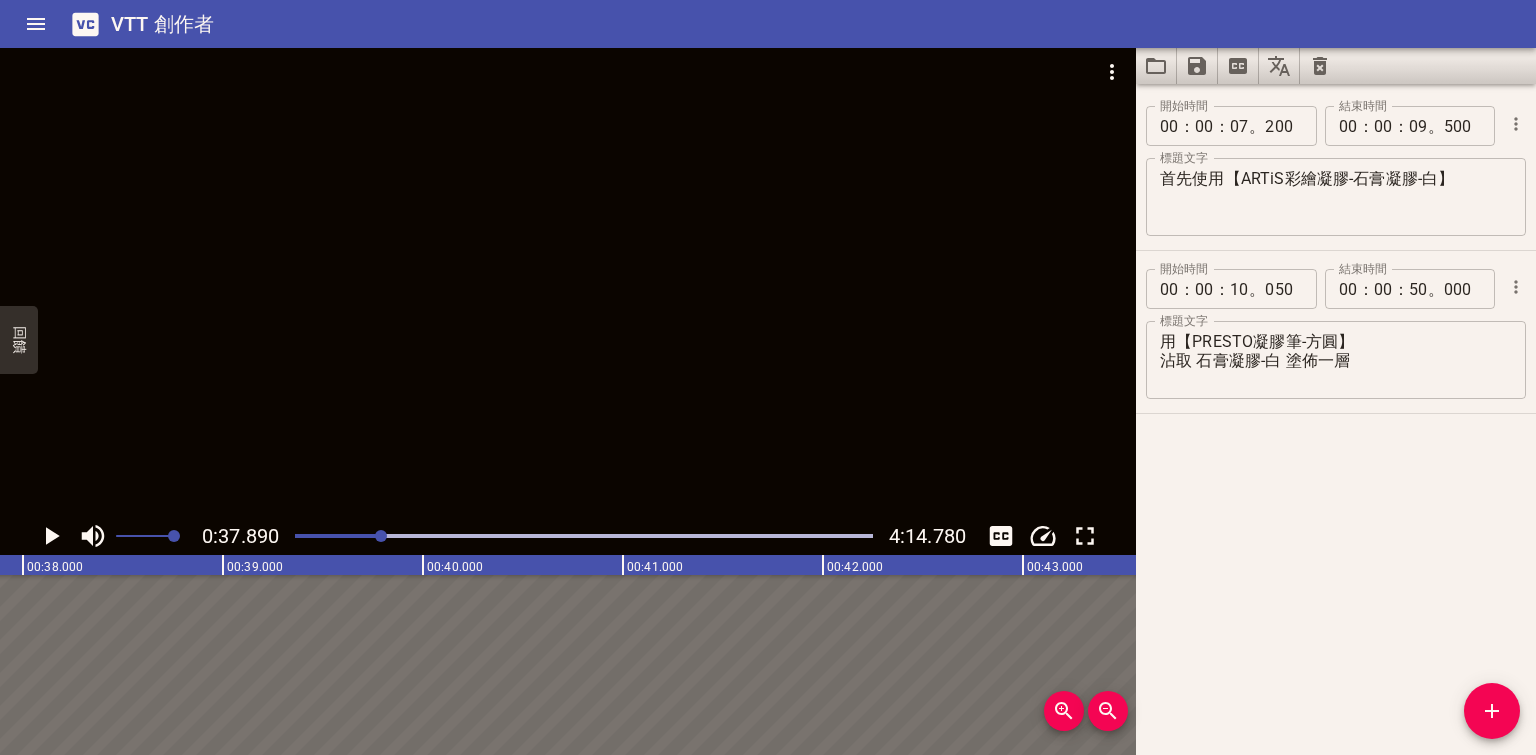 click on "用【PRESTO凝膠筆-方圓】
沾取 石膏凝膠-白 塗佈一層" at bounding box center [1336, 197] 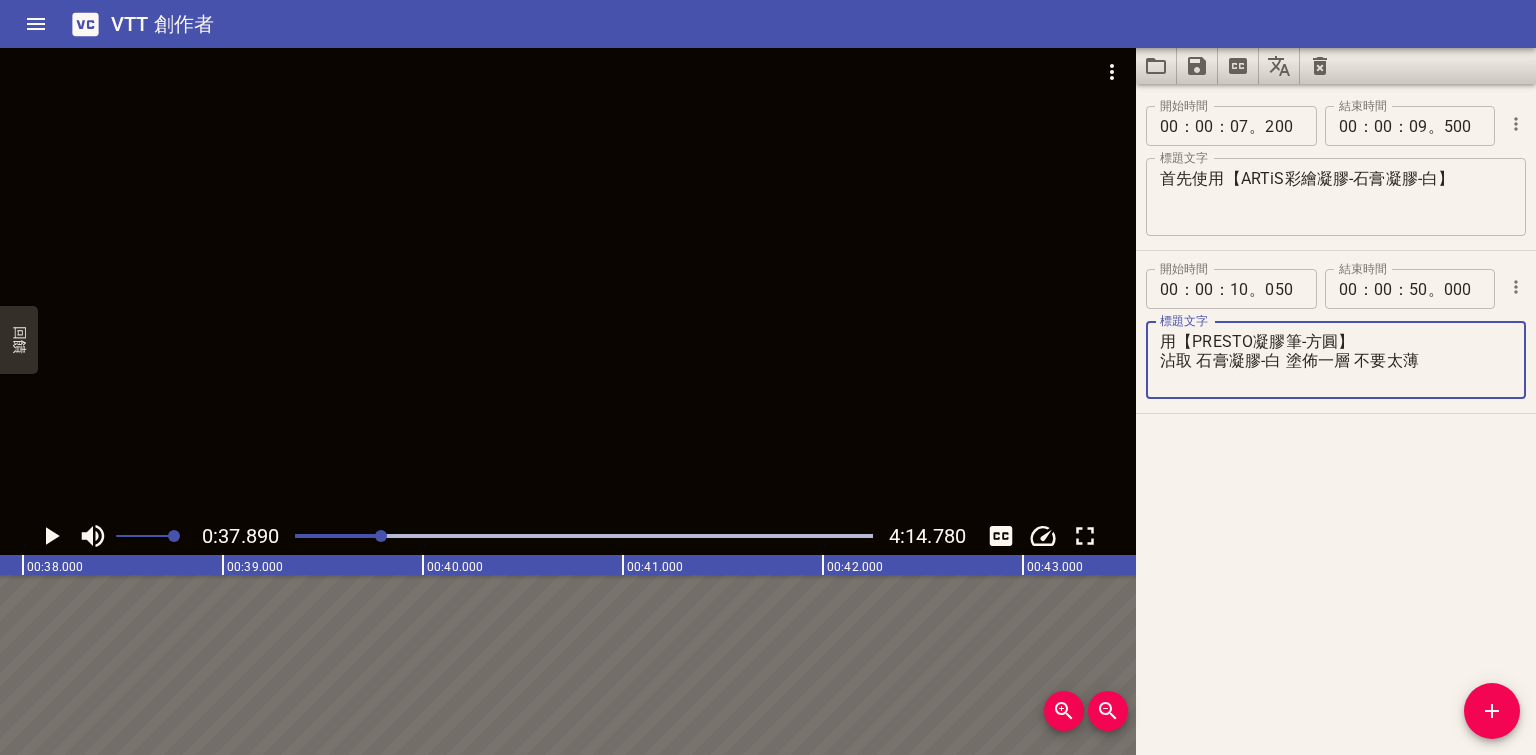 type on "用【PRESTO凝膠筆-方圓】
沾取 石膏凝膠-白 塗佈一層 不要太薄" 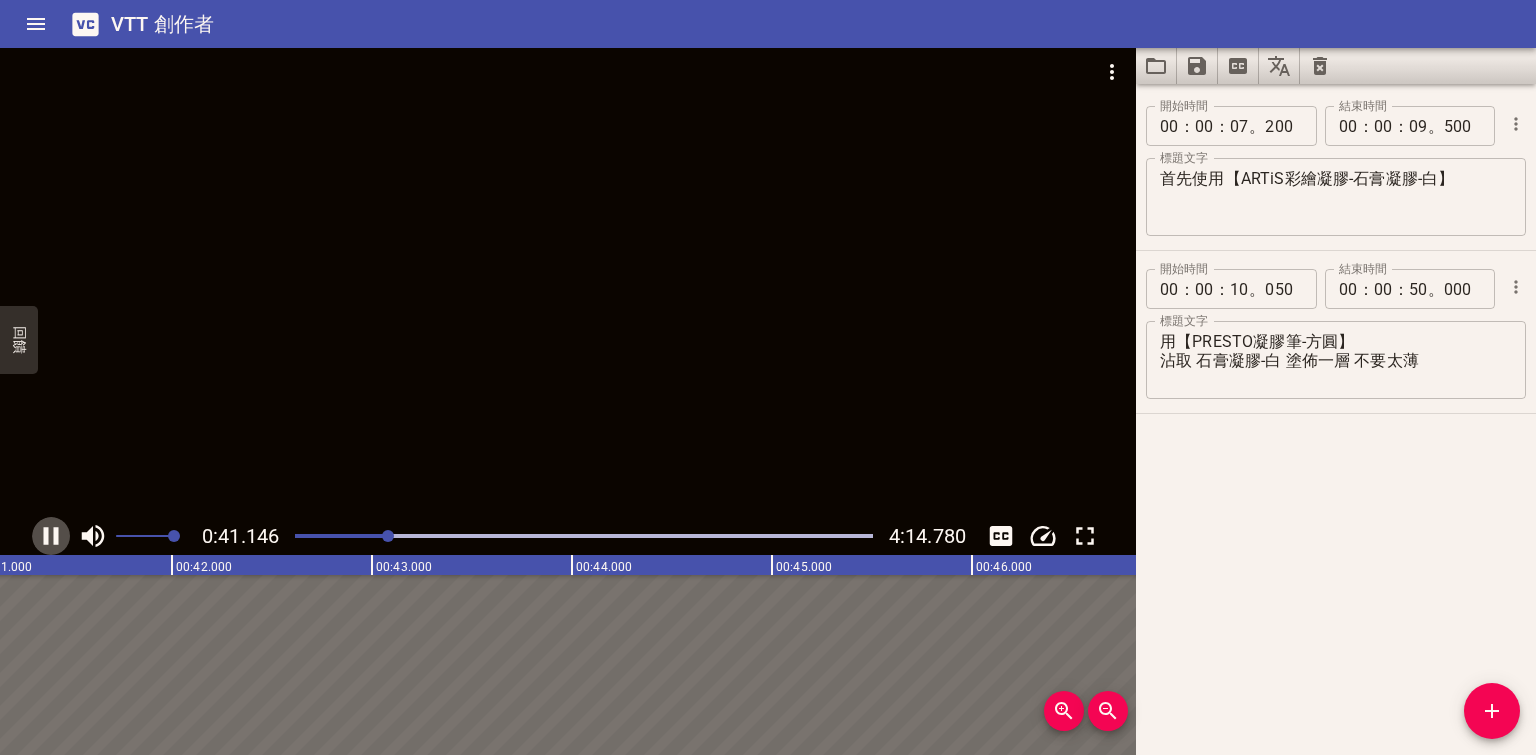 click at bounding box center [51, 536] 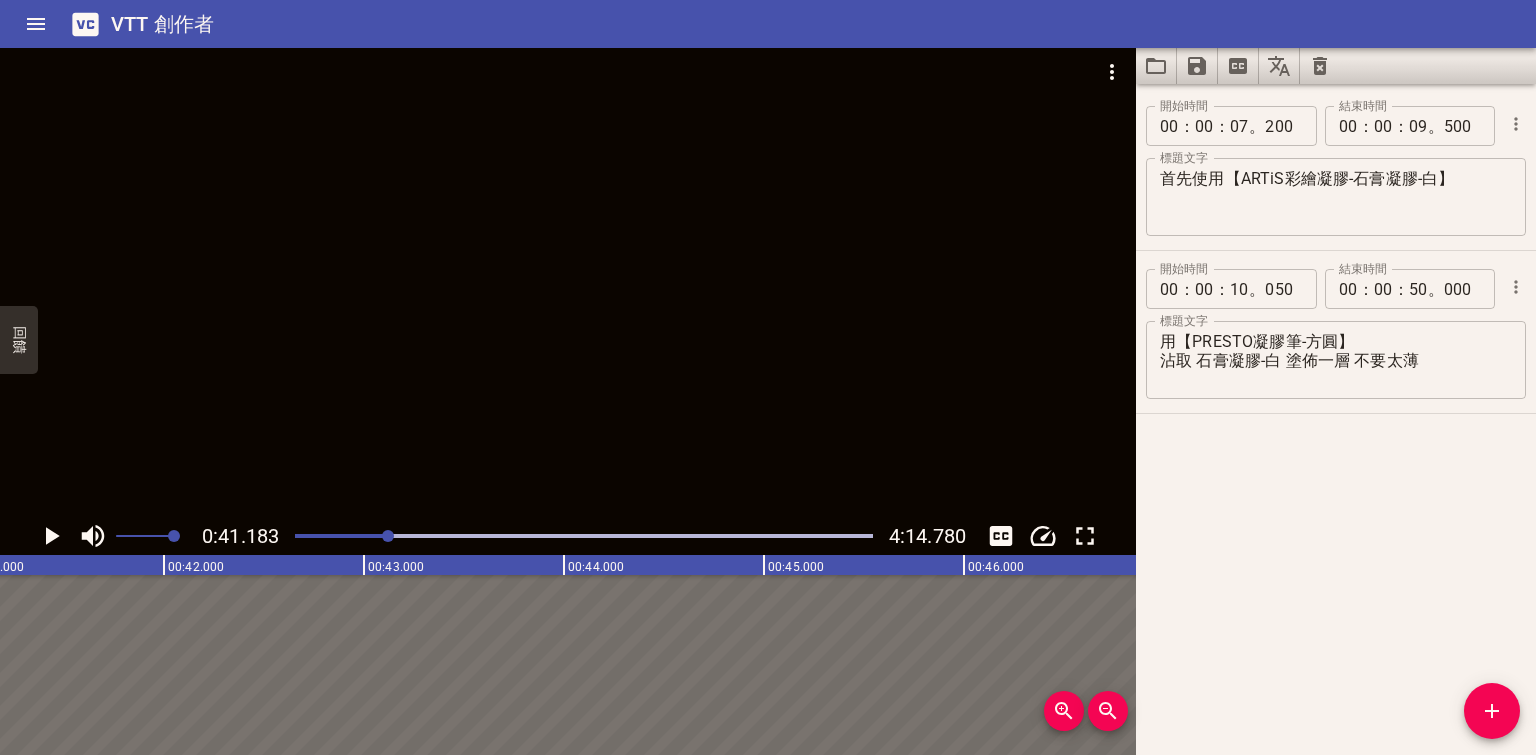 click at bounding box center (388, 536) 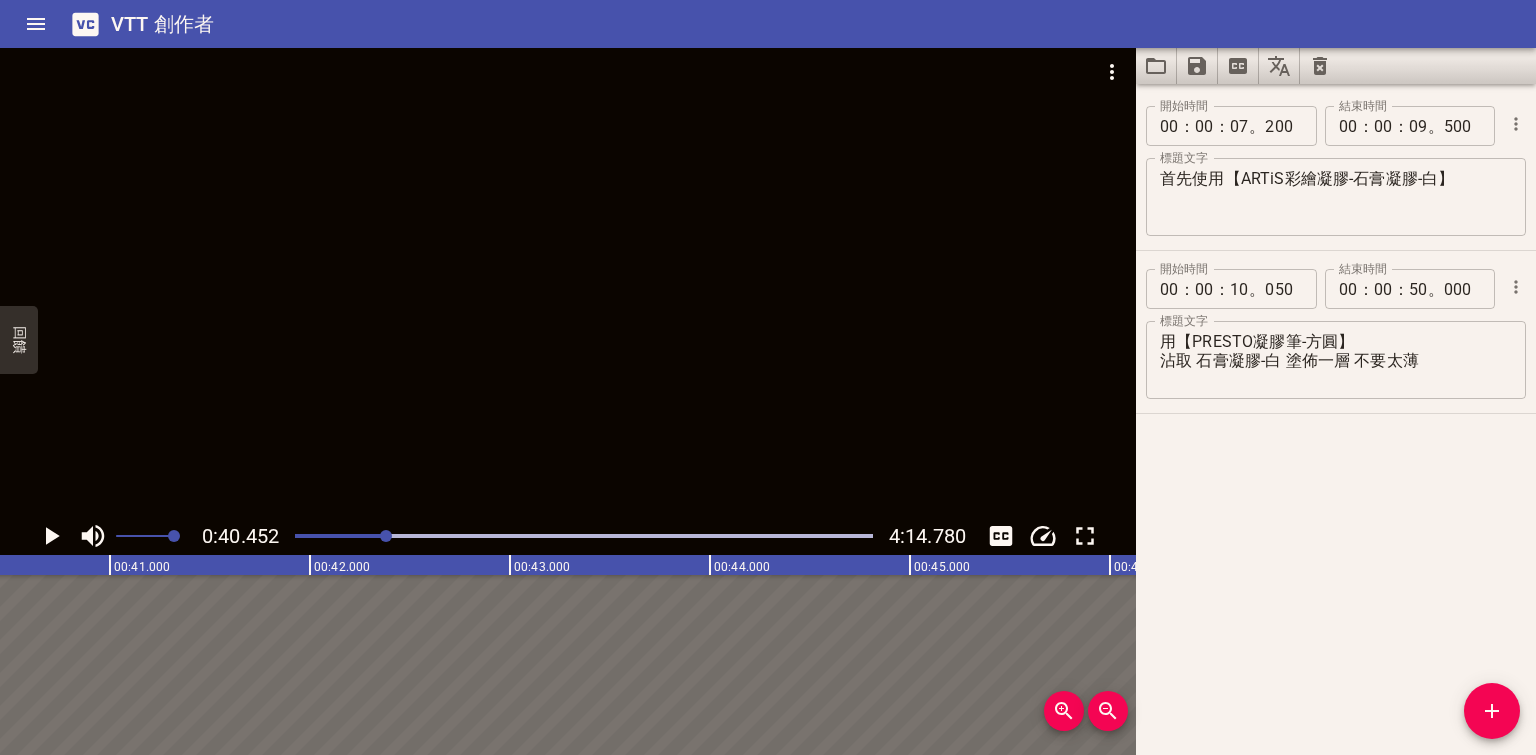 click at bounding box center [53, 536] 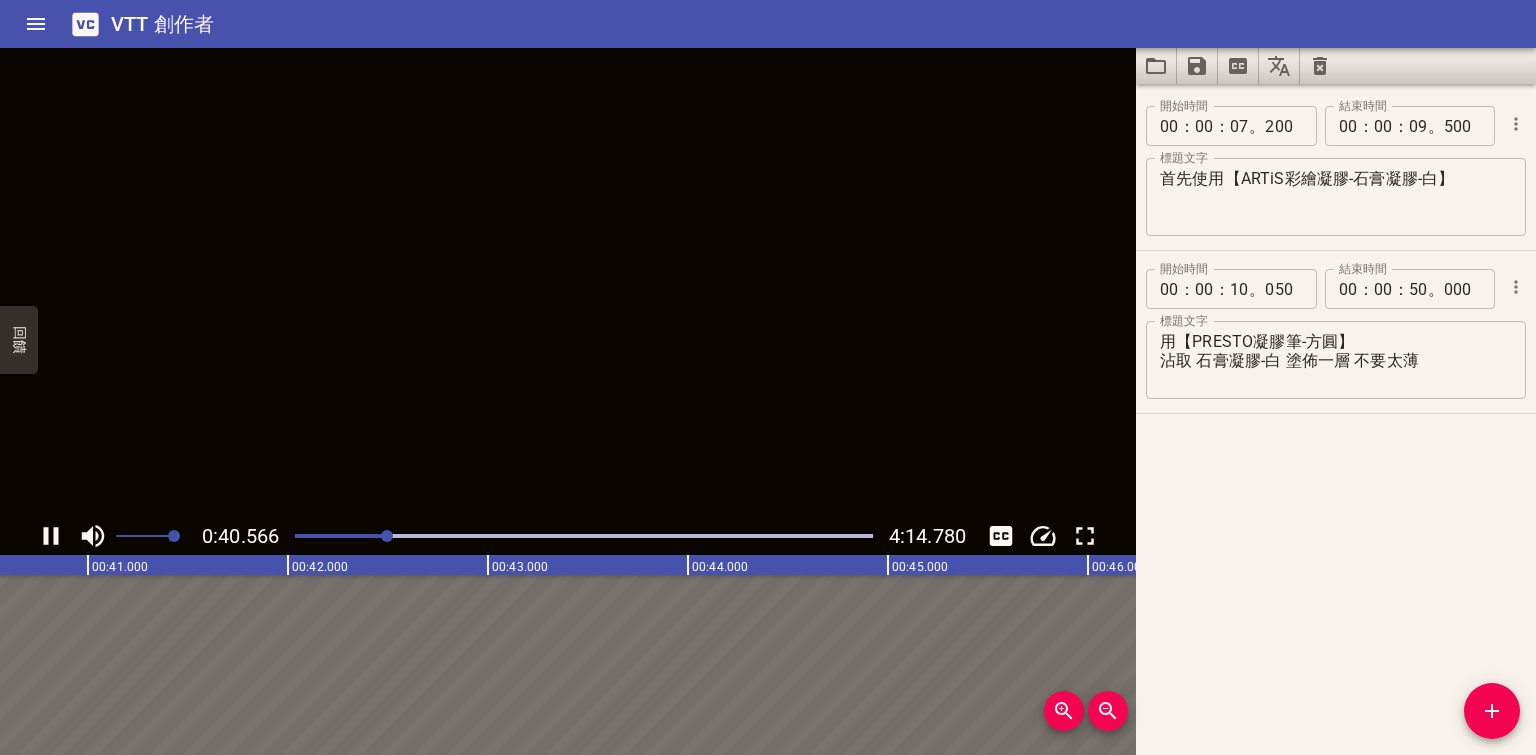 click at bounding box center (51, 536) 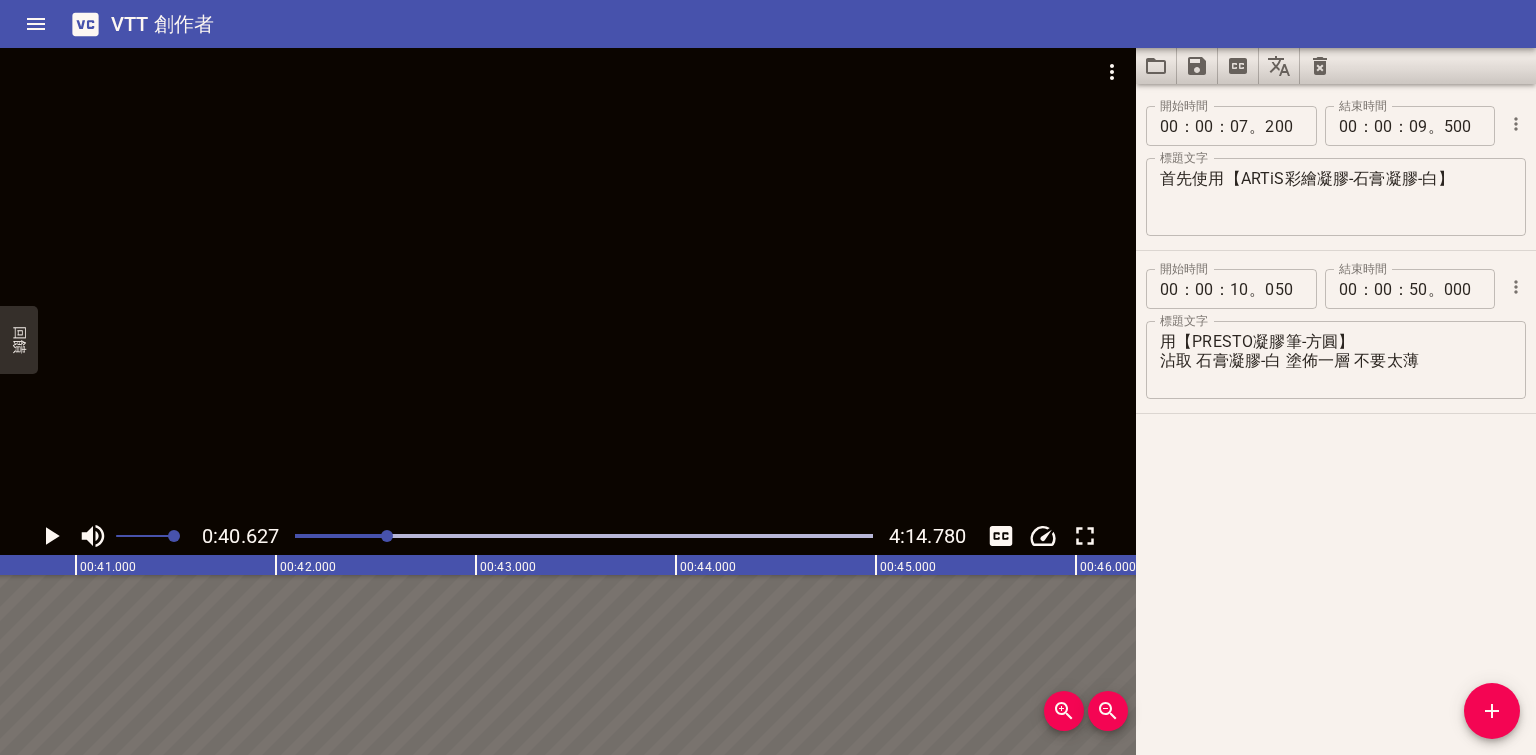click at bounding box center (51, 536) 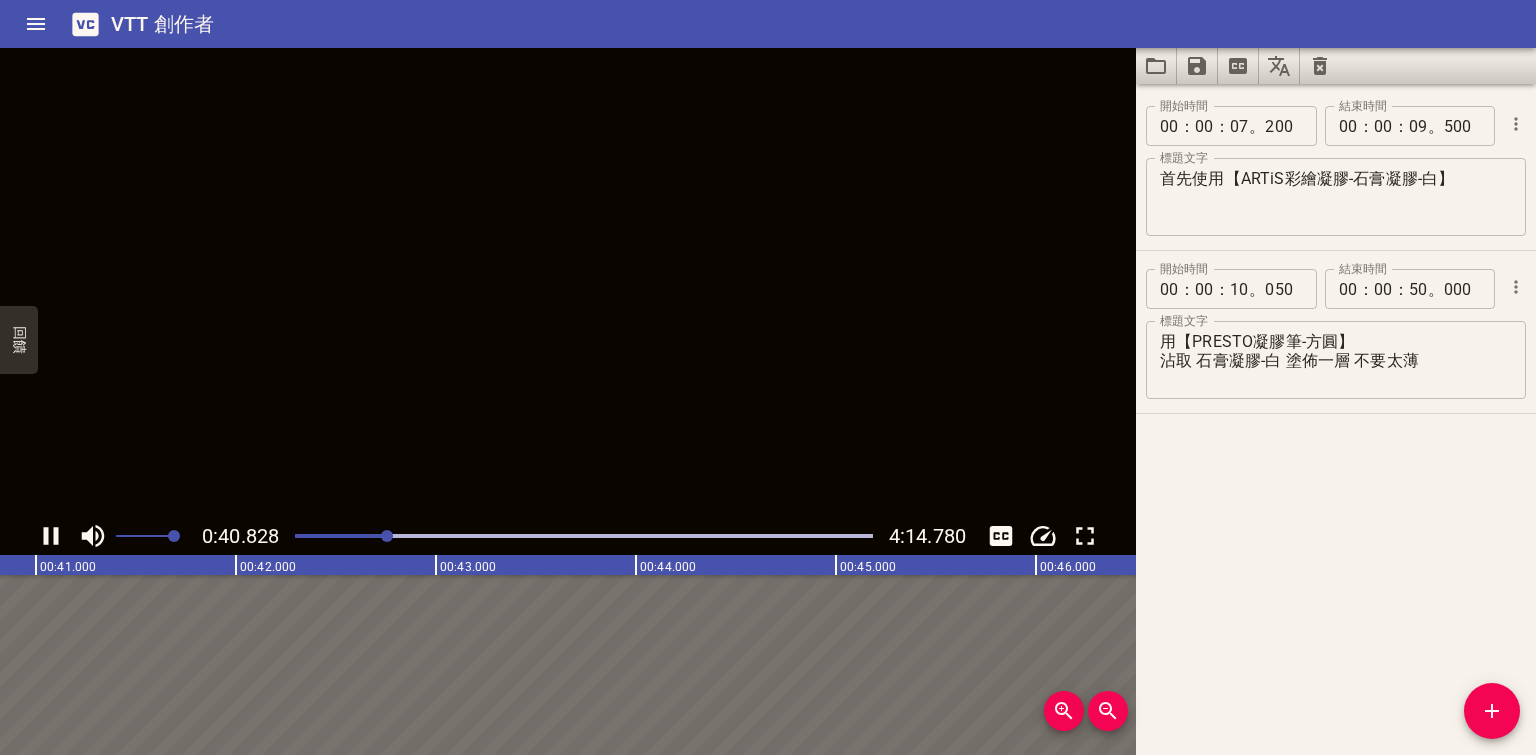 click at bounding box center [51, 536] 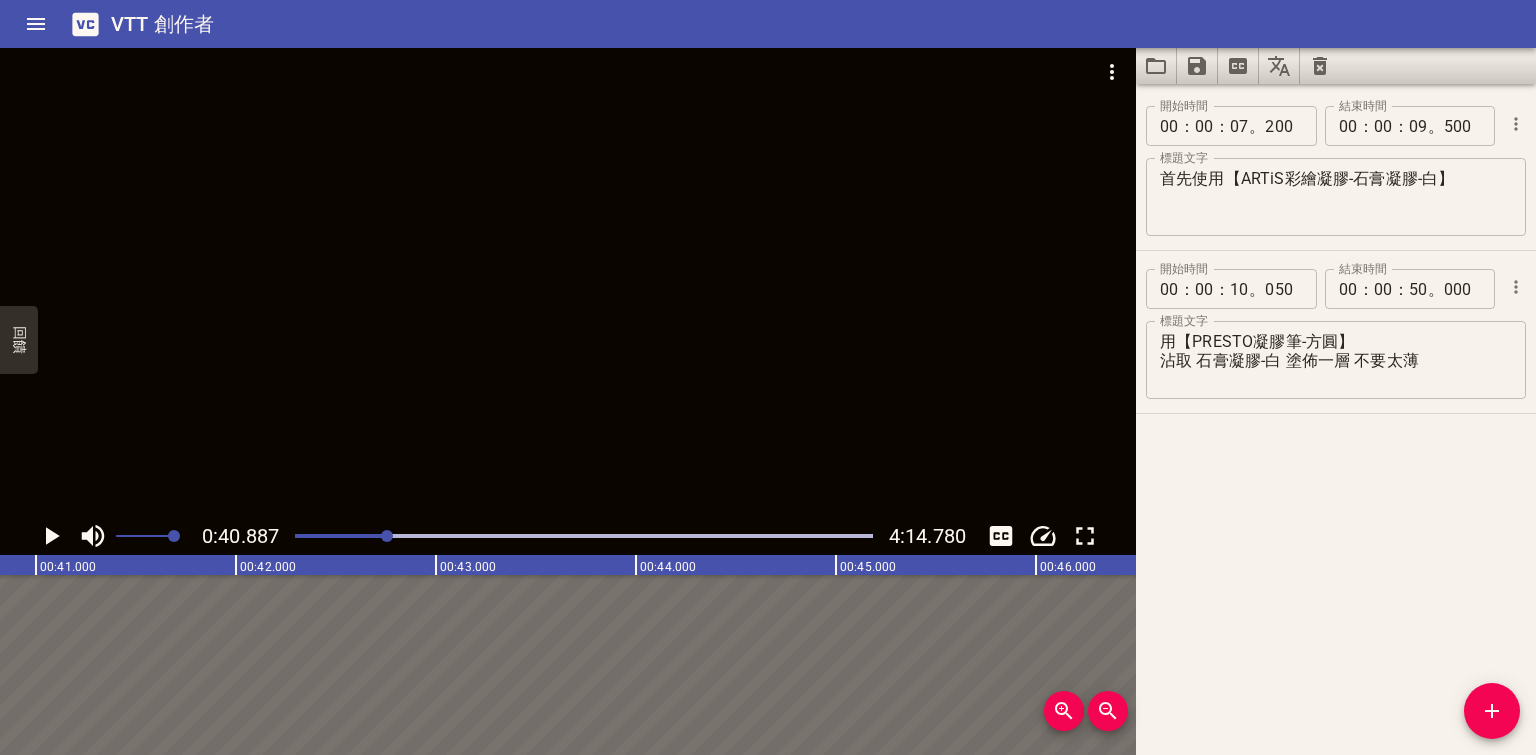 scroll, scrollTop: 0, scrollLeft: 8176, axis: horizontal 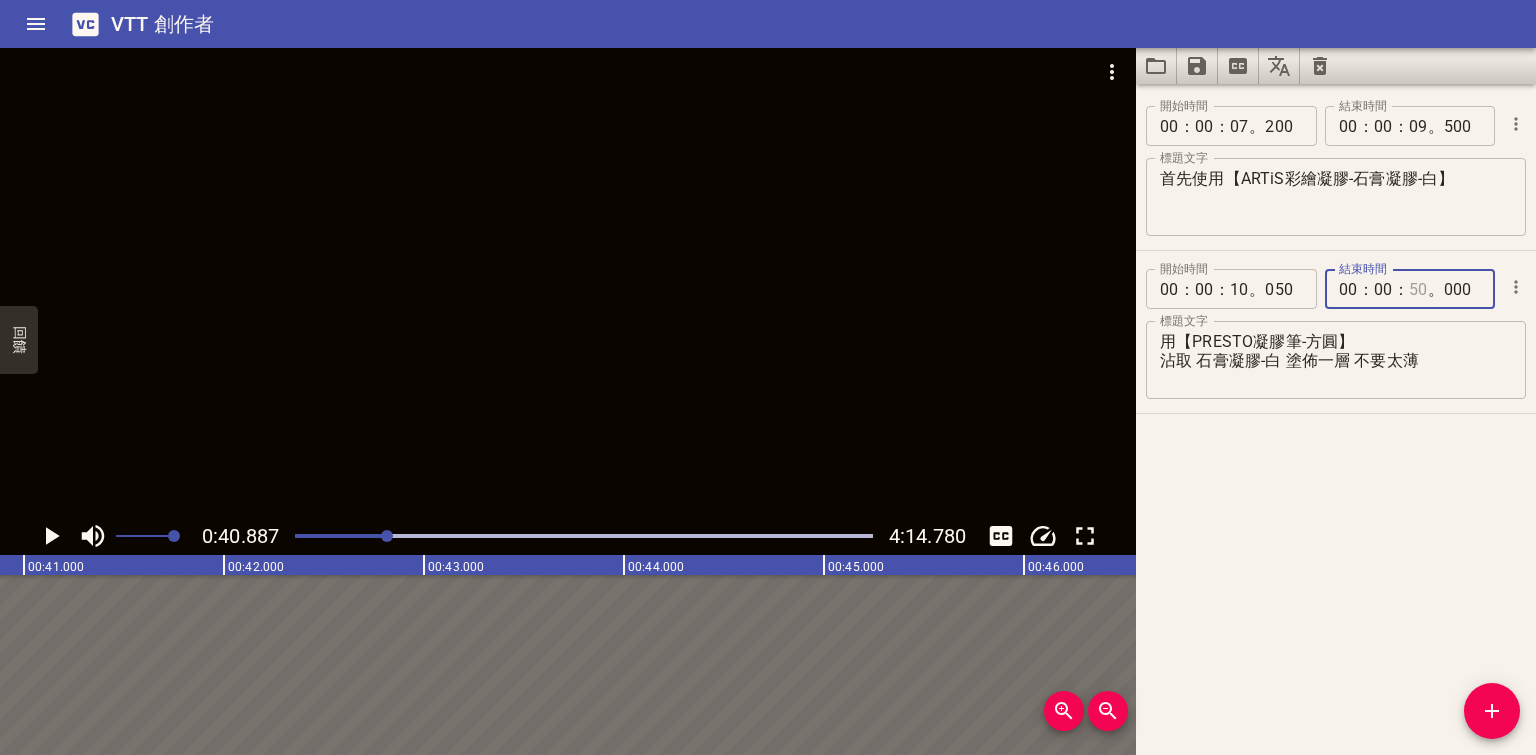 click at bounding box center (1418, 289) 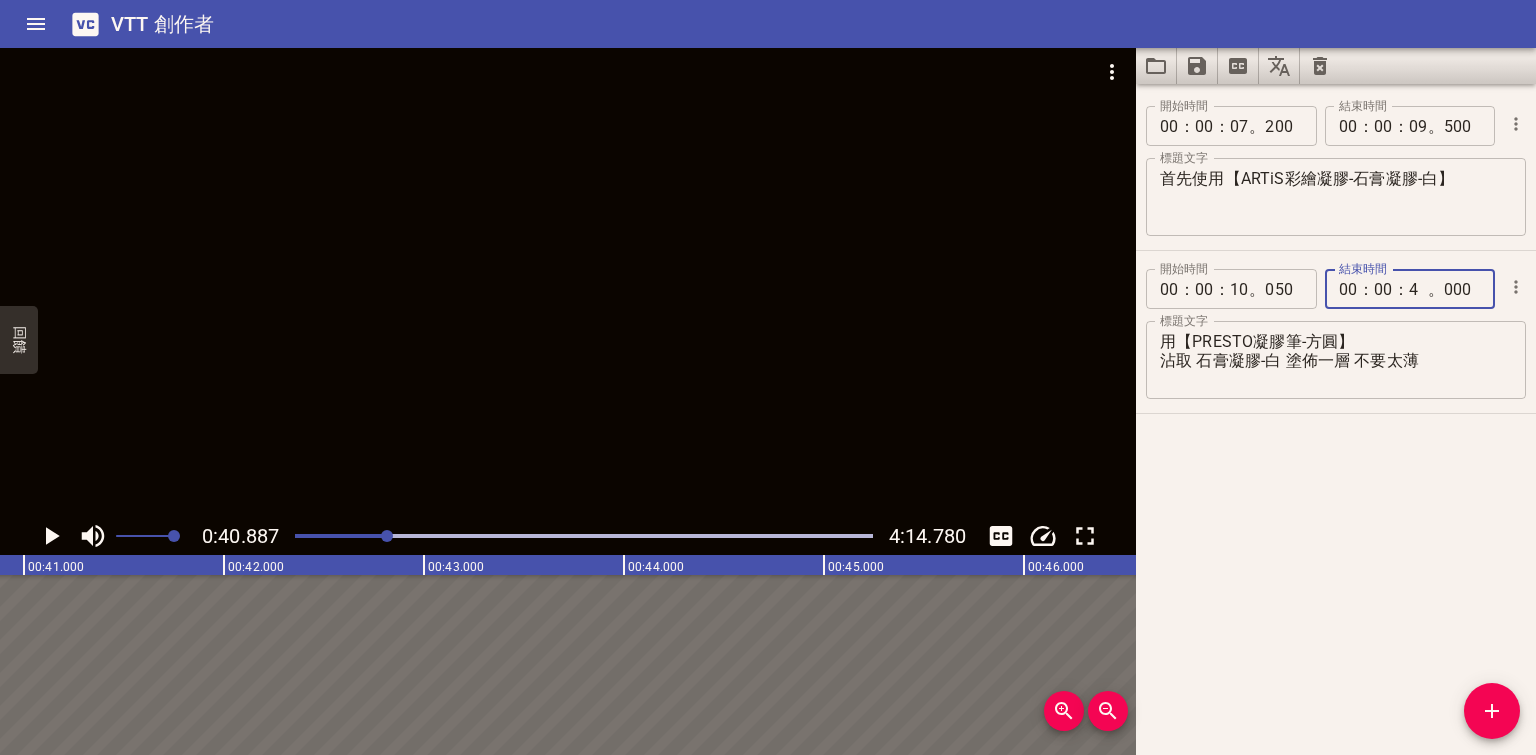 type on "40" 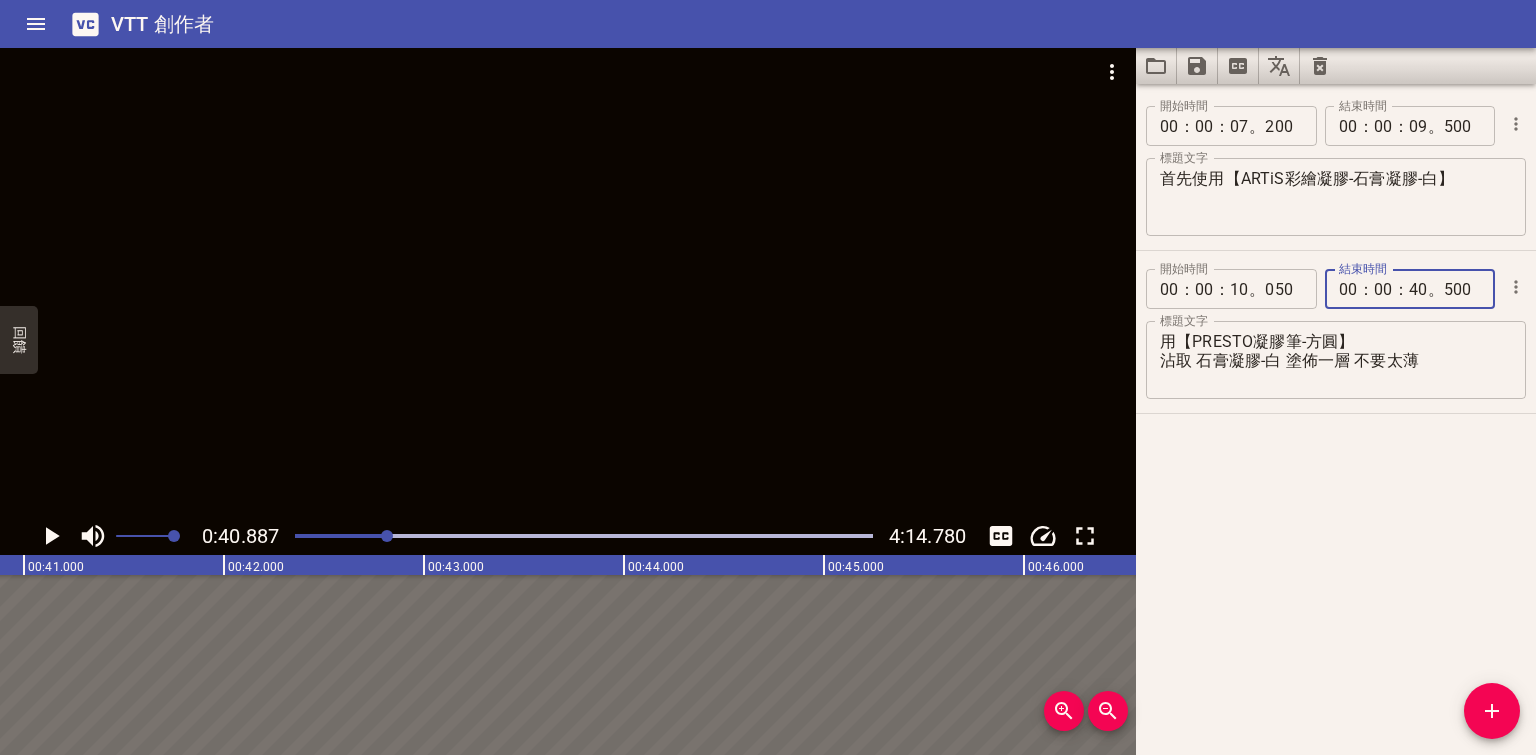 click on "500" at bounding box center (1462, 289) 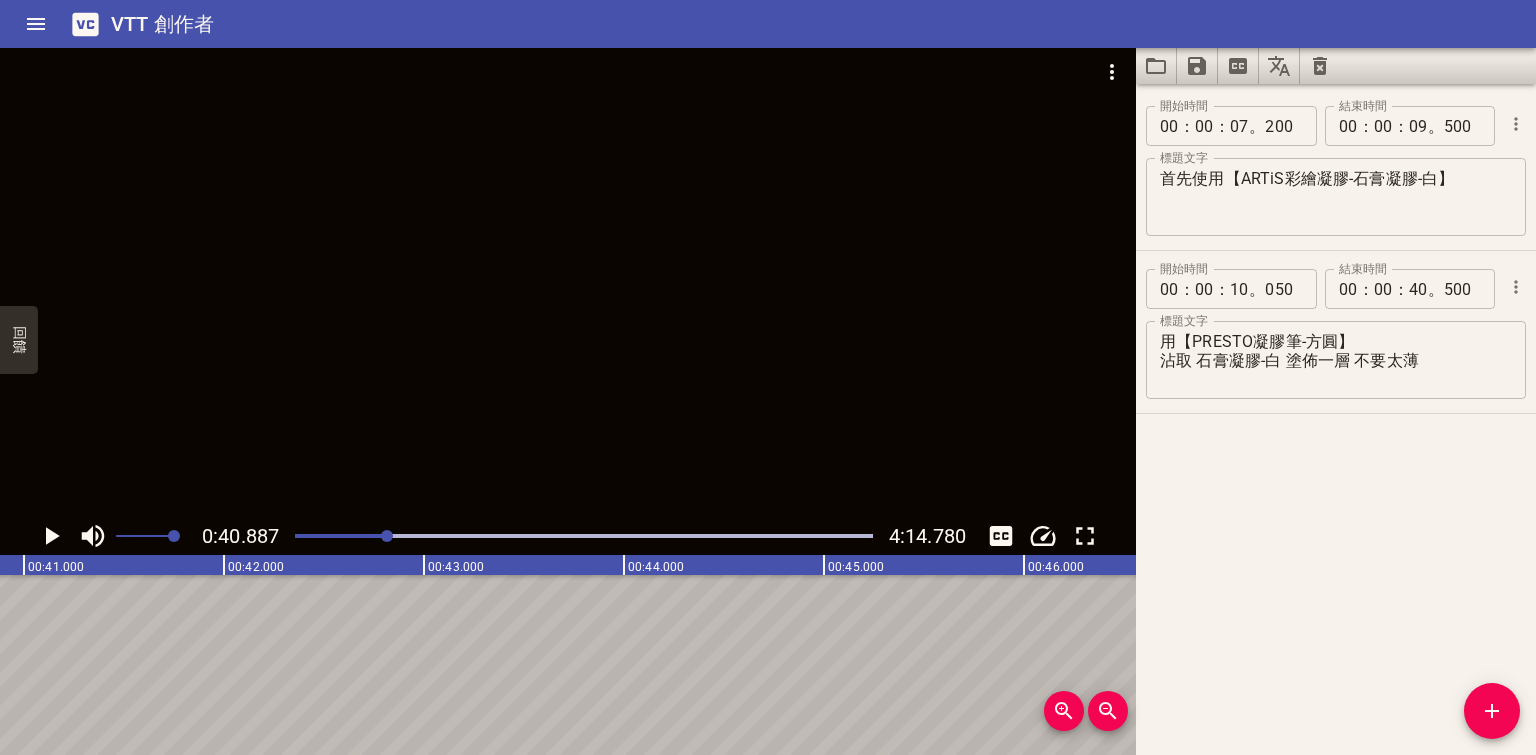 click at bounding box center [387, 536] 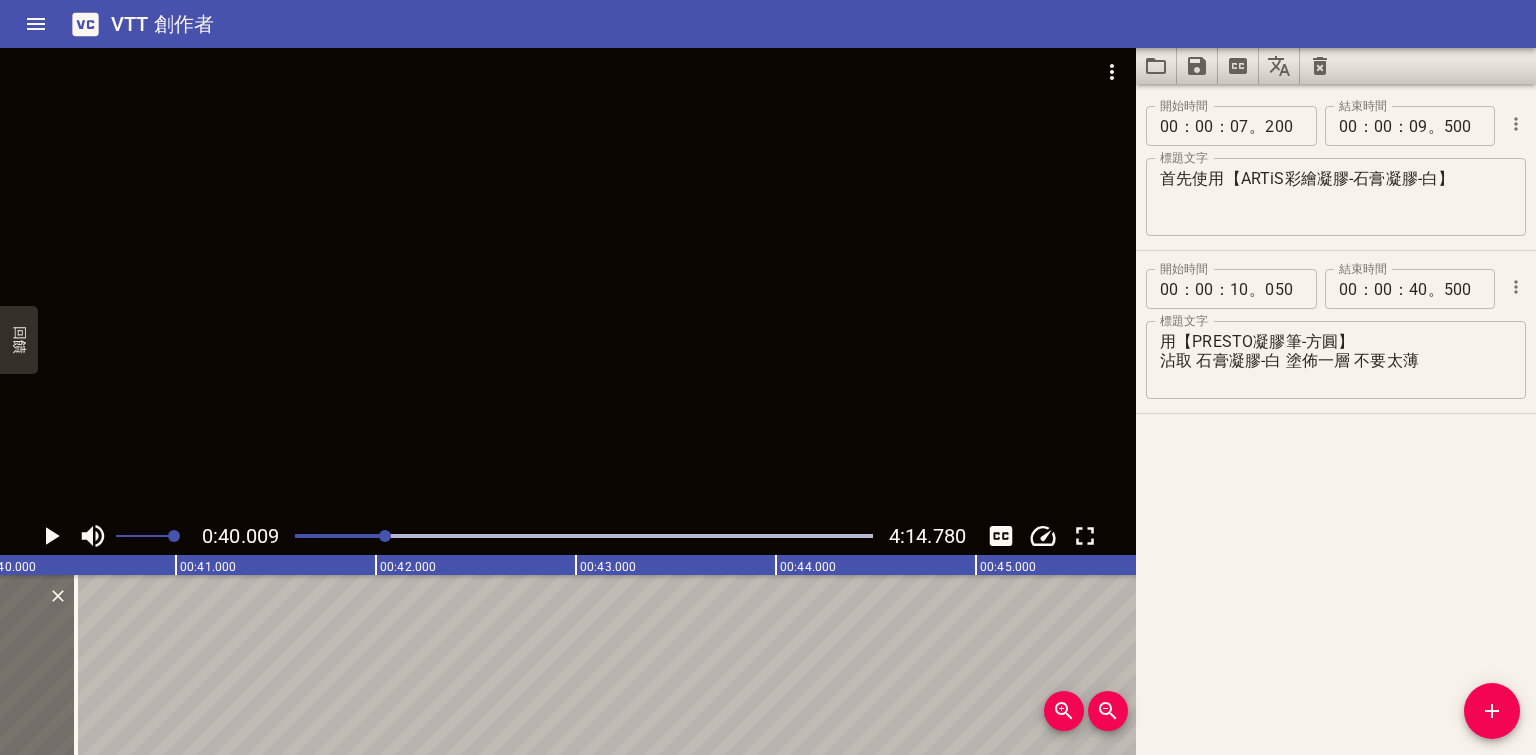 click at bounding box center [53, 536] 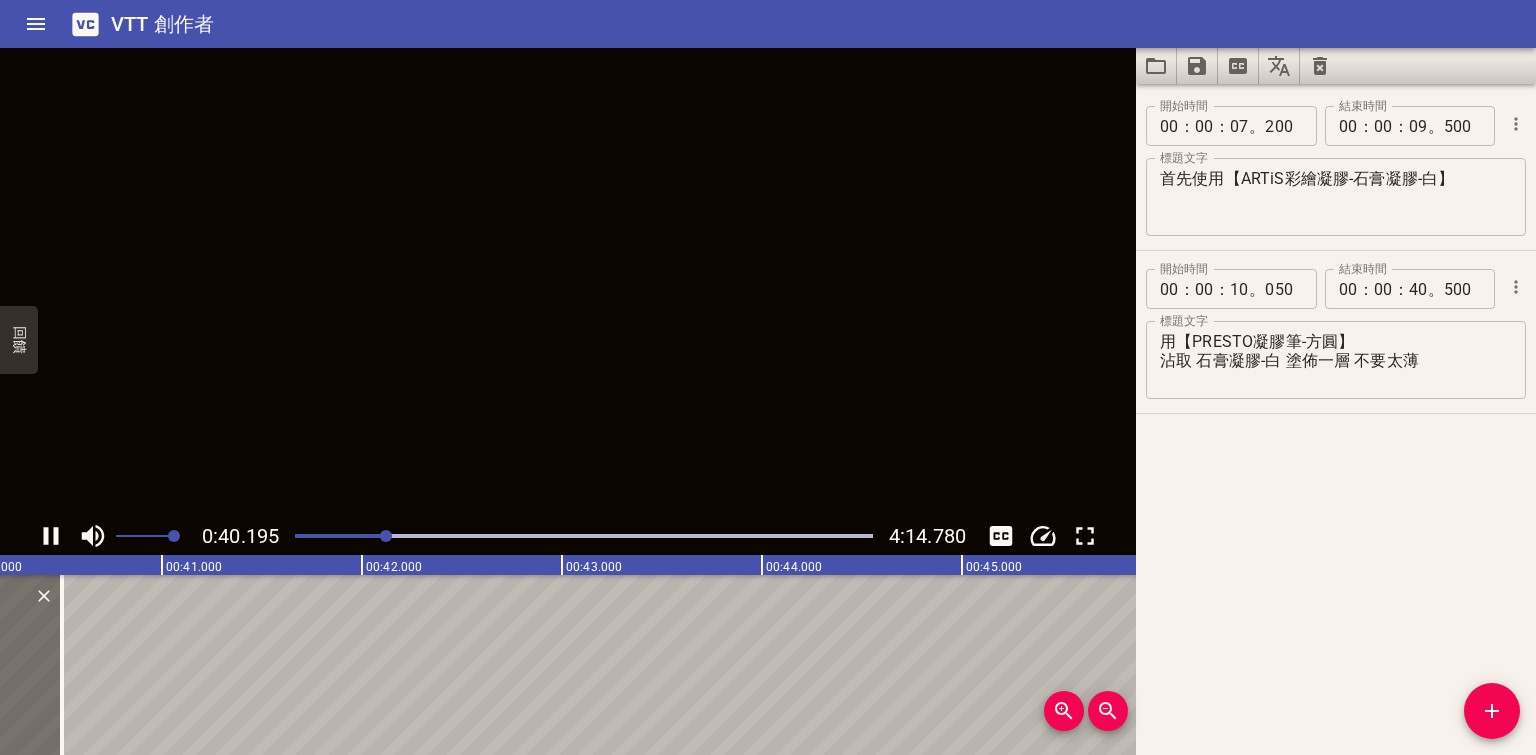 click at bounding box center [51, 536] 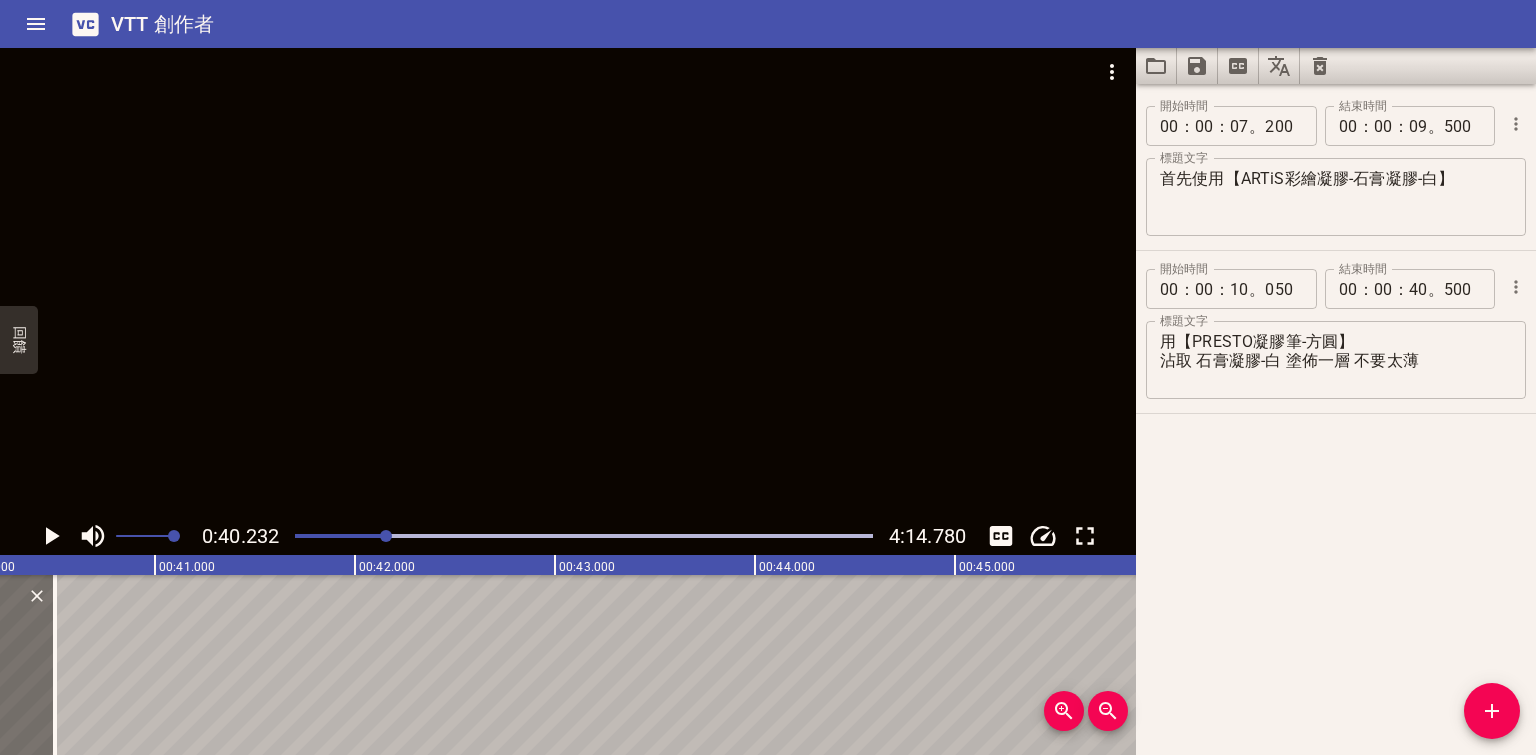 click at bounding box center (51, 536) 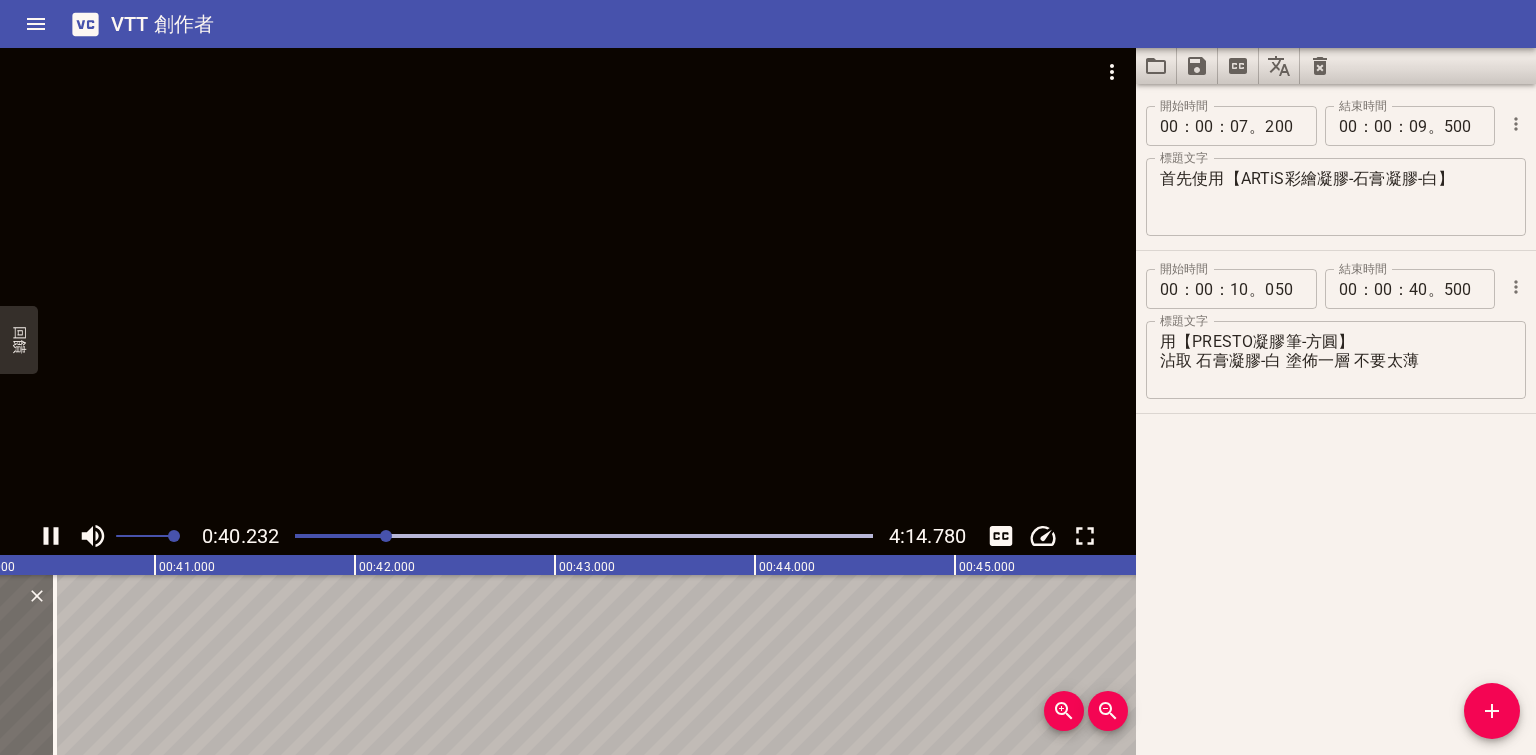 click at bounding box center [51, 536] 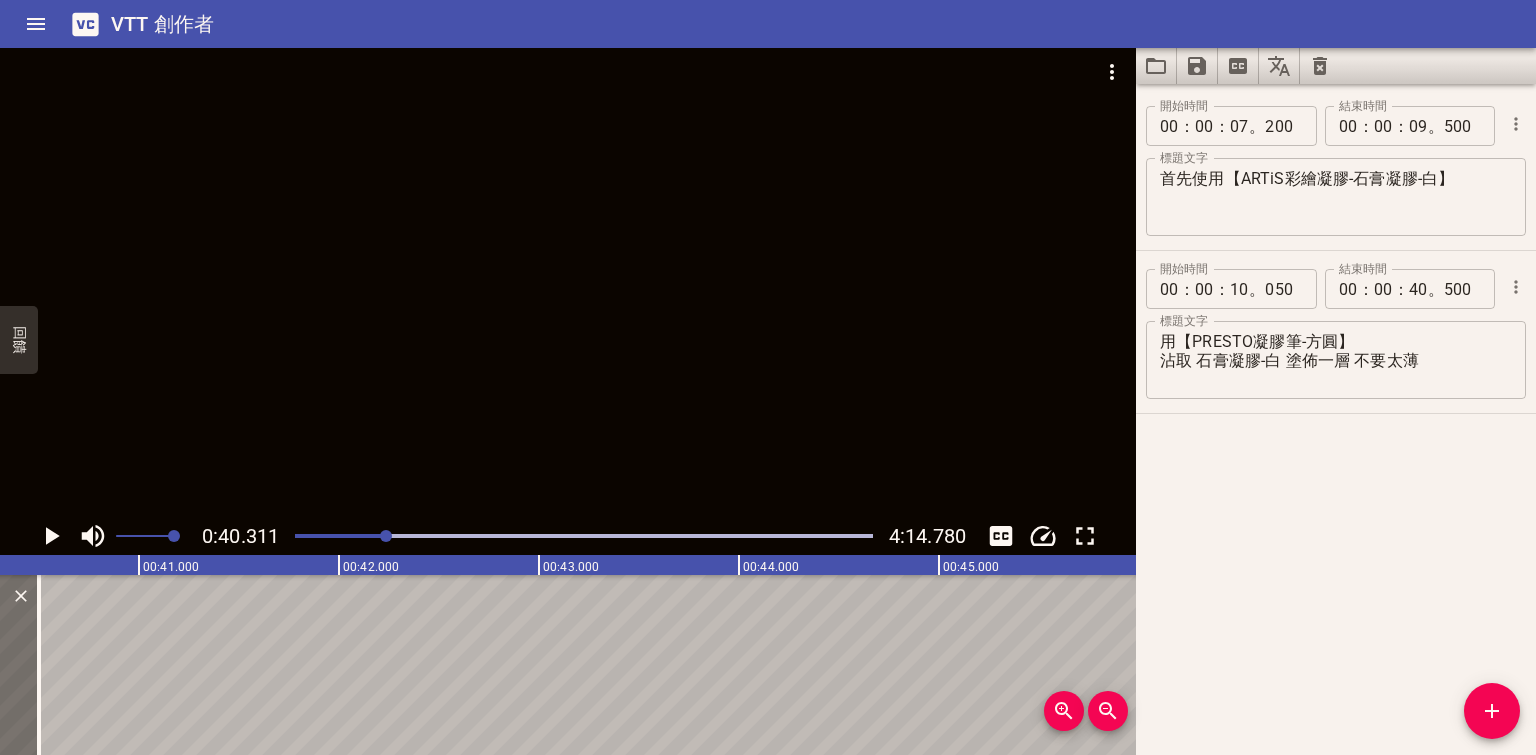 click at bounding box center [51, 536] 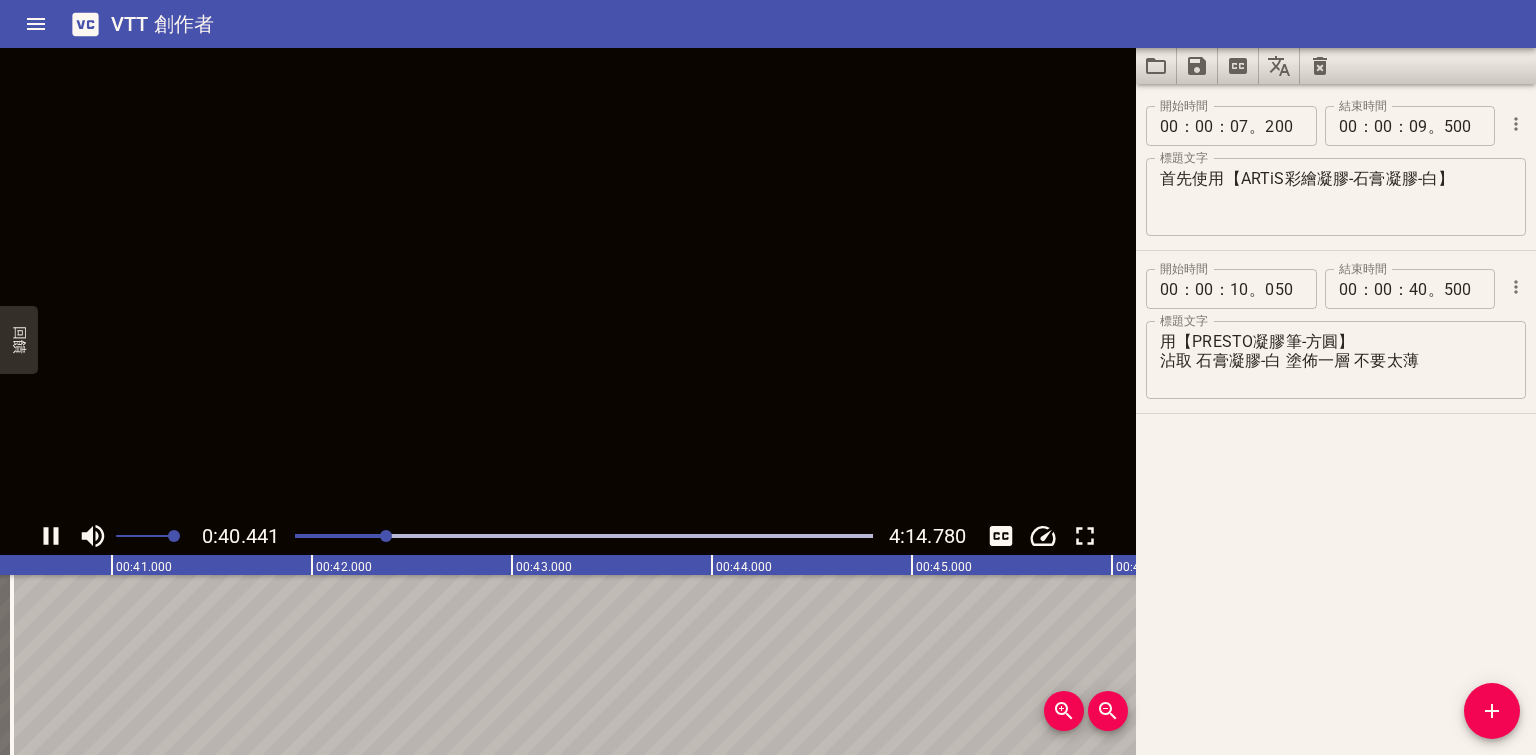click at bounding box center (51, 536) 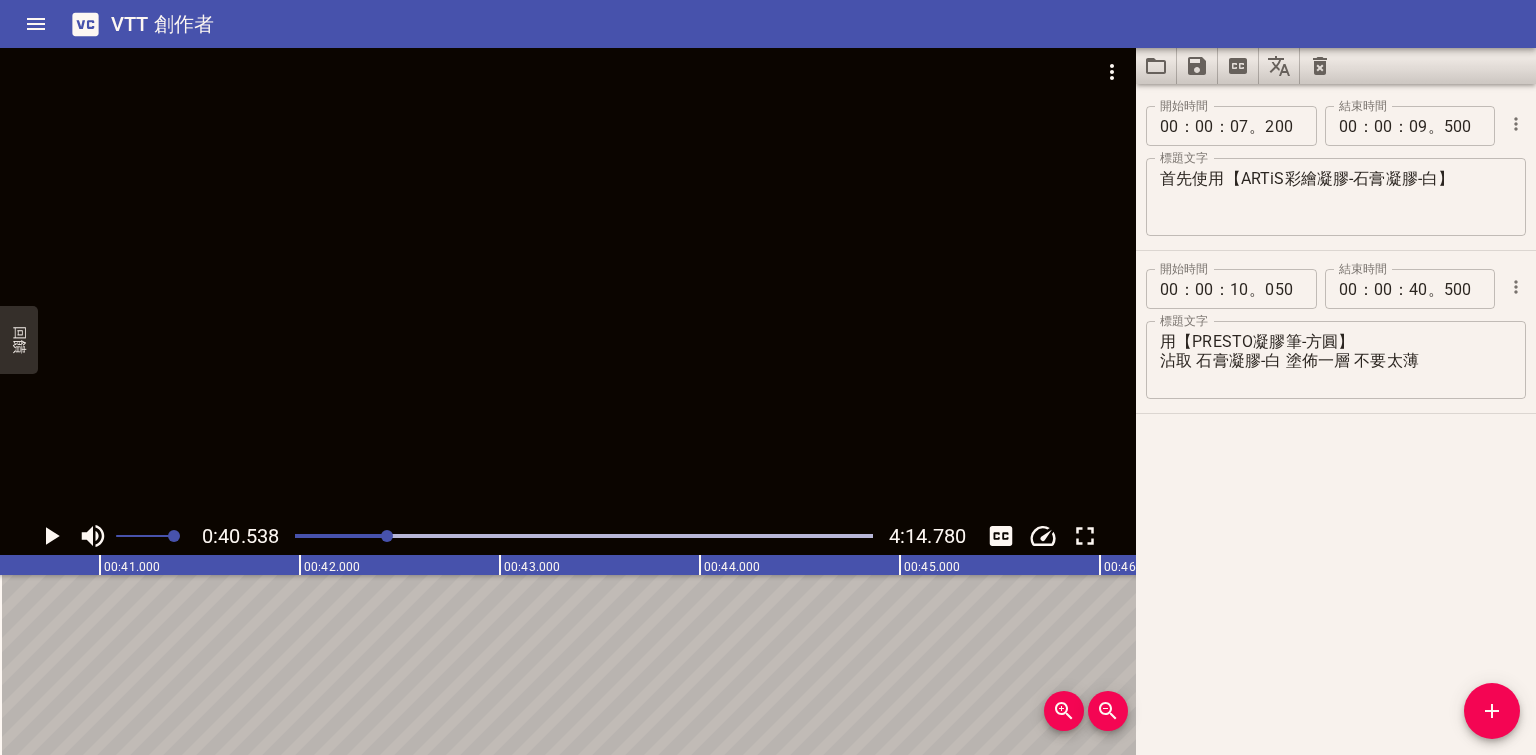 scroll, scrollTop: 0, scrollLeft: 8107, axis: horizontal 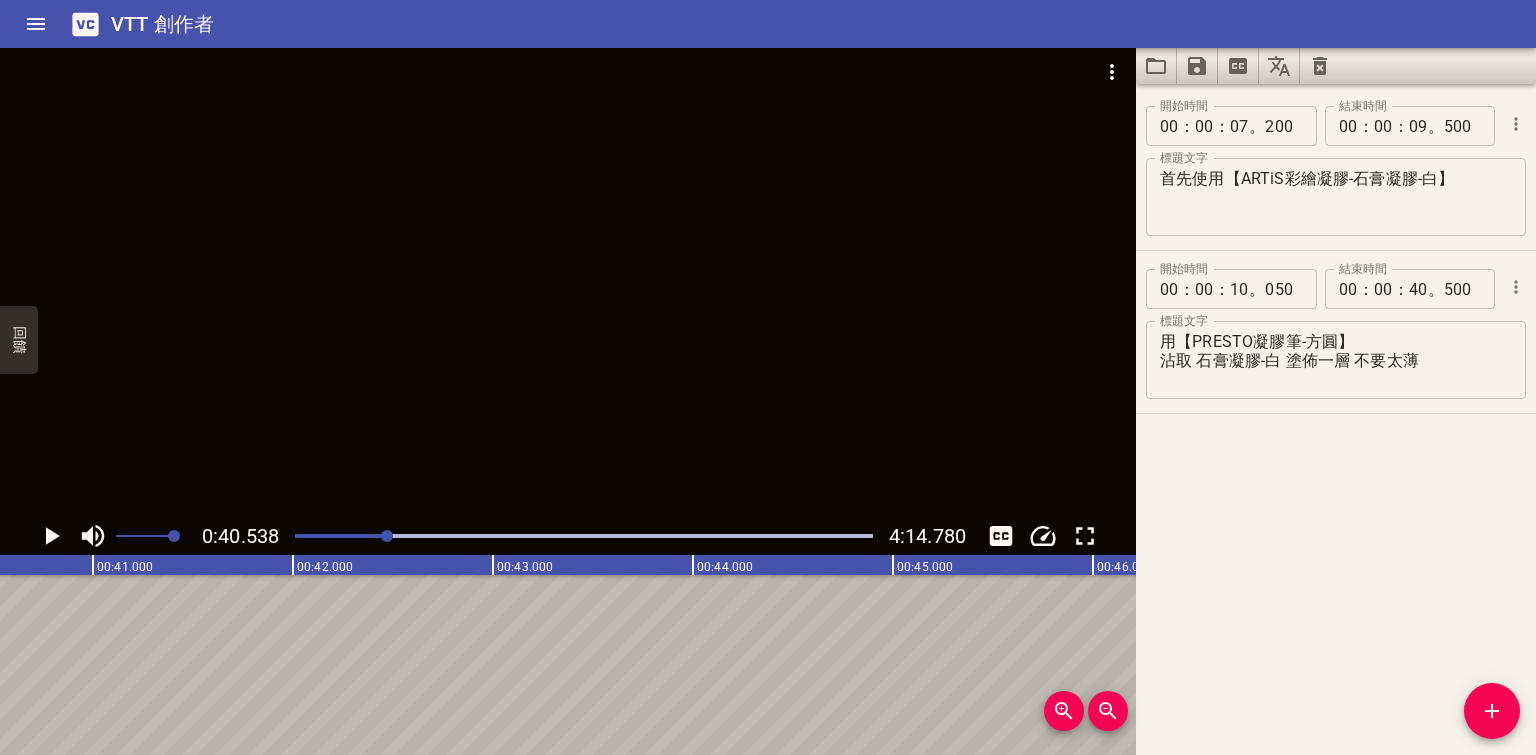 click at bounding box center (51, 536) 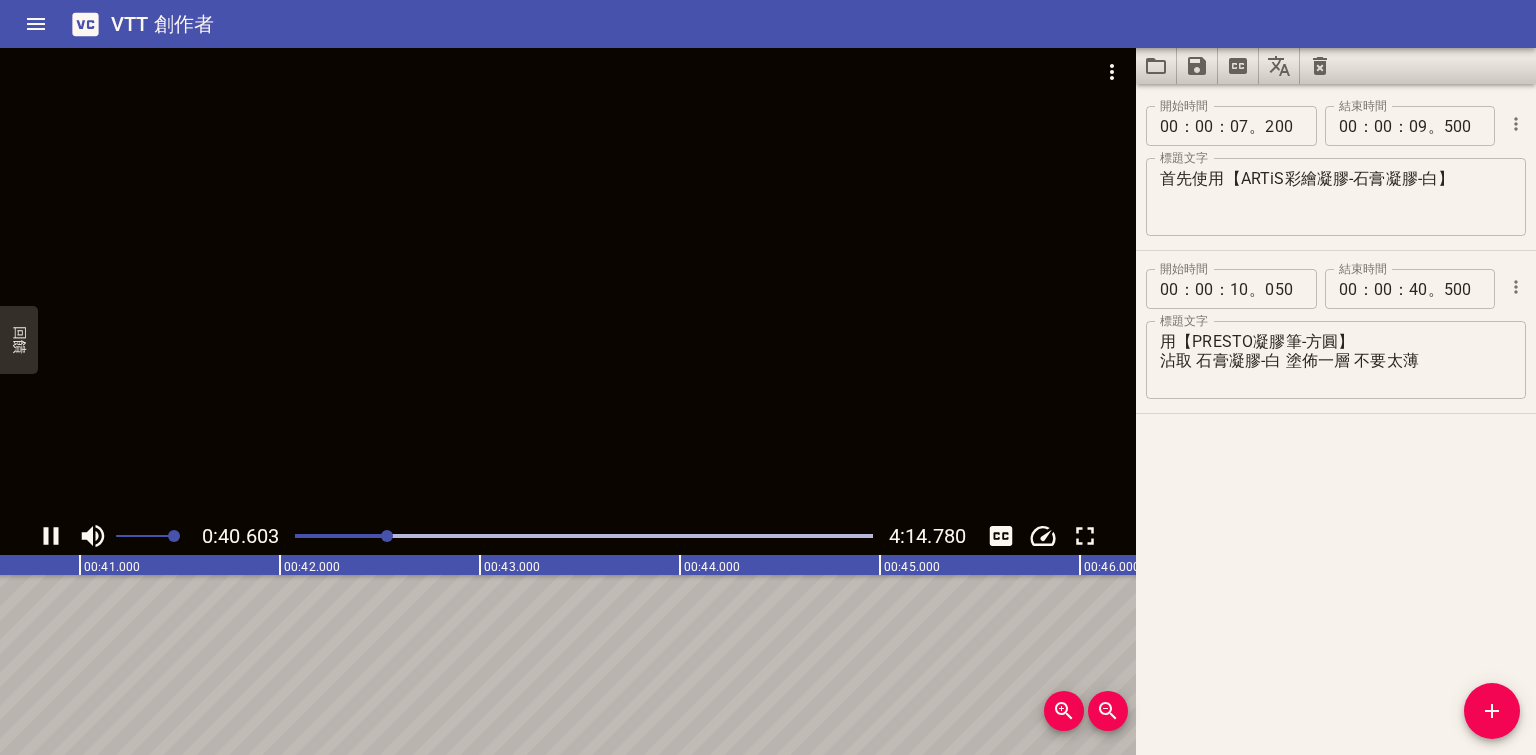 click at bounding box center (51, 536) 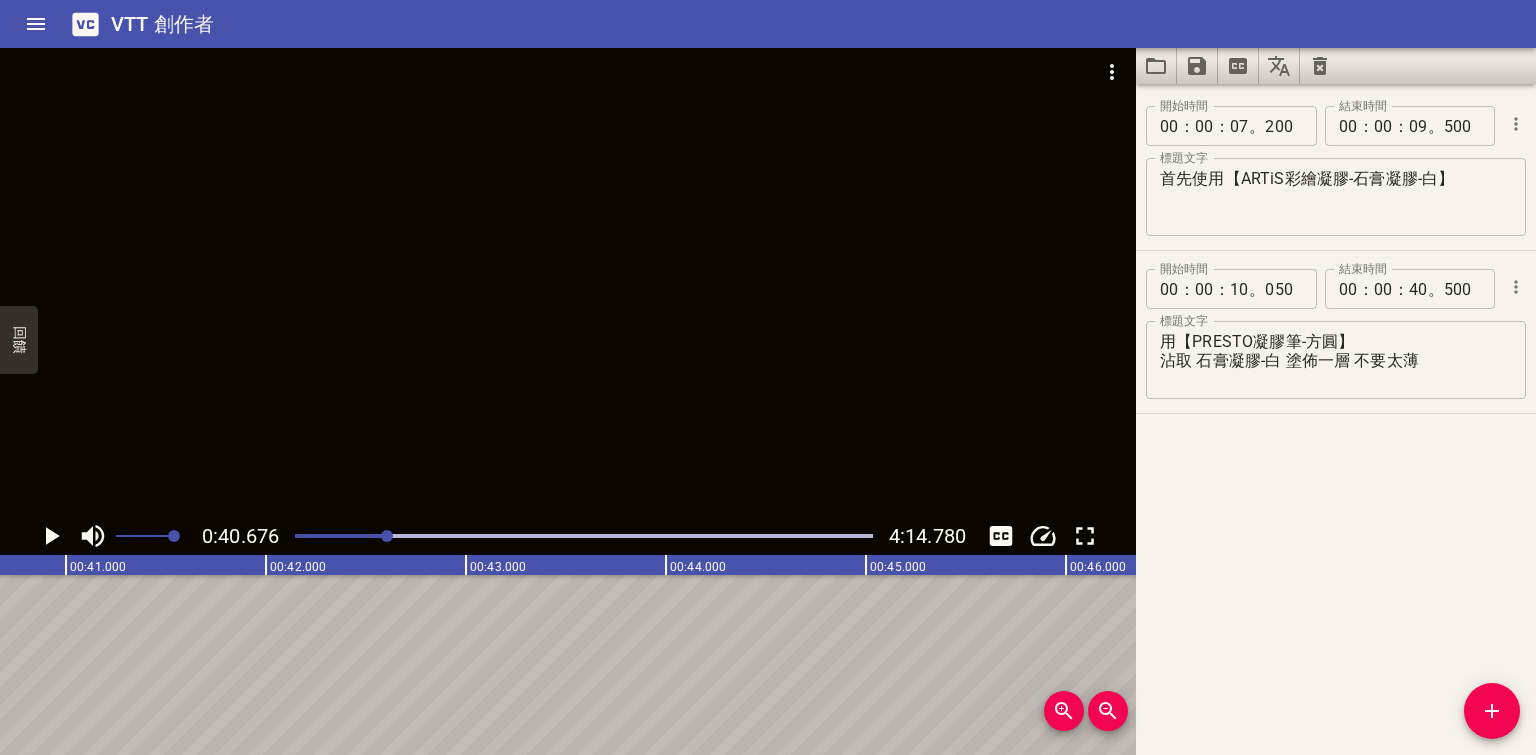 click at bounding box center [51, 536] 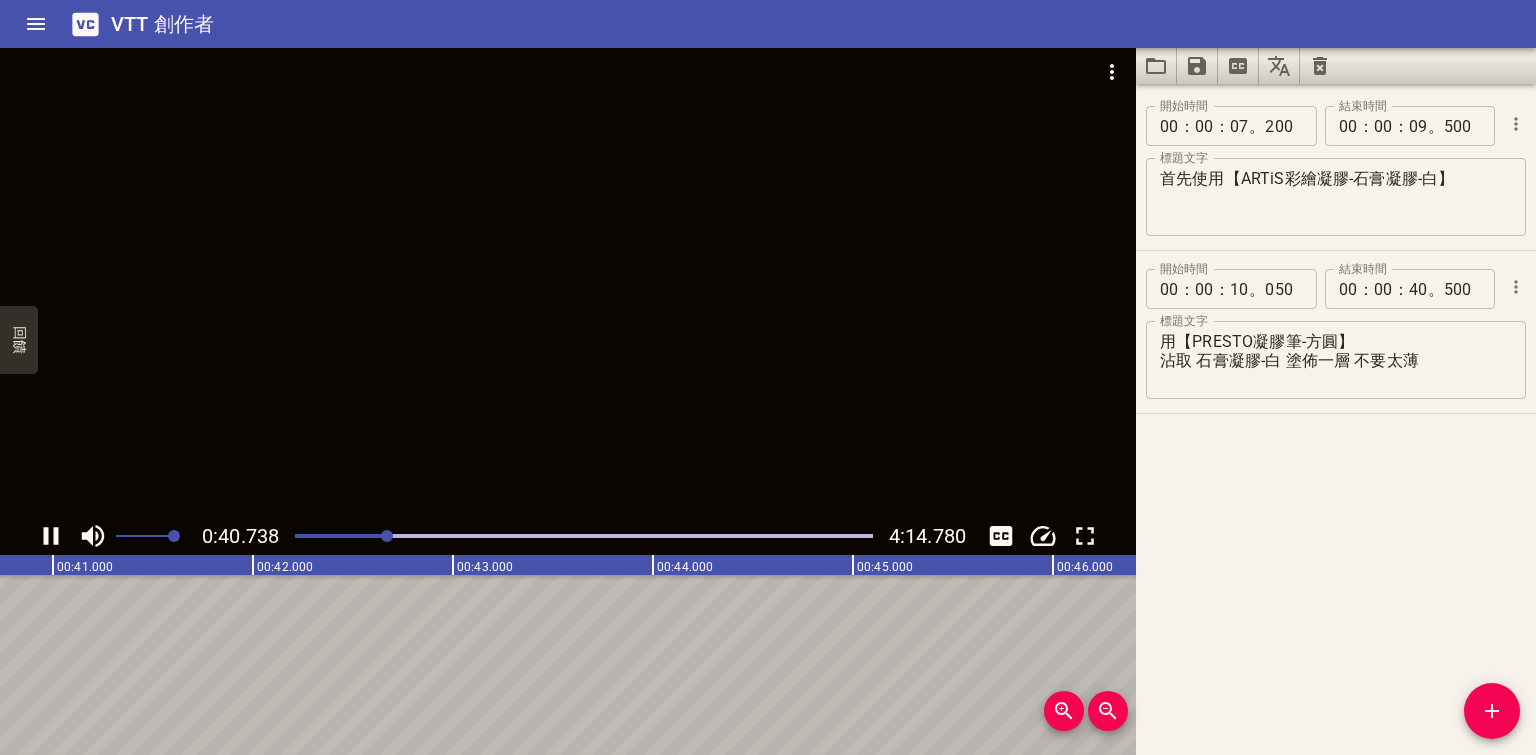 click at bounding box center (51, 536) 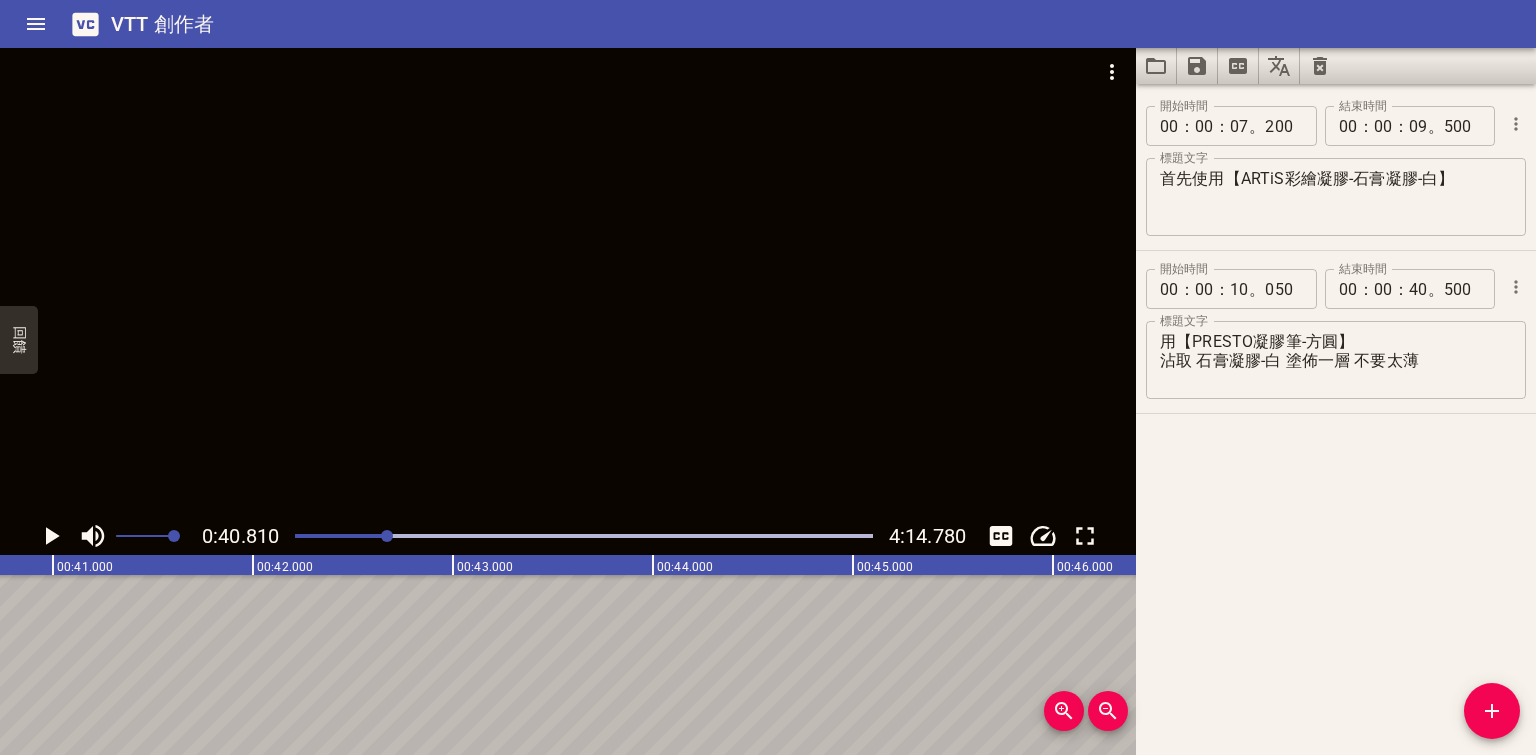 scroll, scrollTop: 0, scrollLeft: 8161, axis: horizontal 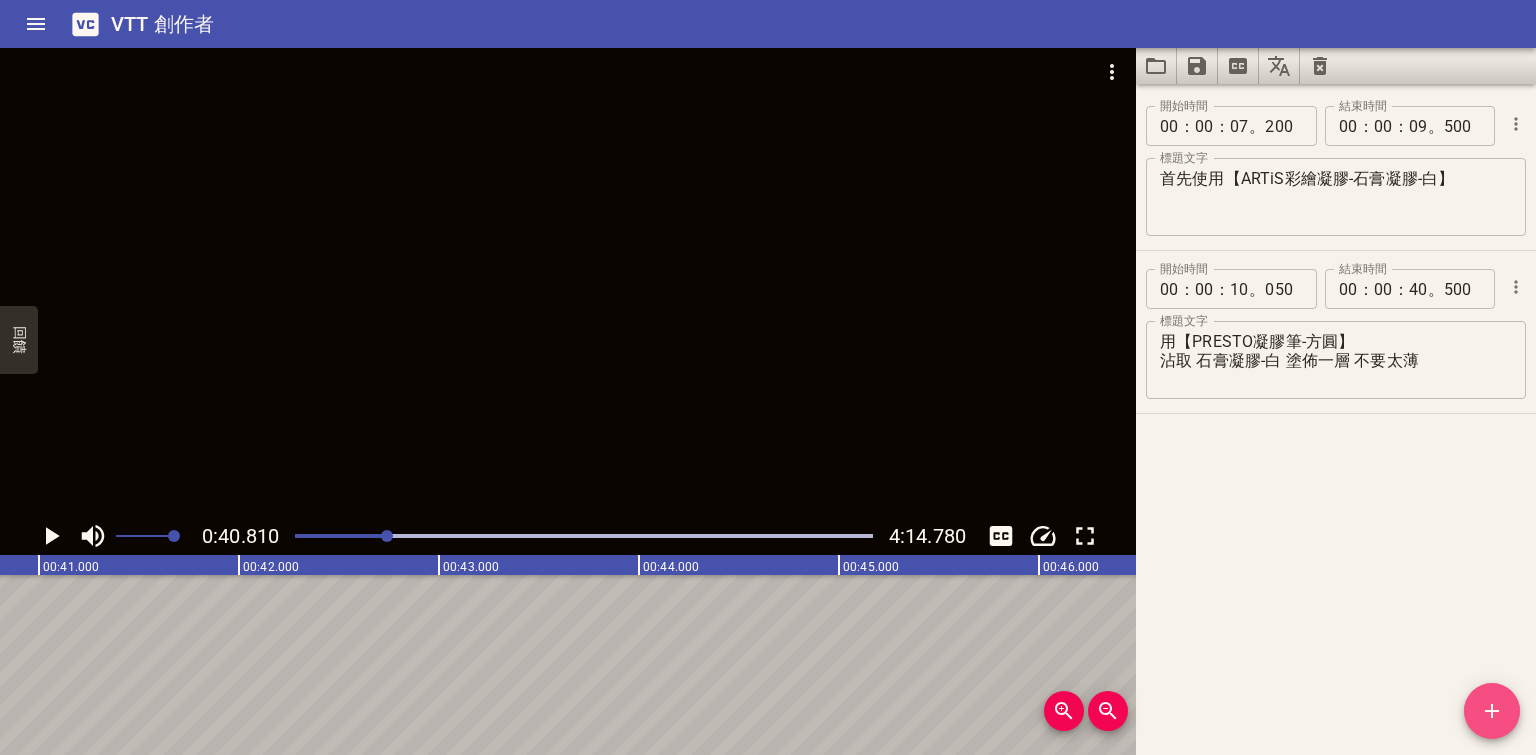 click at bounding box center (1492, 711) 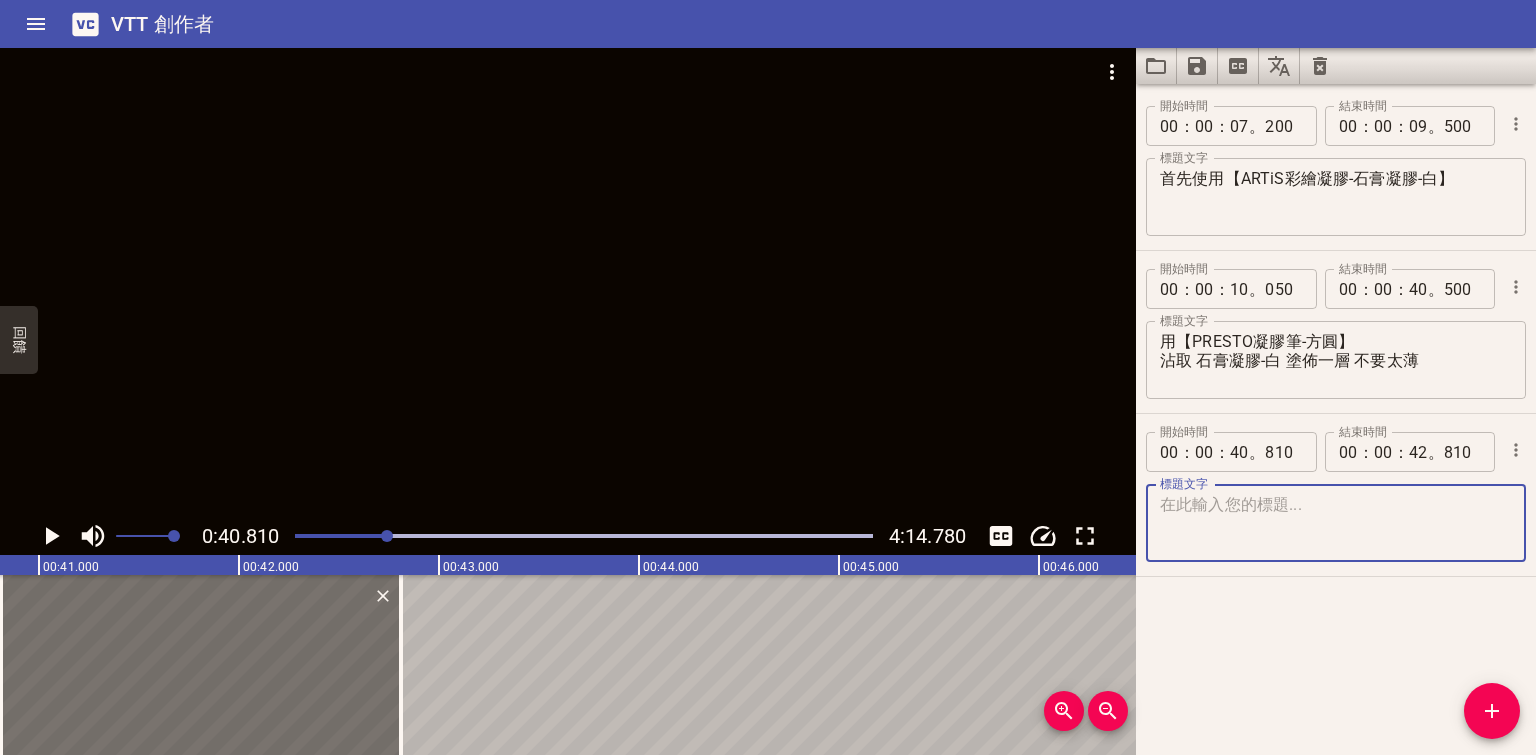 click at bounding box center (51, 536) 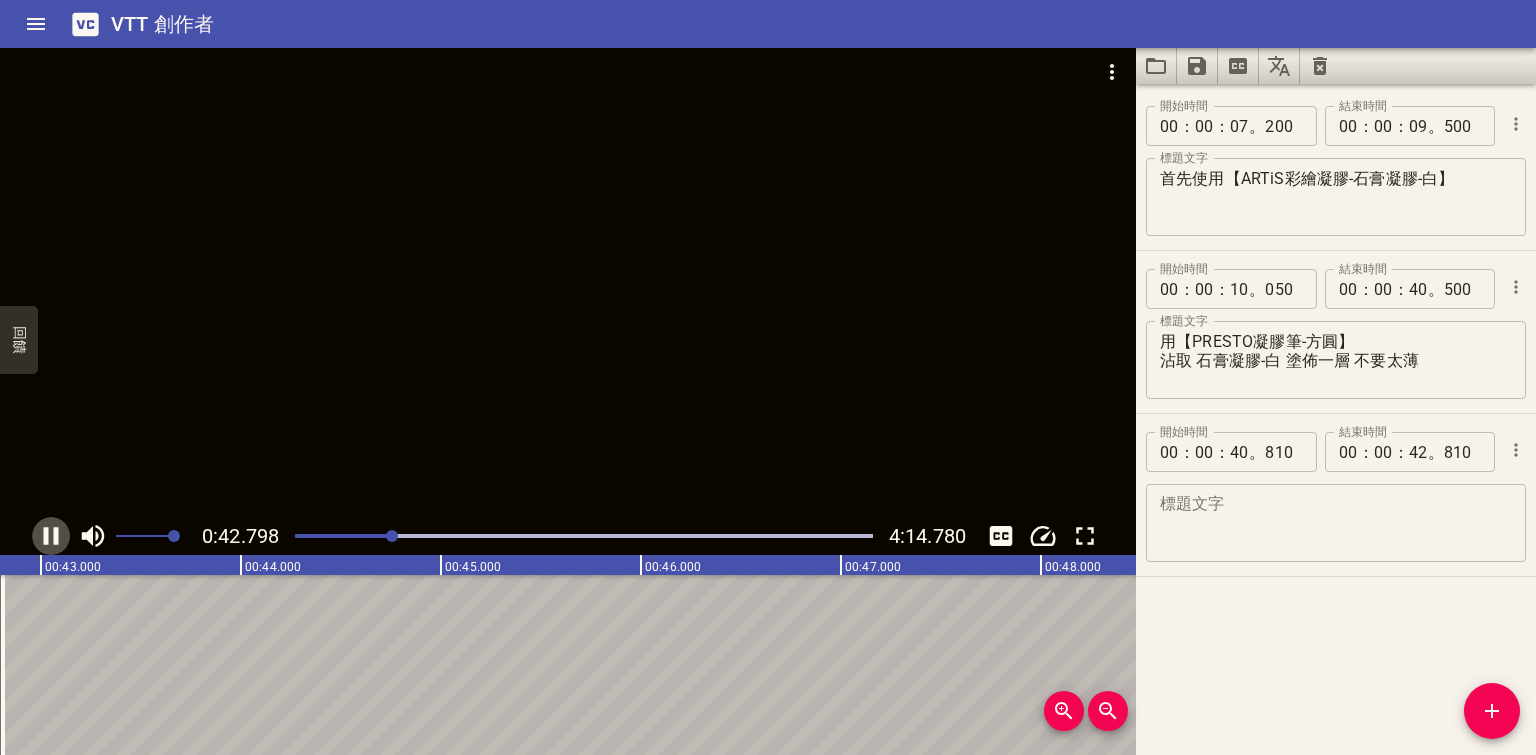 click at bounding box center (51, 536) 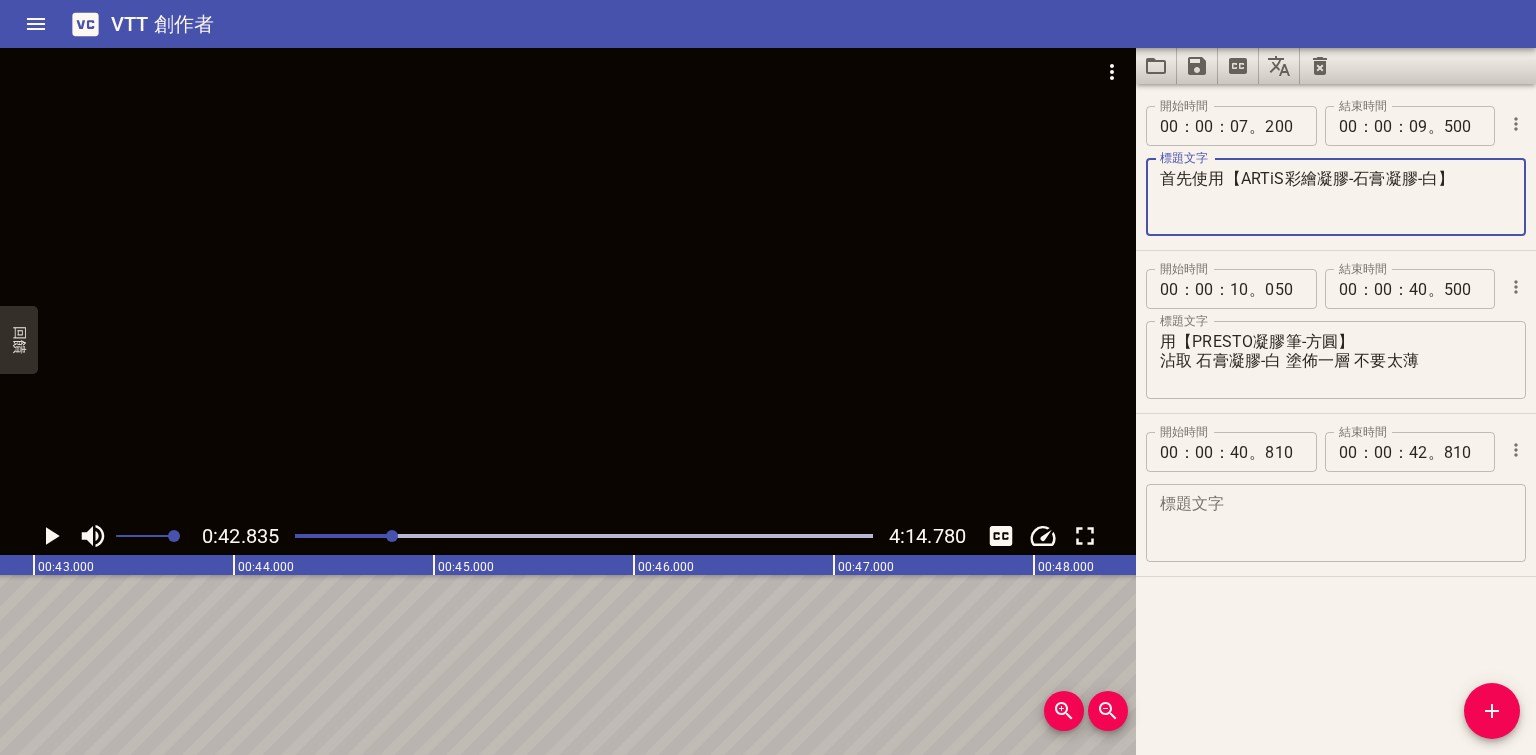 drag, startPoint x: 1230, startPoint y: 173, endPoint x: 1466, endPoint y: 165, distance: 236.13556 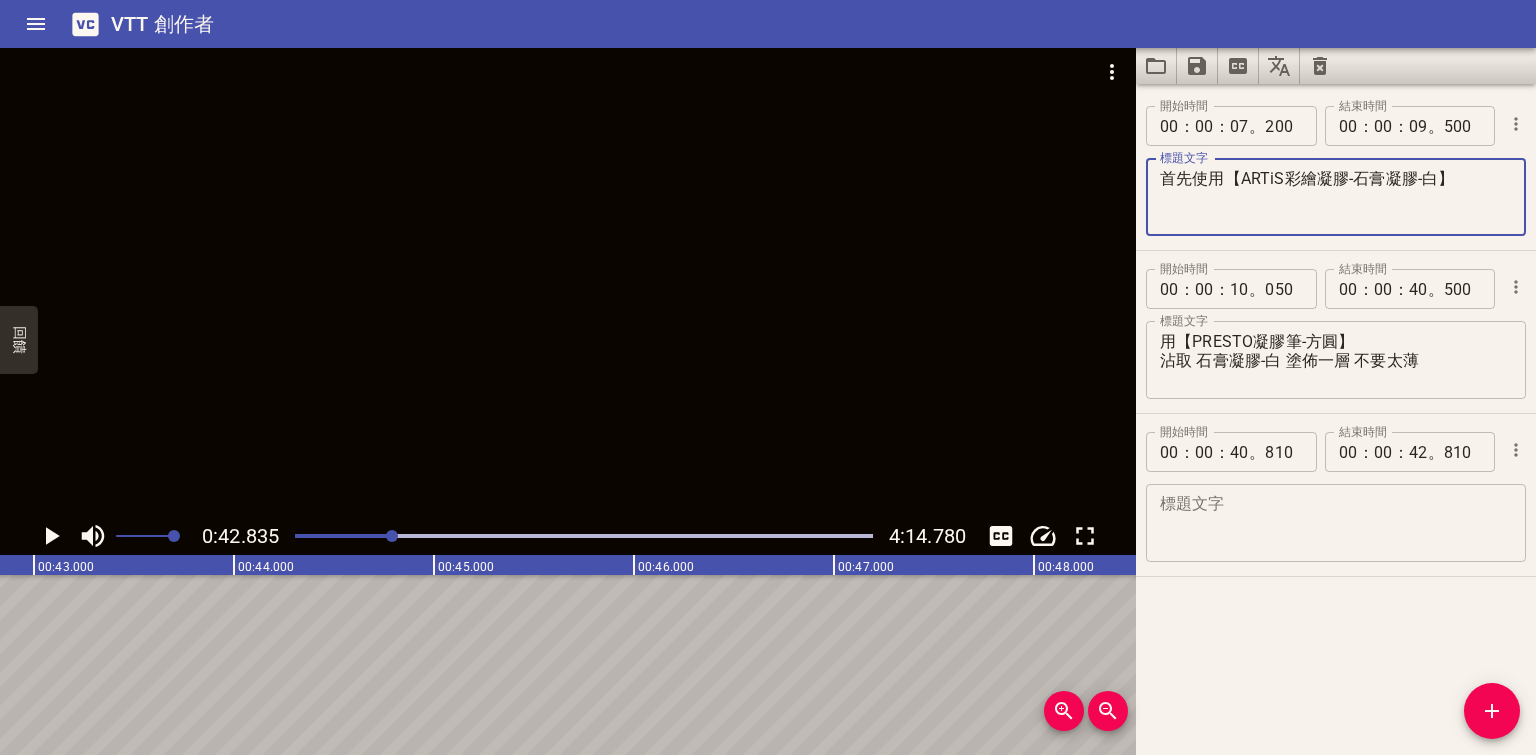 click at bounding box center [1336, 197] 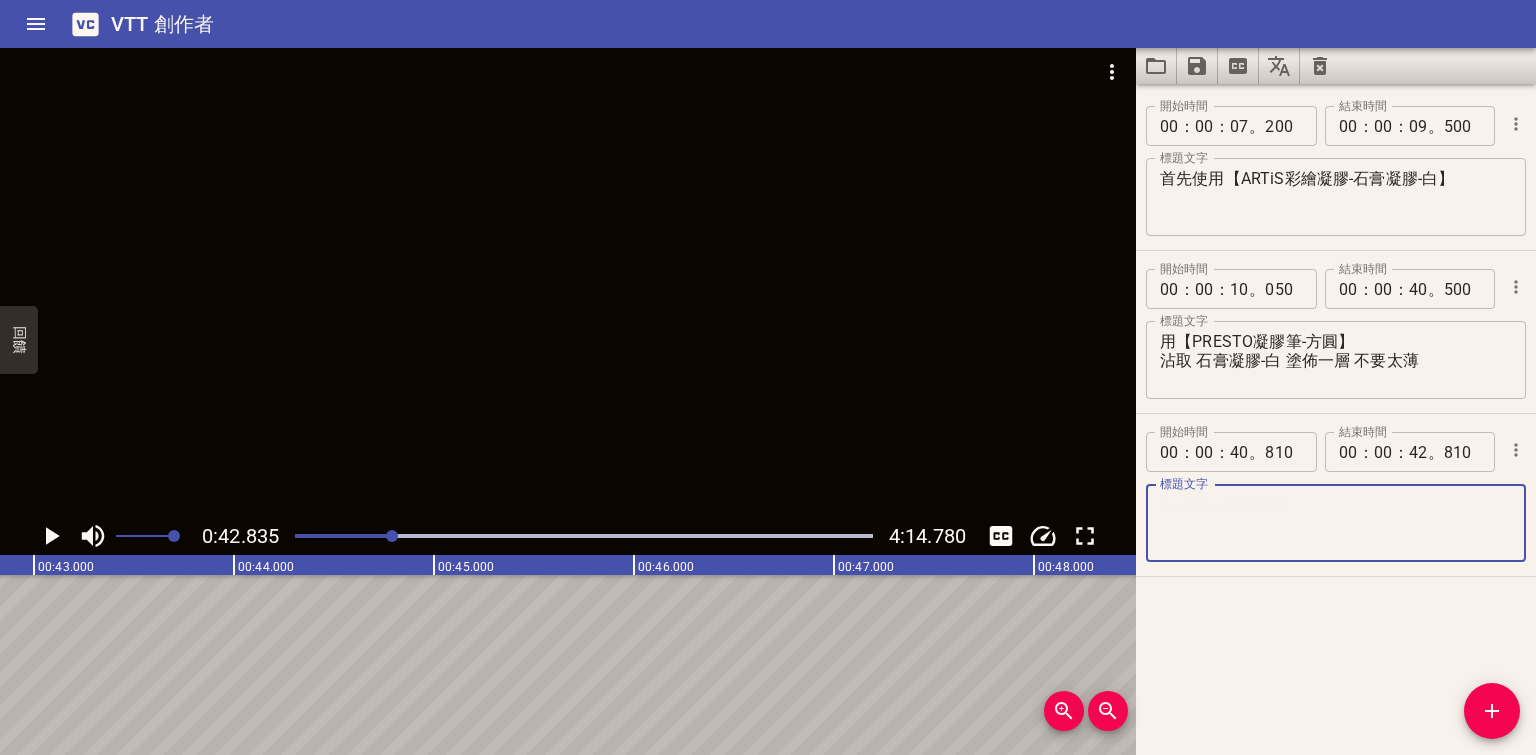 paste on "【ARTiS彩繪凝膠-石膏凝膠-白】" 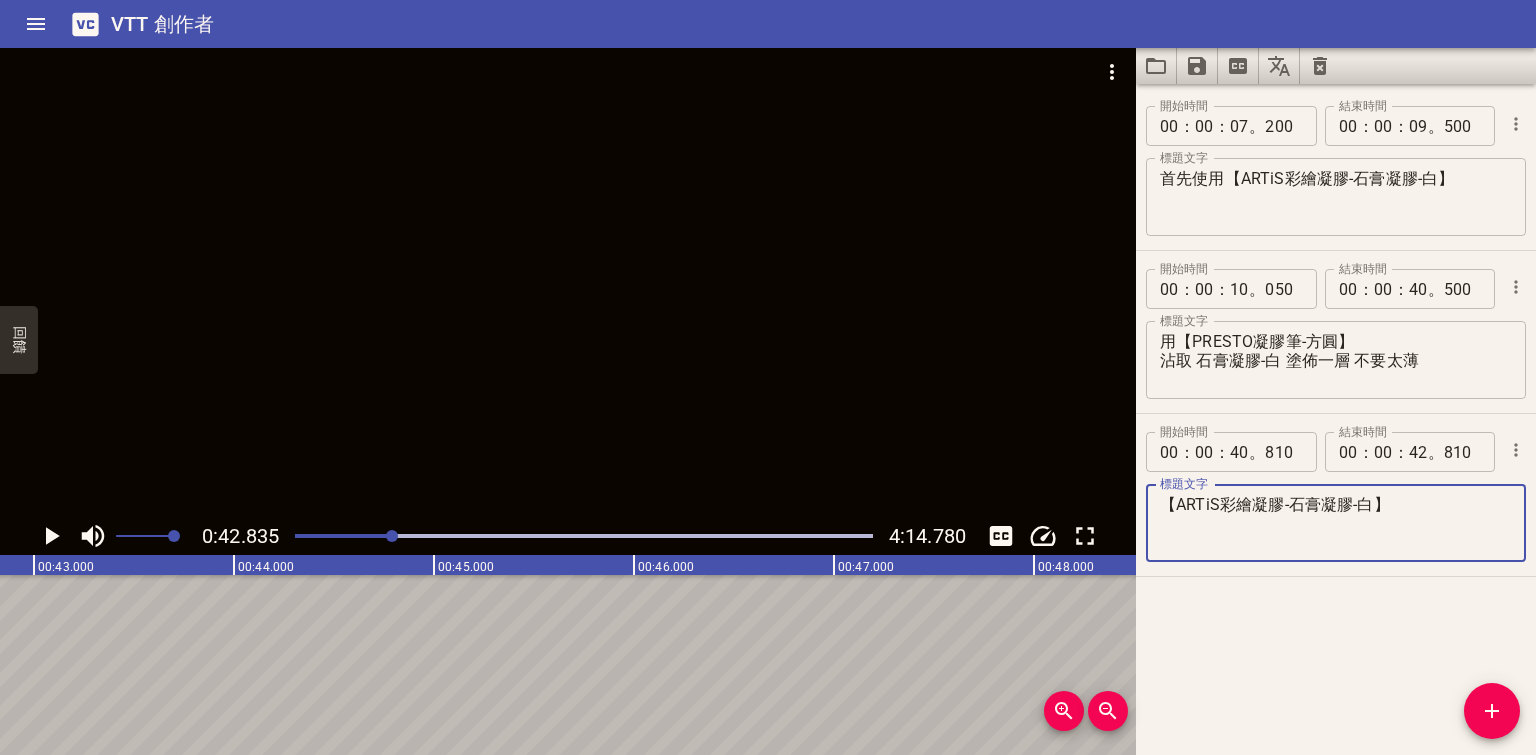 click on "【ARTiS彩繪凝膠-石膏凝膠-白】" at bounding box center (1336, 523) 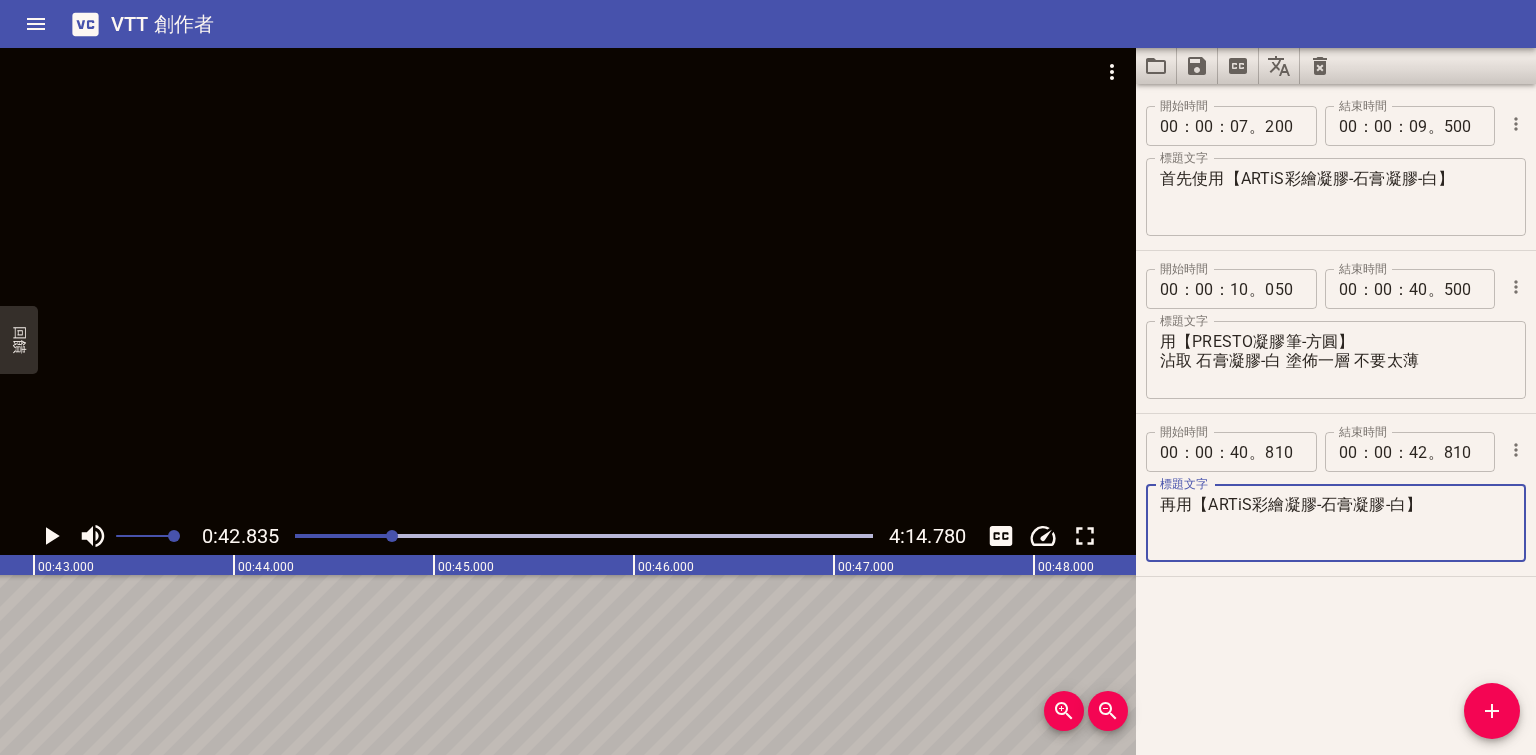 click on "再用【ARTiS彩繪凝膠-石膏凝膠-白】" at bounding box center [1336, 523] 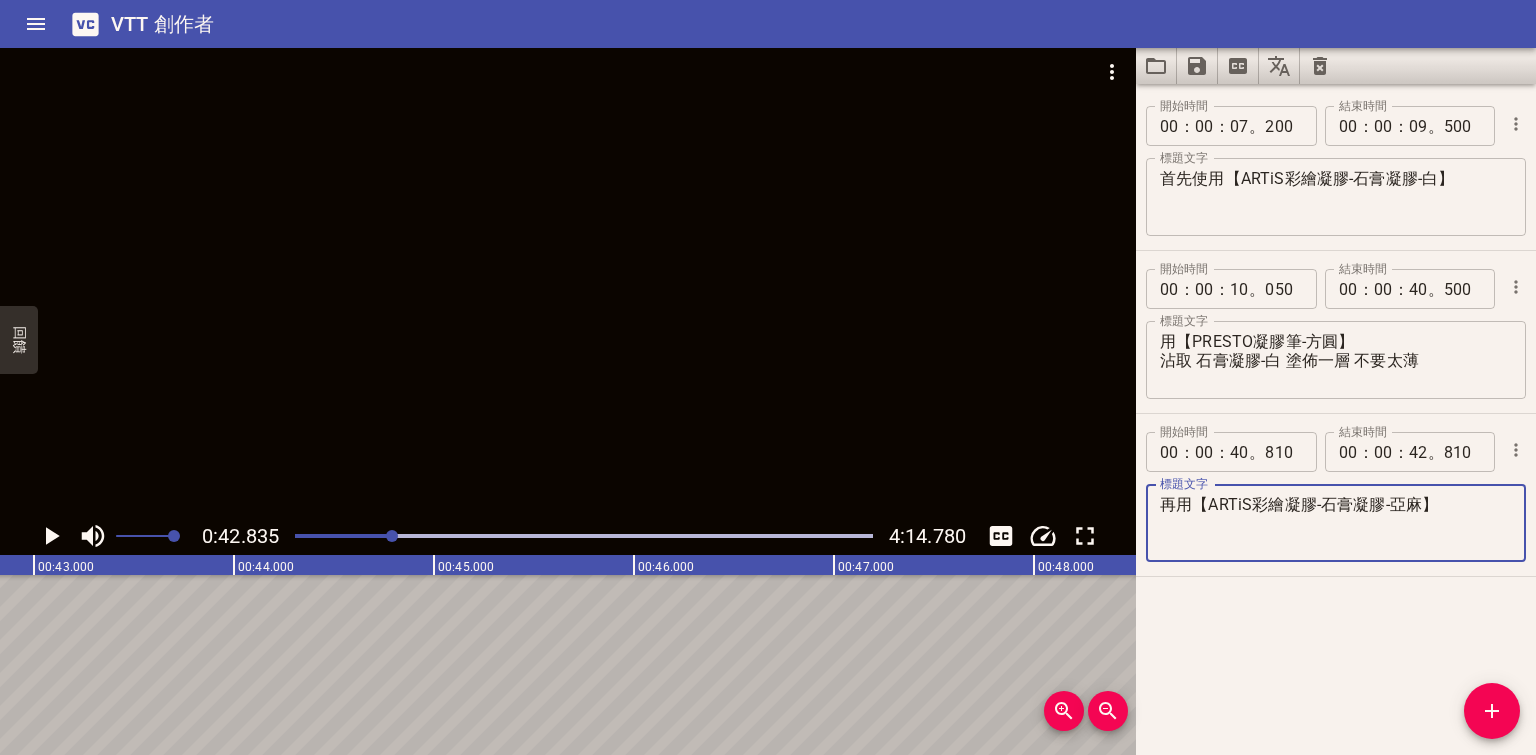 type on "再用【ARTiS彩繪凝膠-石膏凝膠-亞麻】" 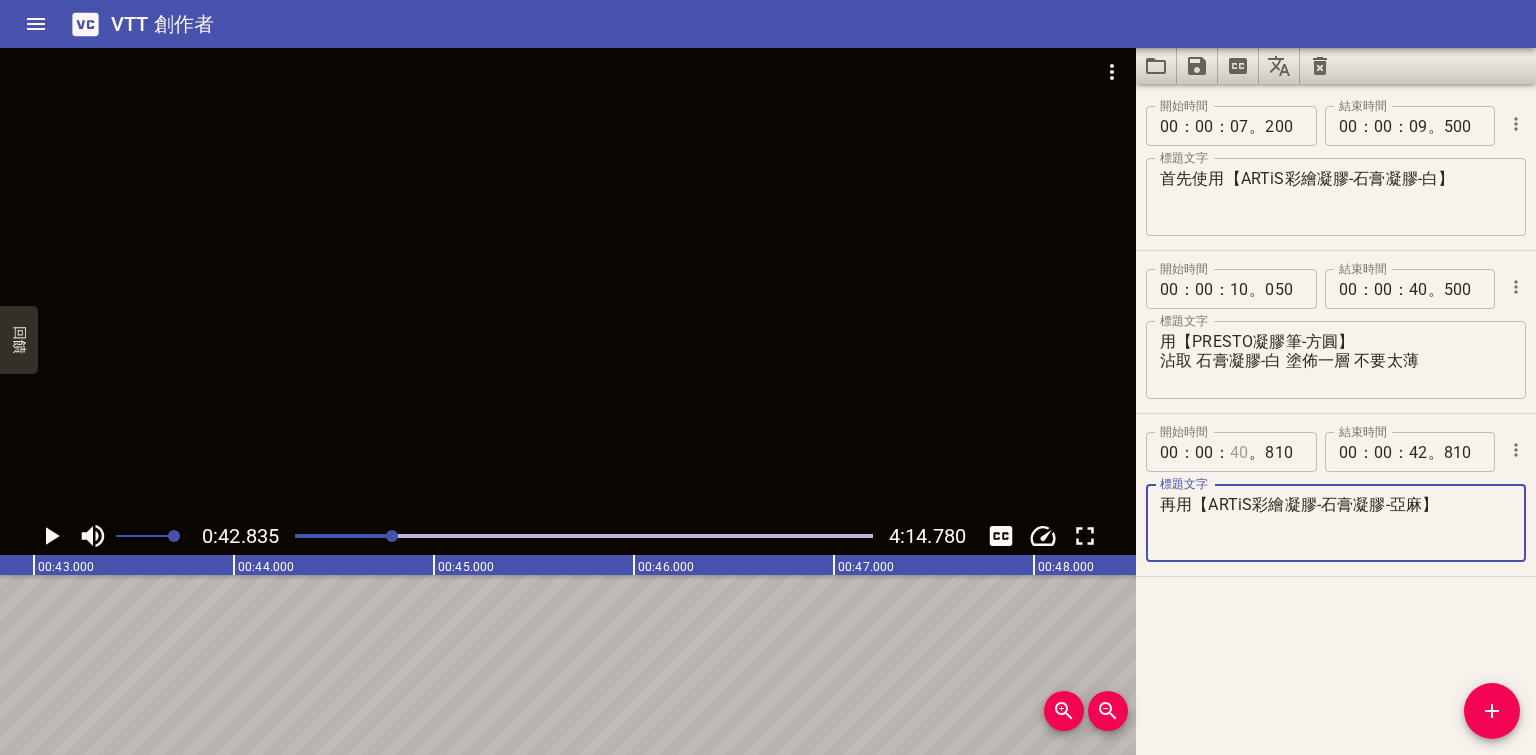 click at bounding box center (1169, 126) 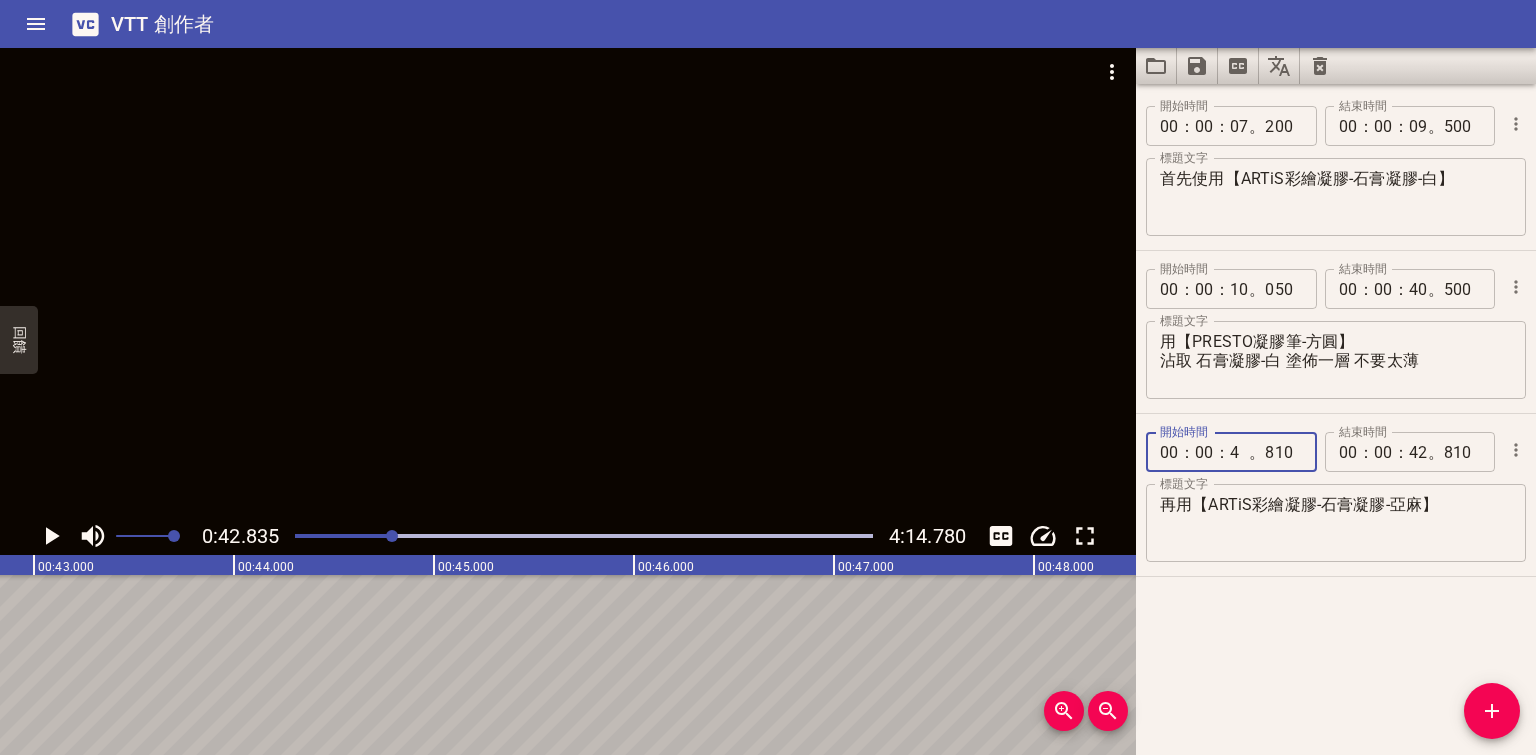 type on "42" 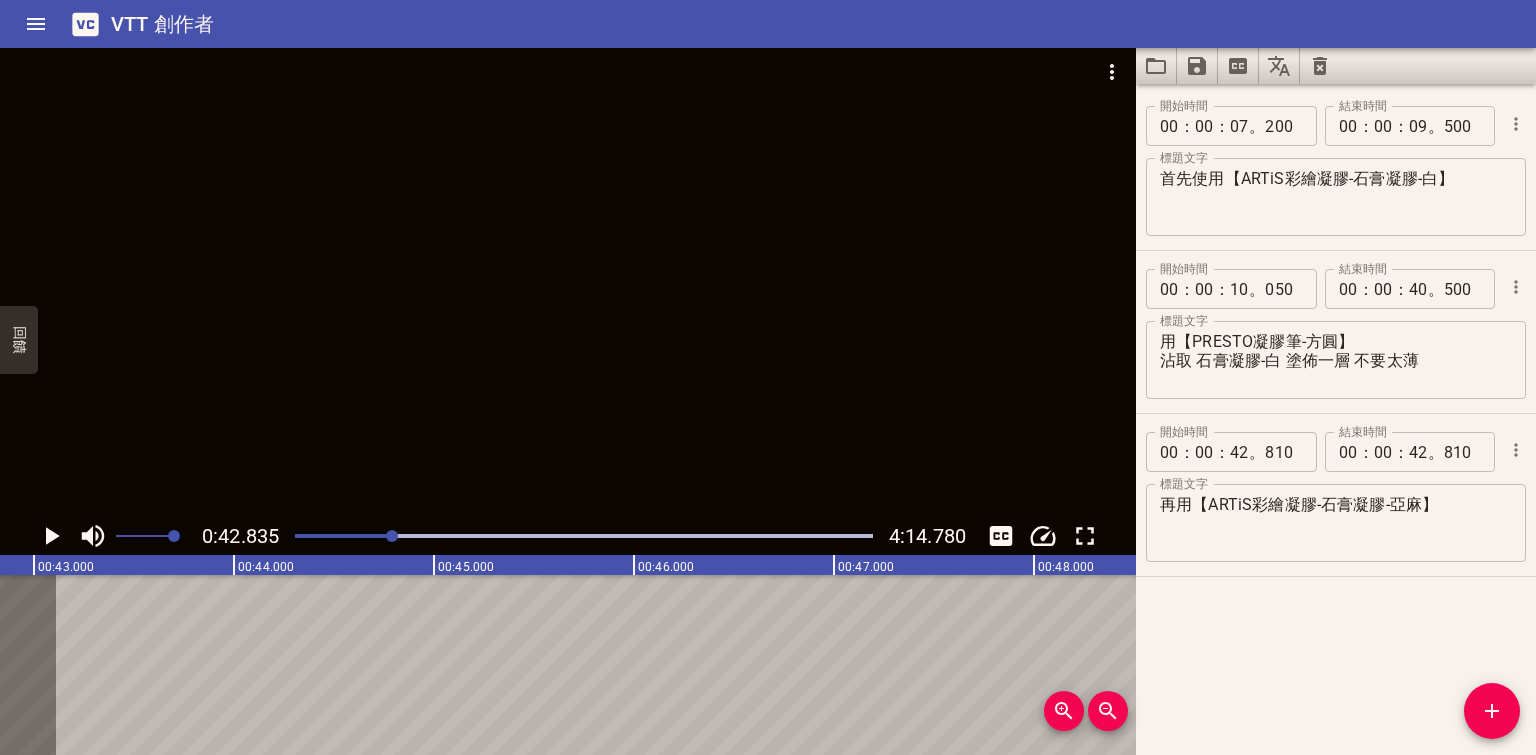 click at bounding box center [392, 536] 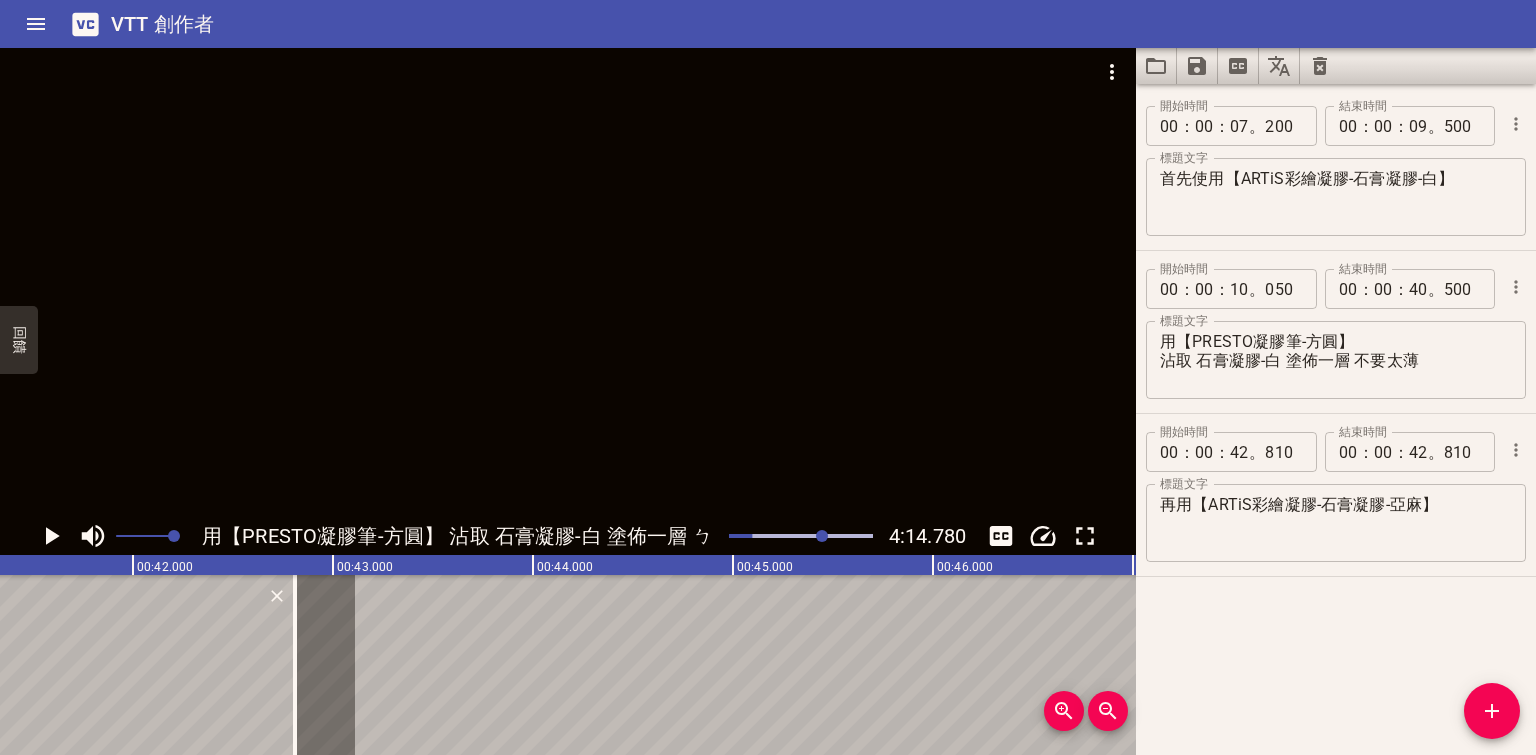 click at bounding box center (53, 536) 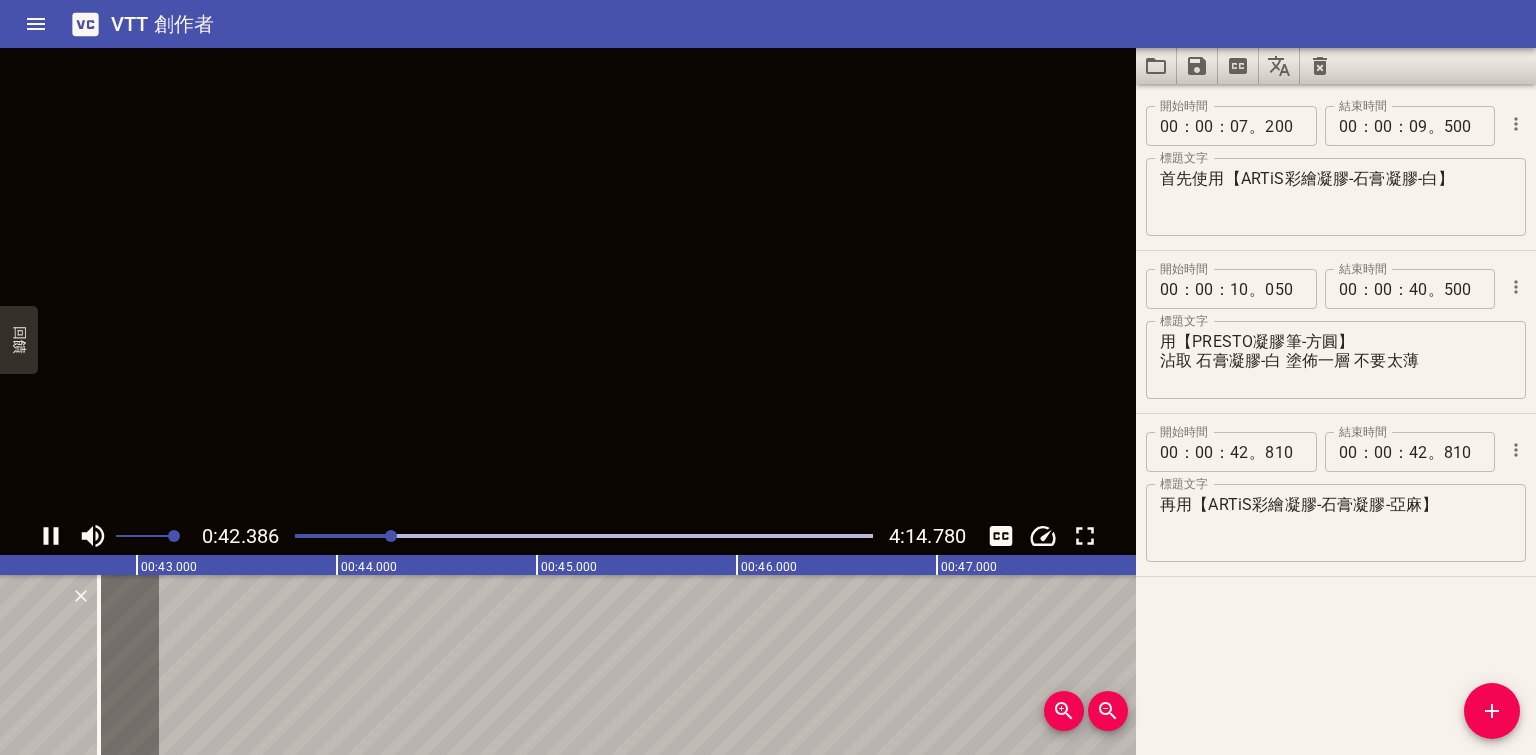 click at bounding box center (51, 536) 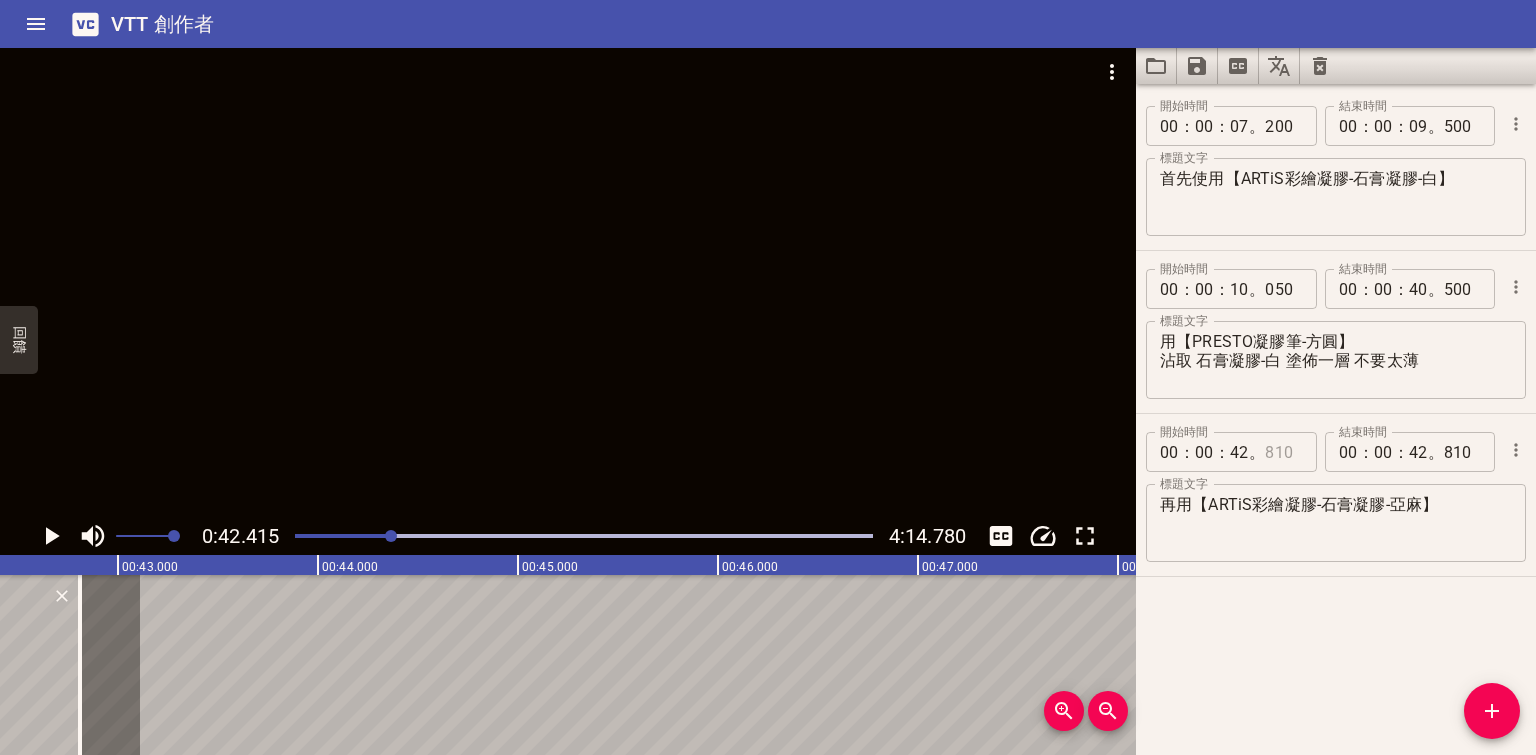 click at bounding box center [1283, 126] 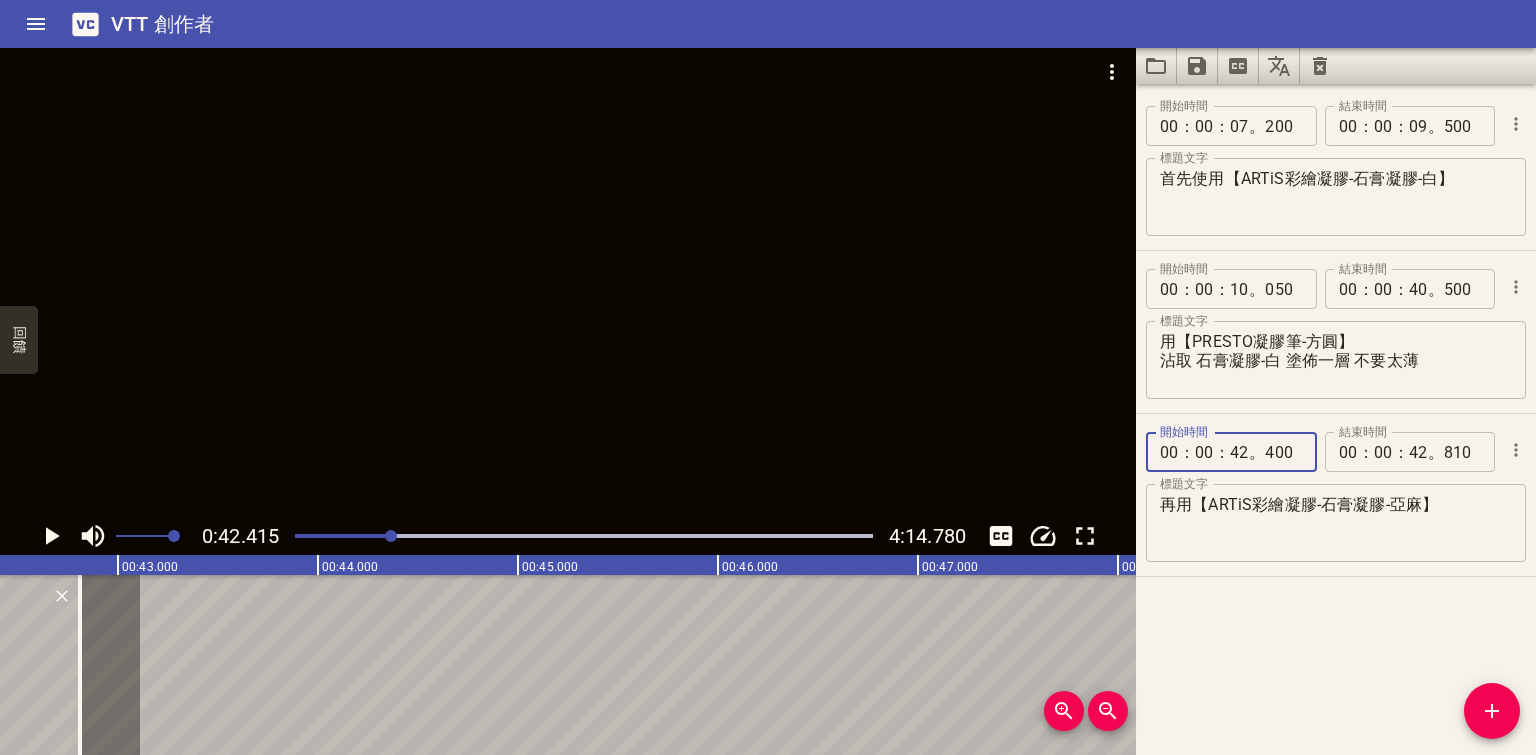 type on "400" 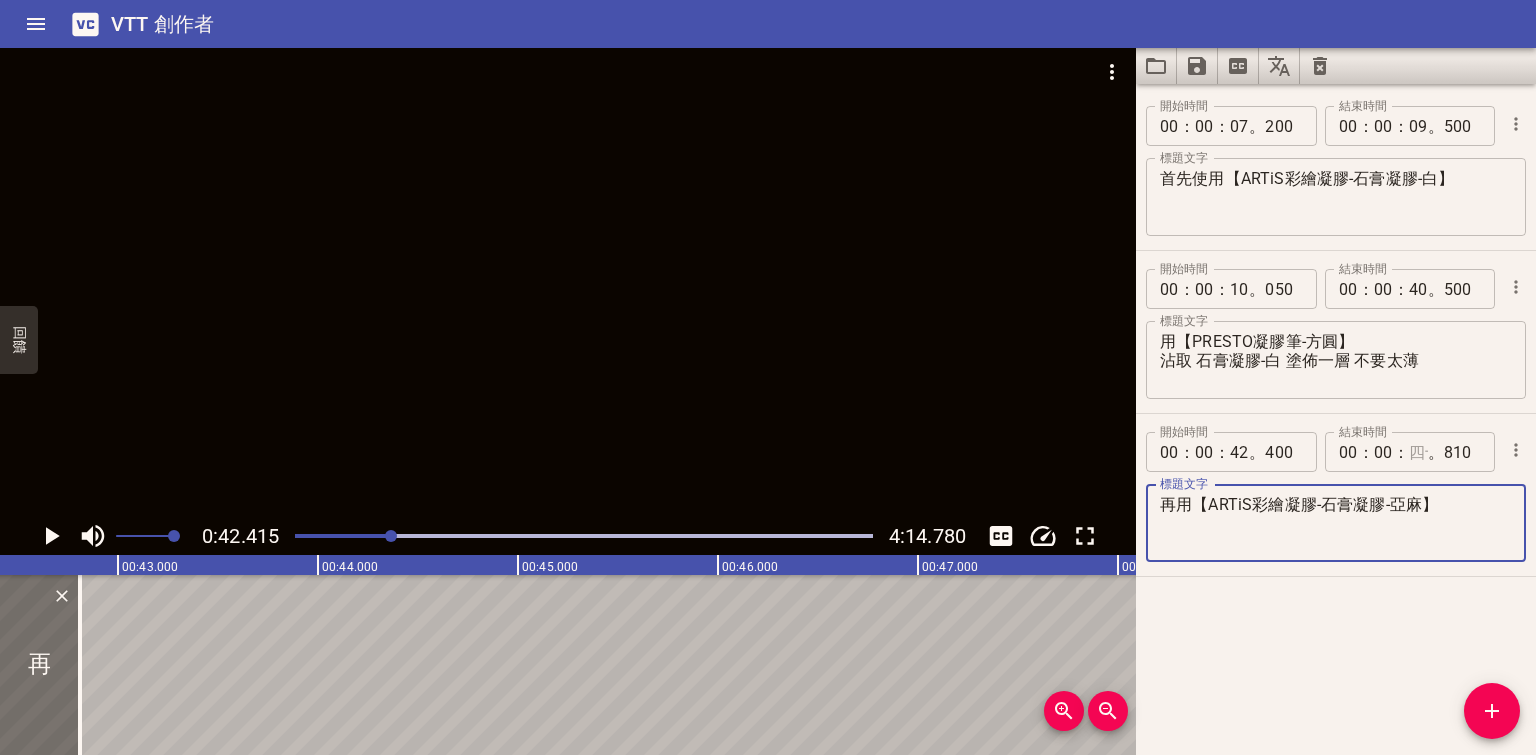 click at bounding box center (1169, 126) 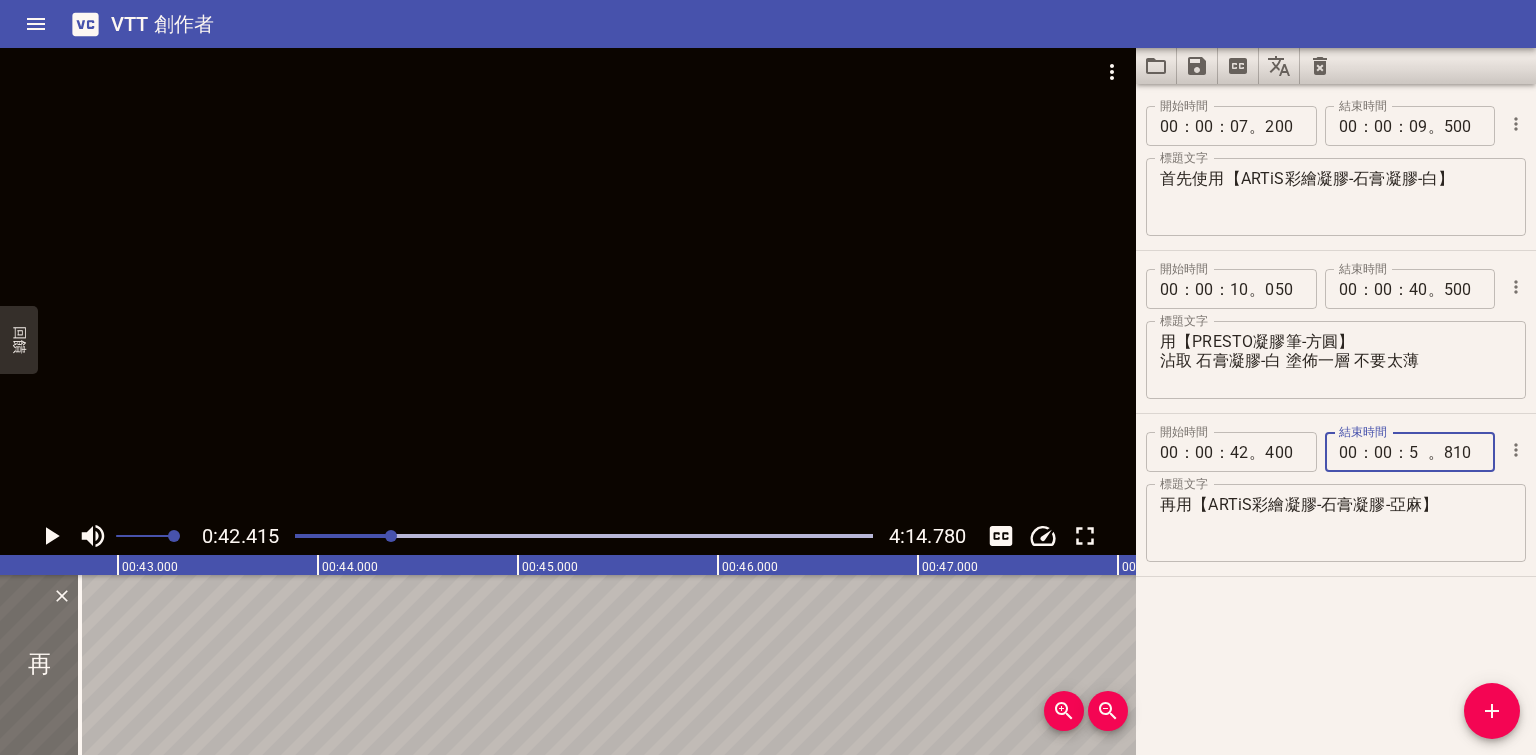type on "59" 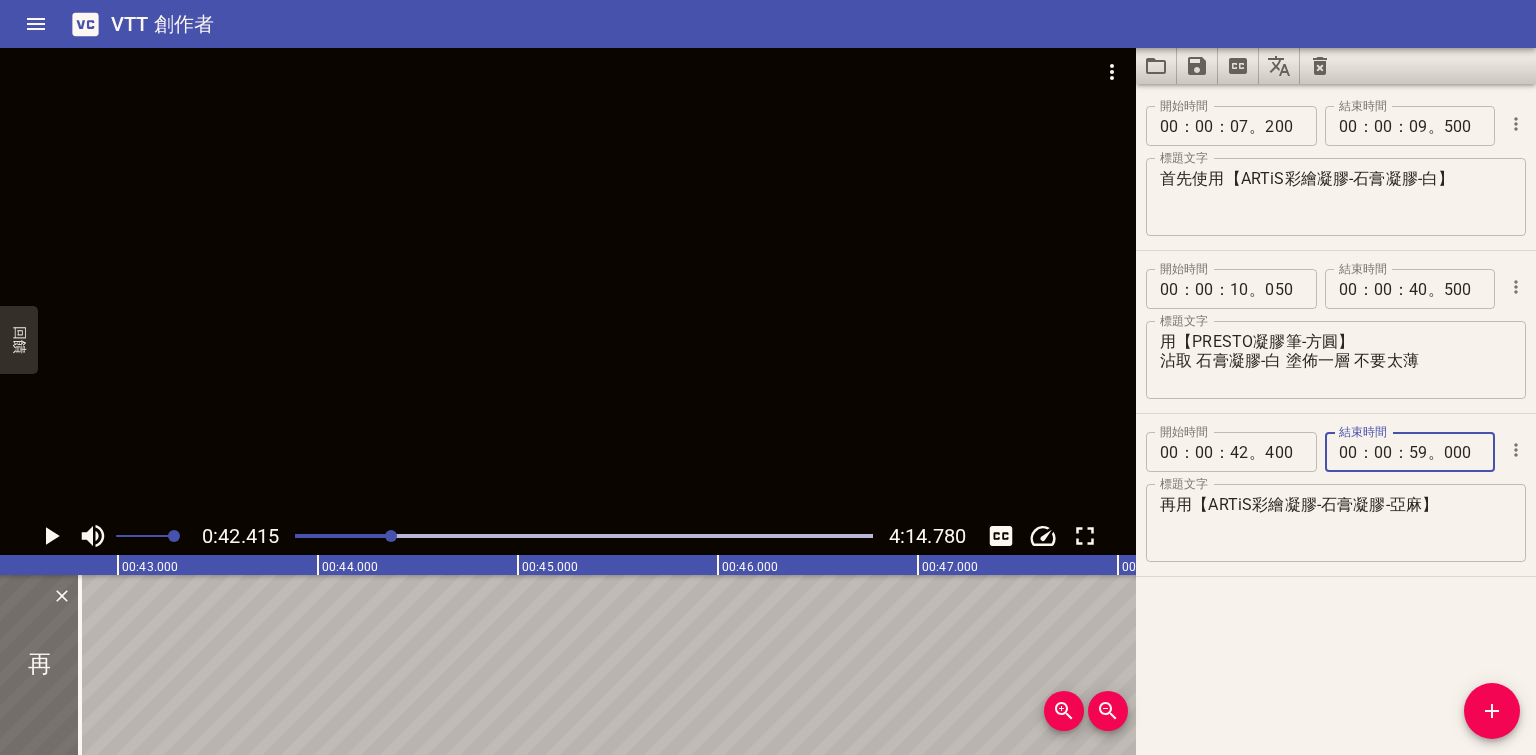 type on "000" 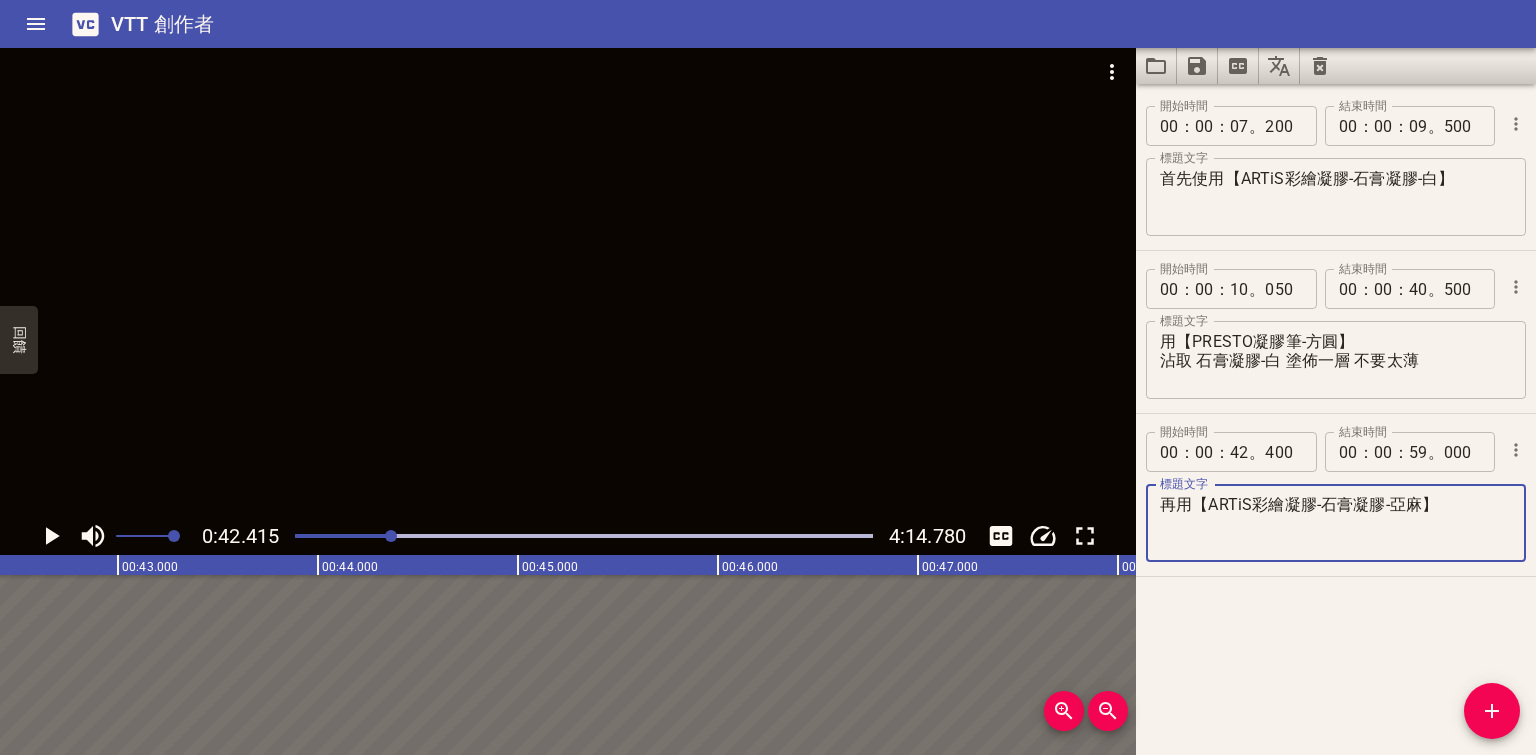 click on "再用【ARTiS彩繪凝膠-石膏凝膠-亞麻】" at bounding box center [1336, 523] 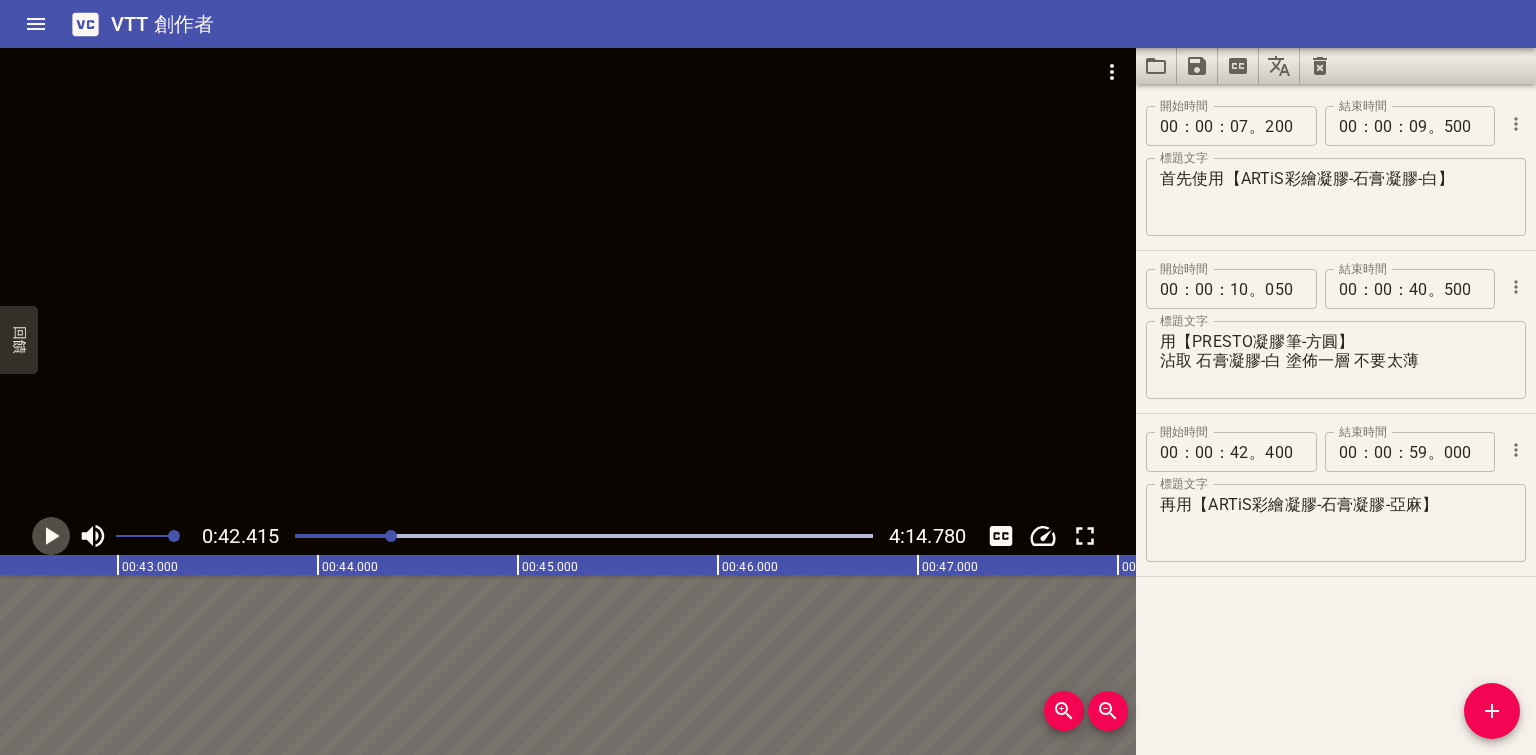 click at bounding box center (53, 536) 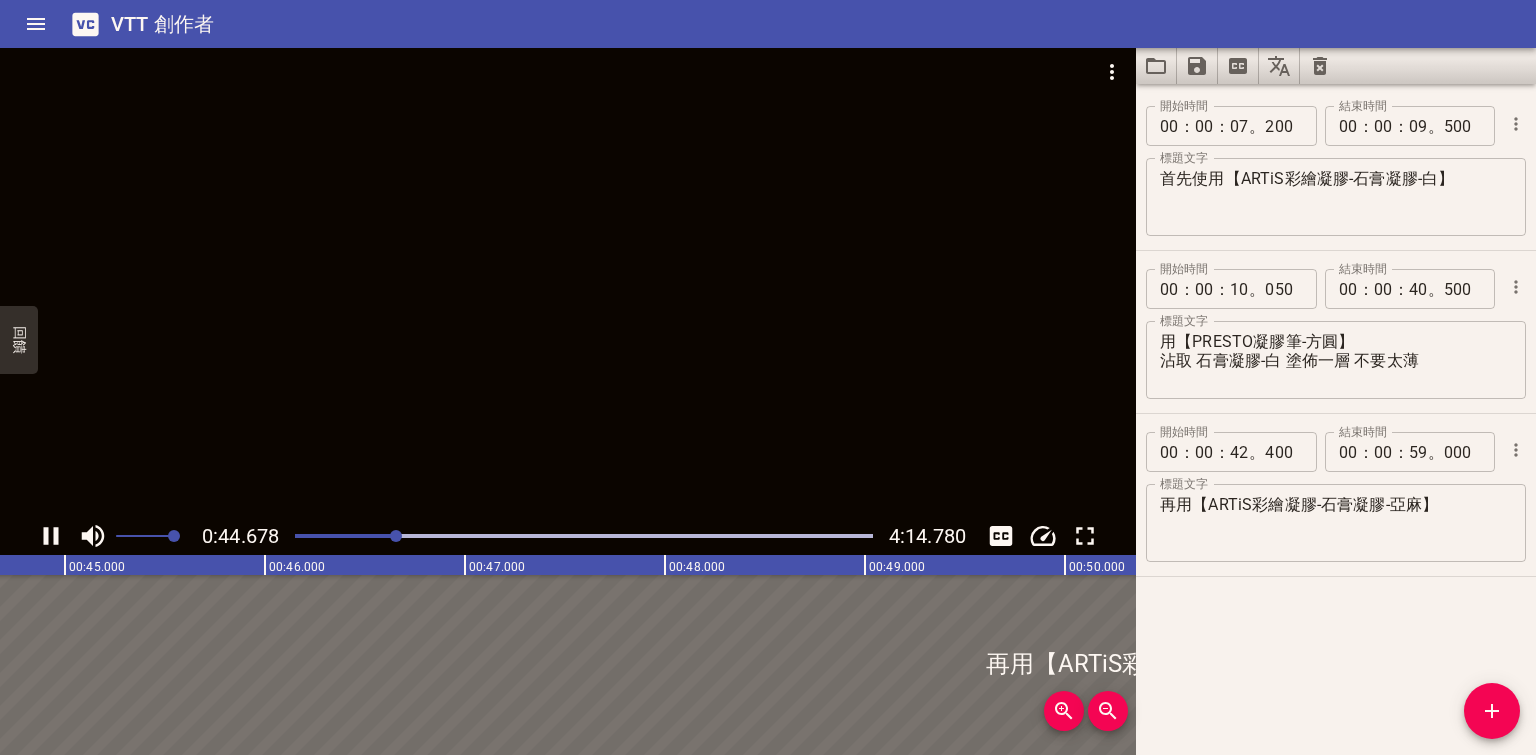 click at bounding box center (51, 536) 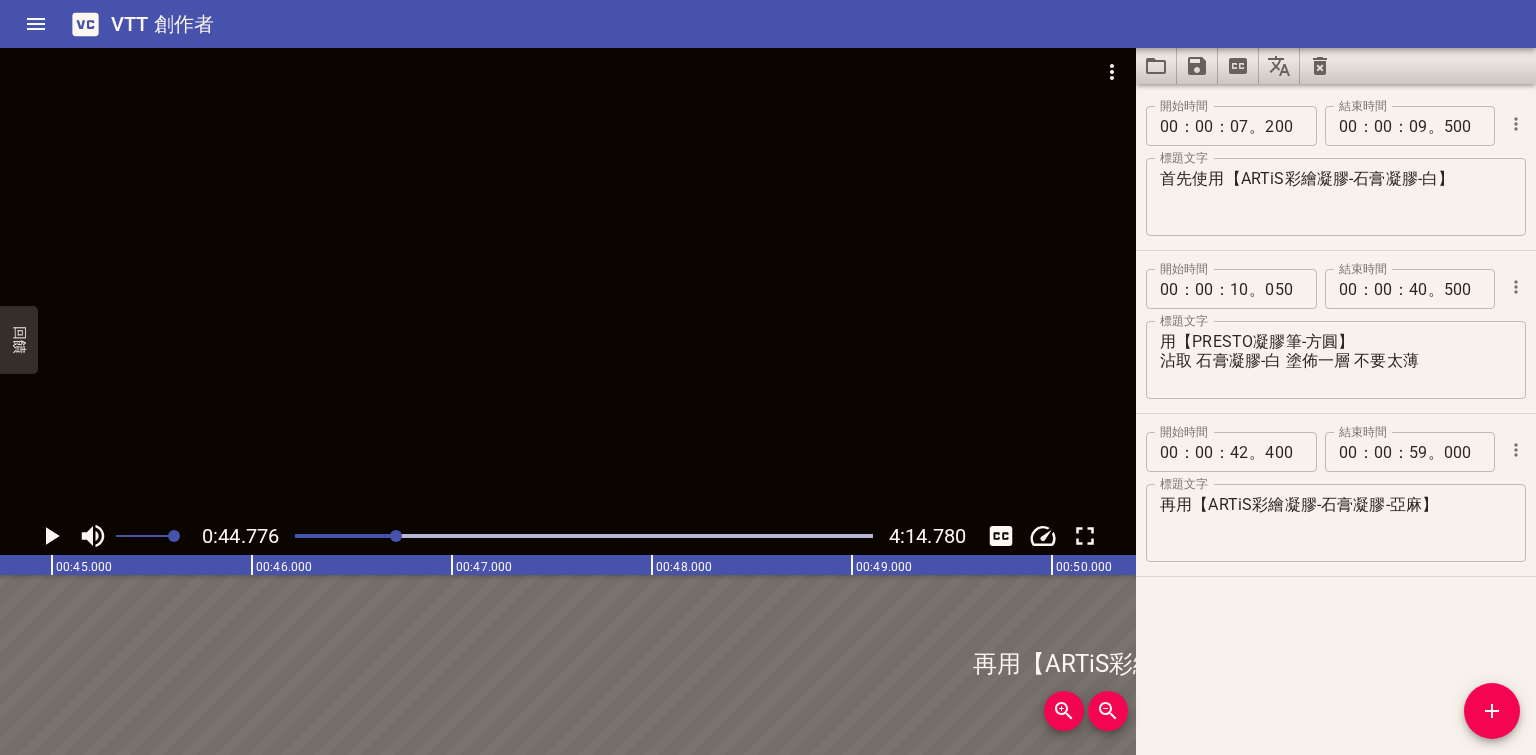scroll, scrollTop: 0, scrollLeft: 8955, axis: horizontal 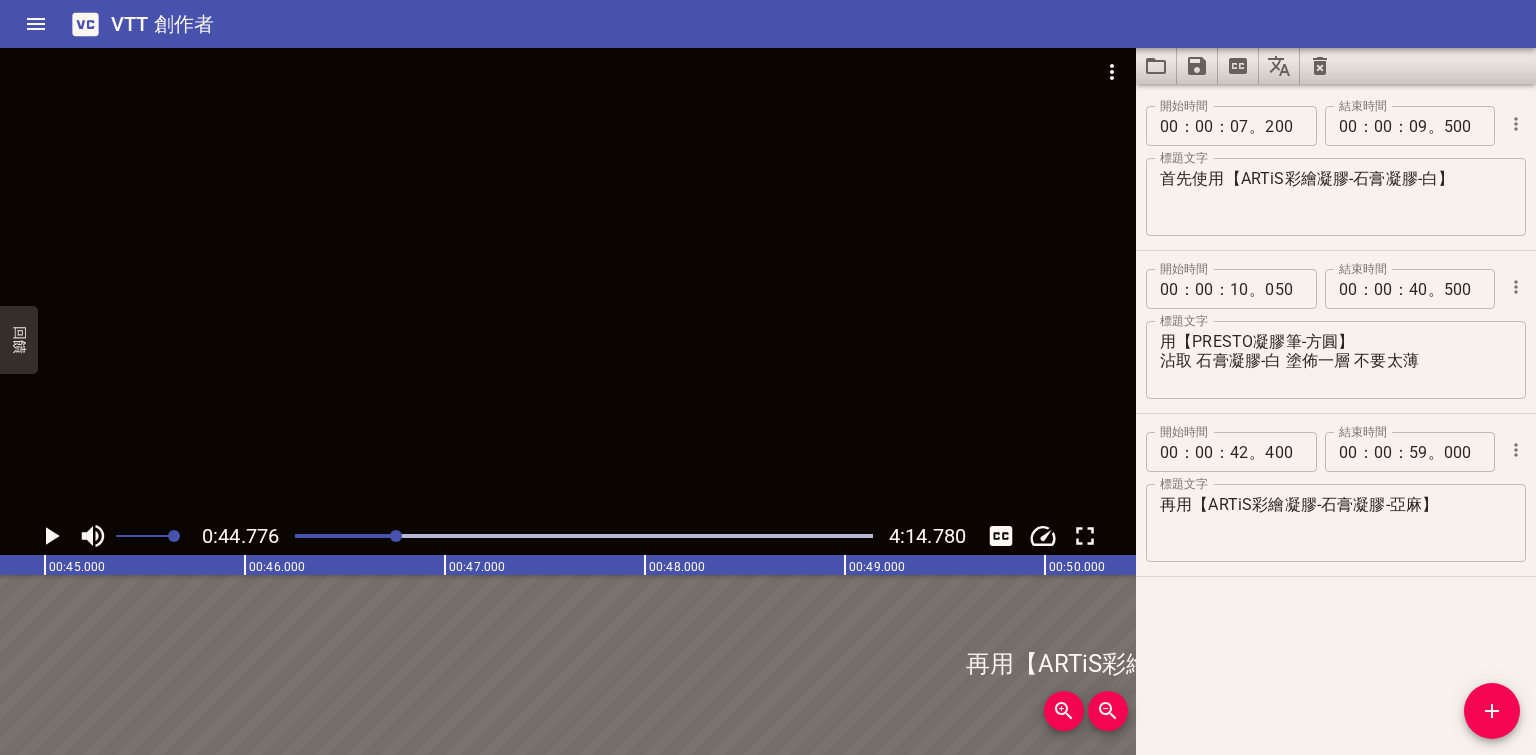 click at bounding box center [396, 536] 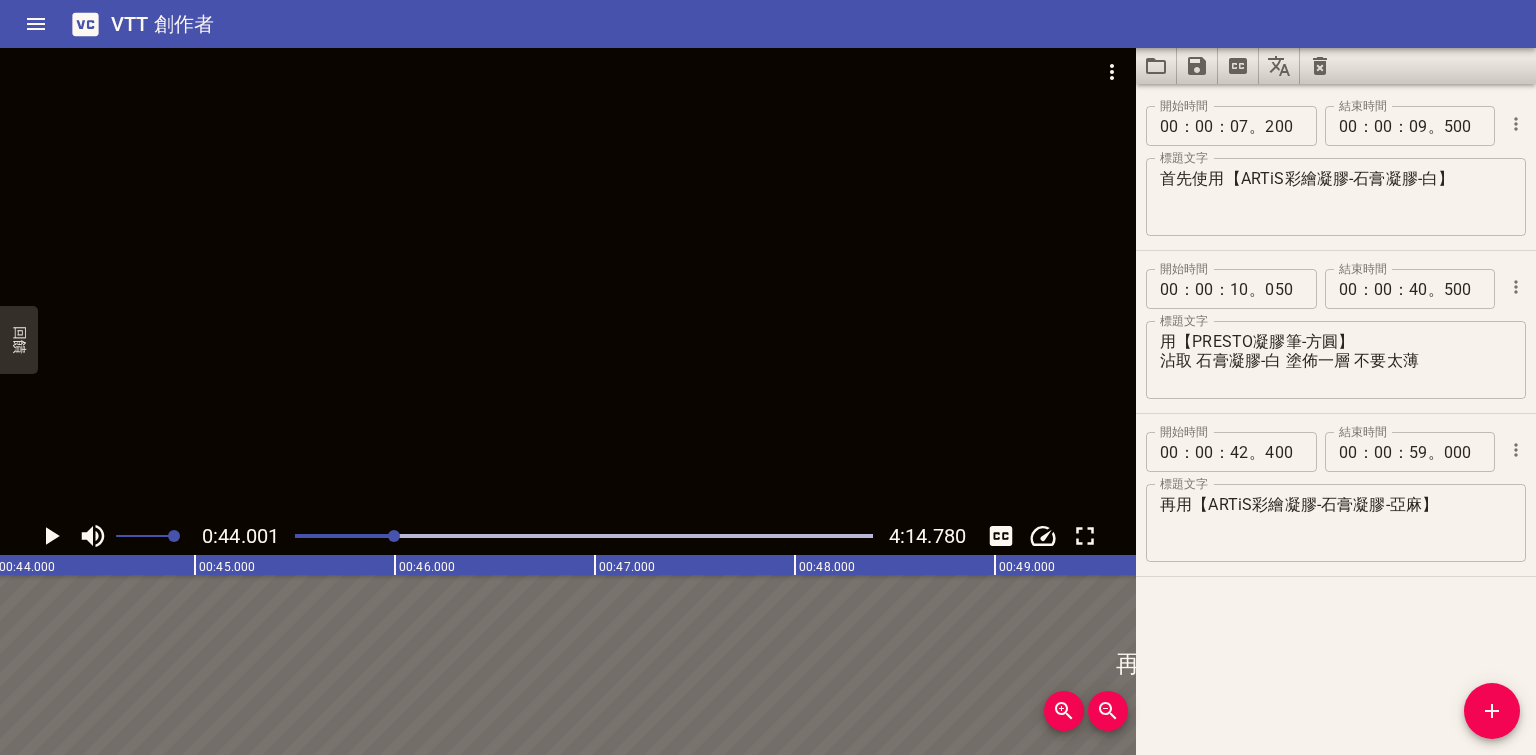 scroll, scrollTop: 0, scrollLeft: 8800, axis: horizontal 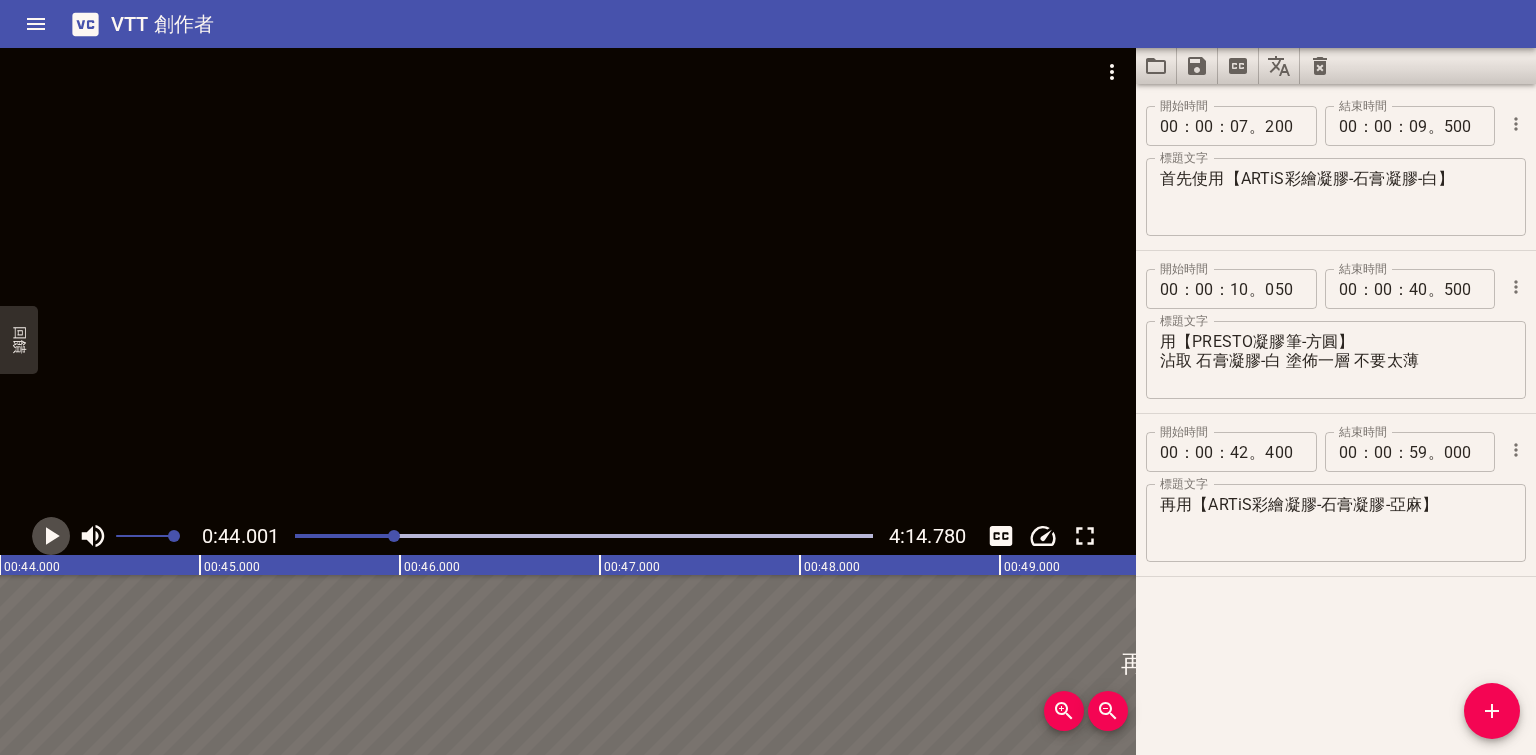 click at bounding box center (51, 536) 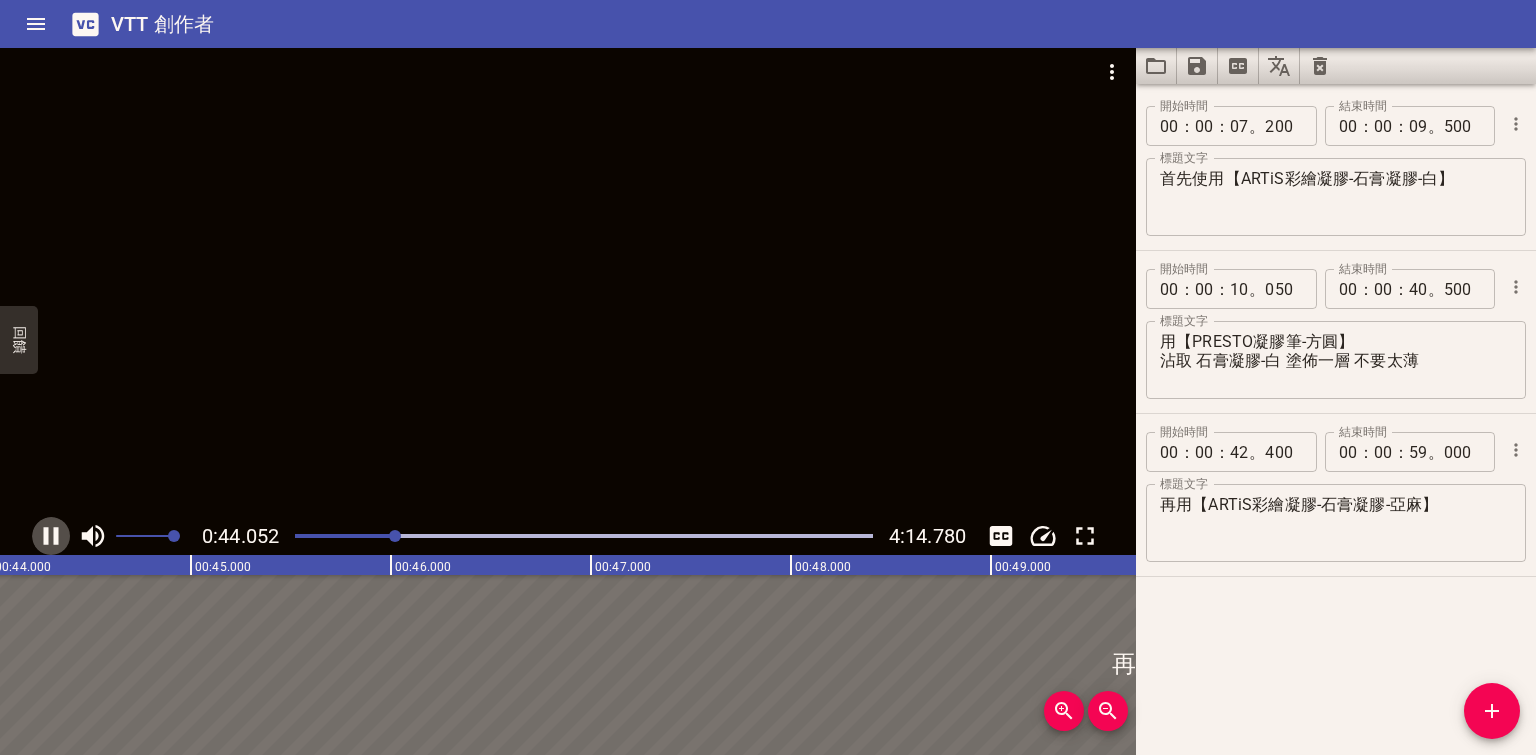 click at bounding box center (51, 536) 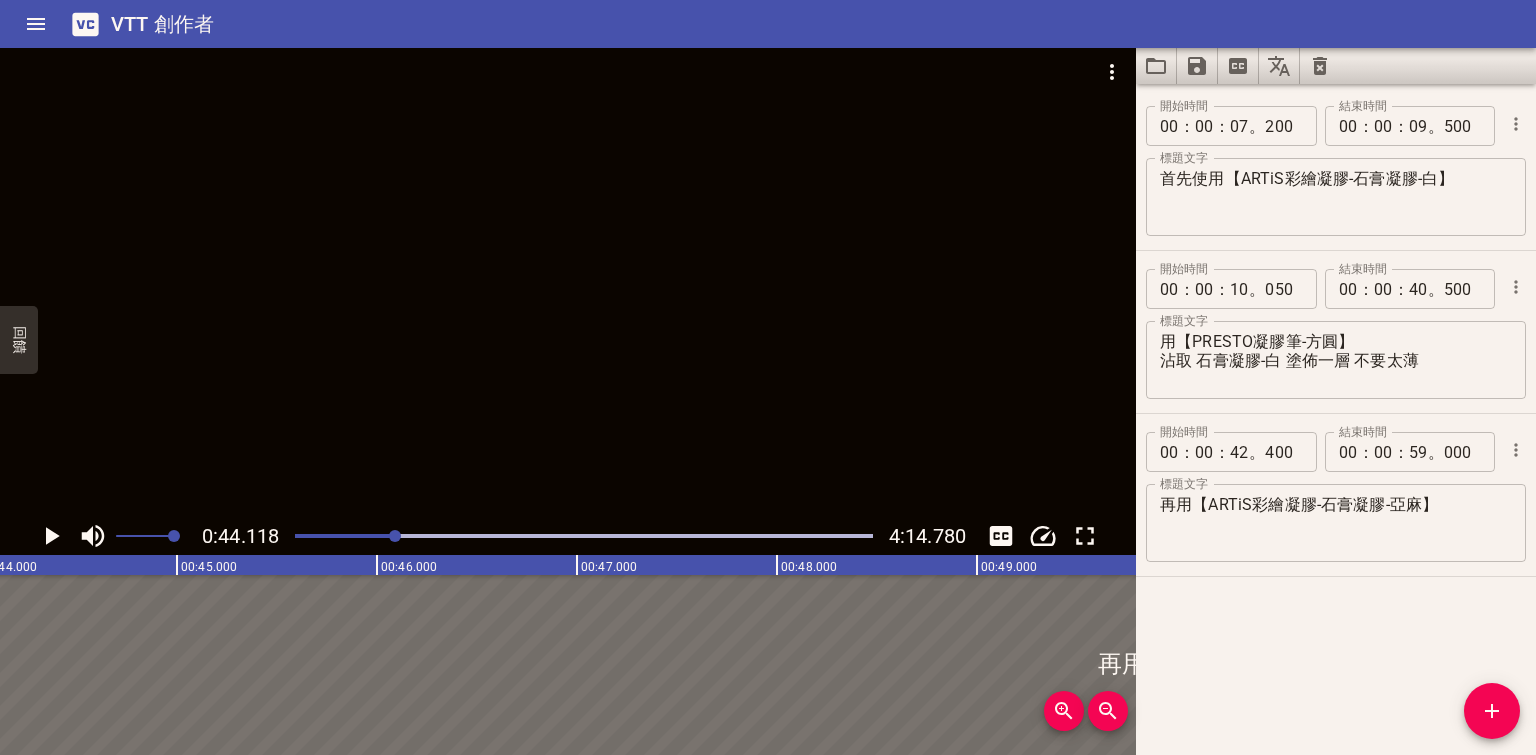 click at bounding box center [51, 536] 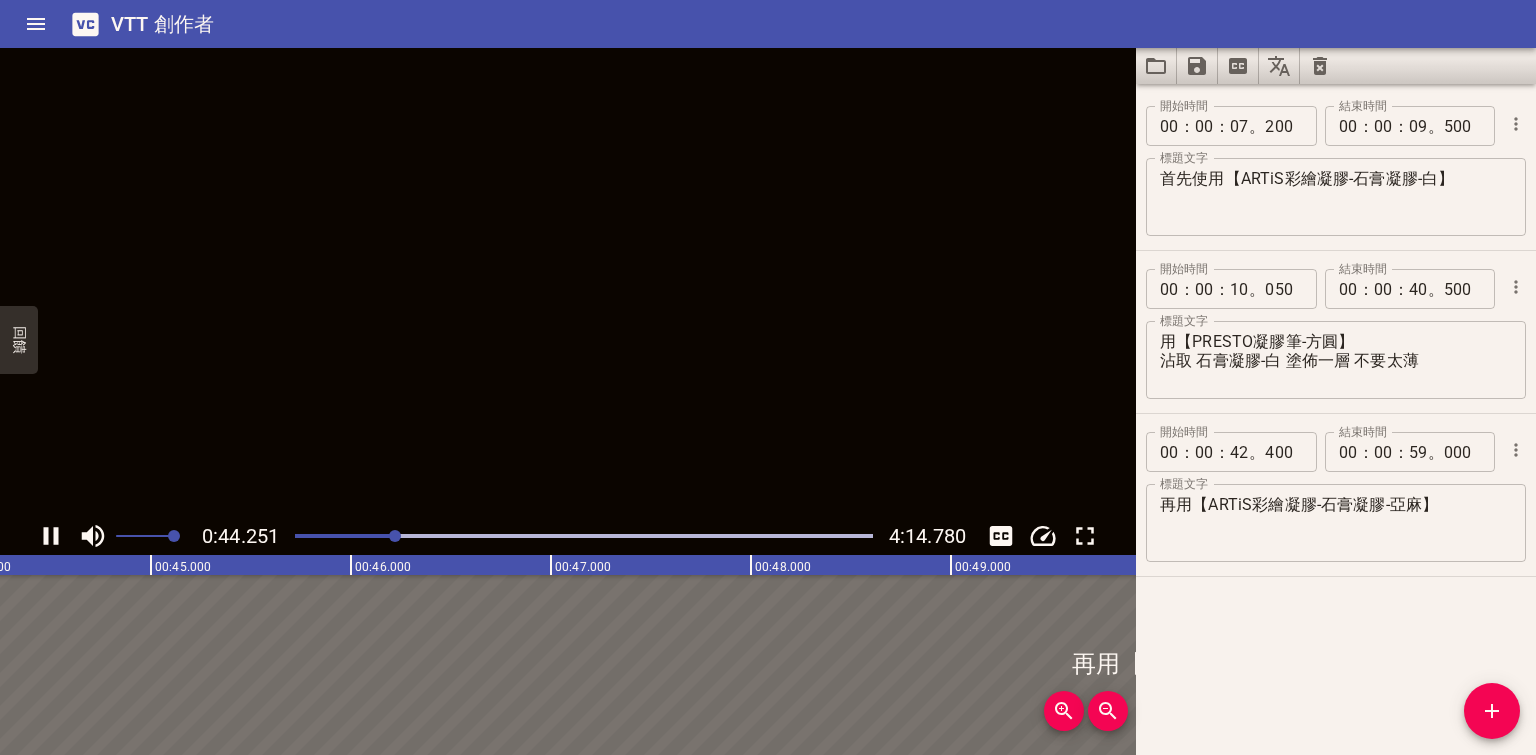 click at bounding box center (51, 536) 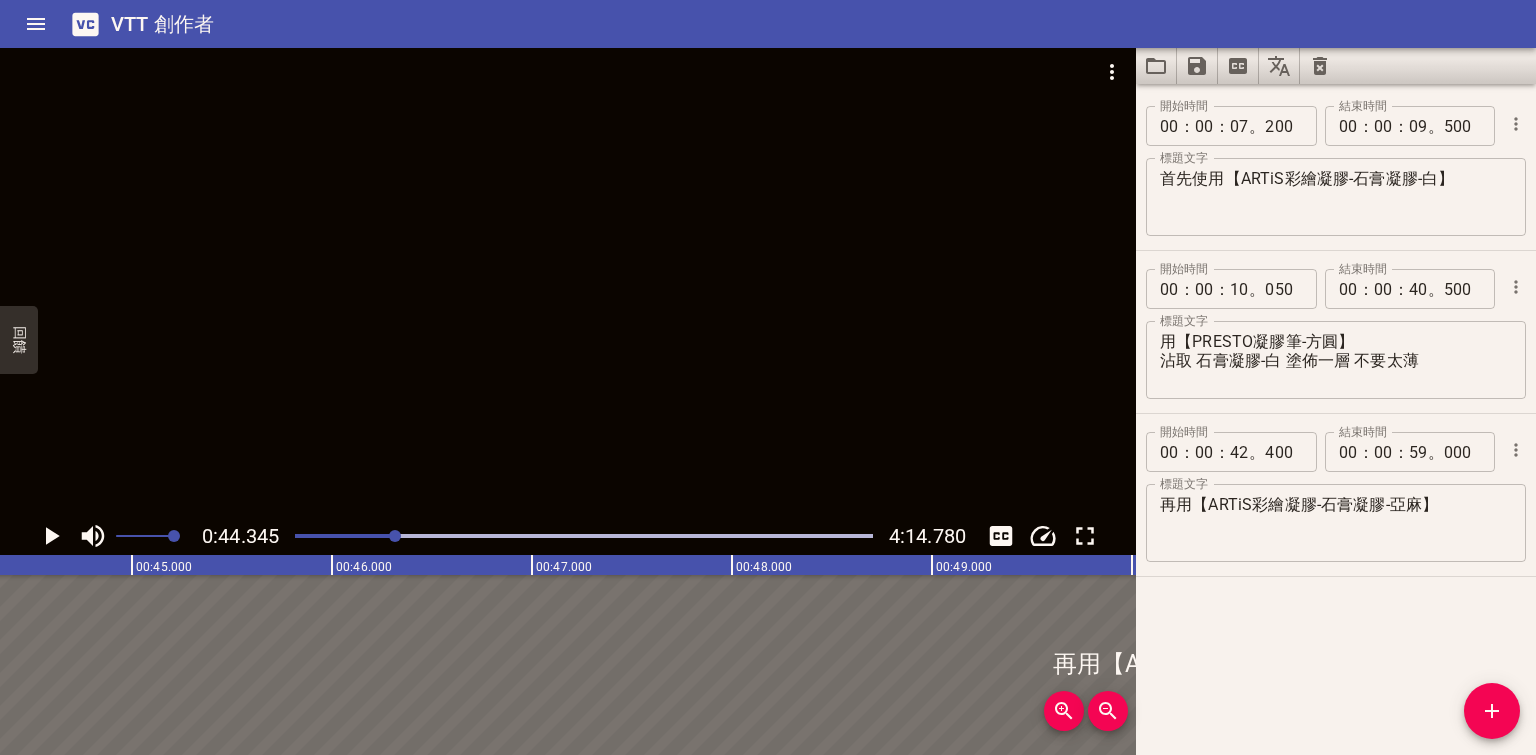 click at bounding box center (51, 536) 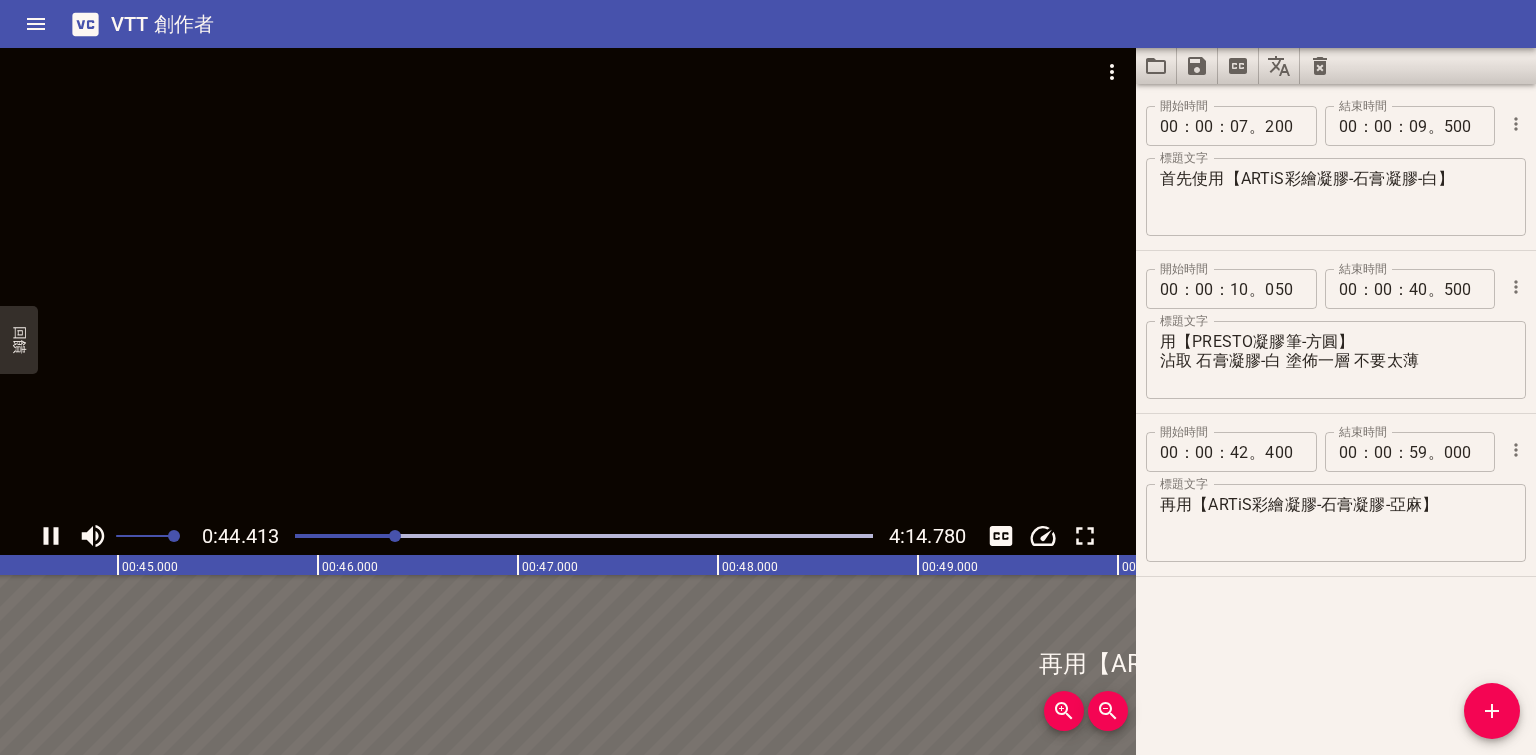 click at bounding box center [51, 536] 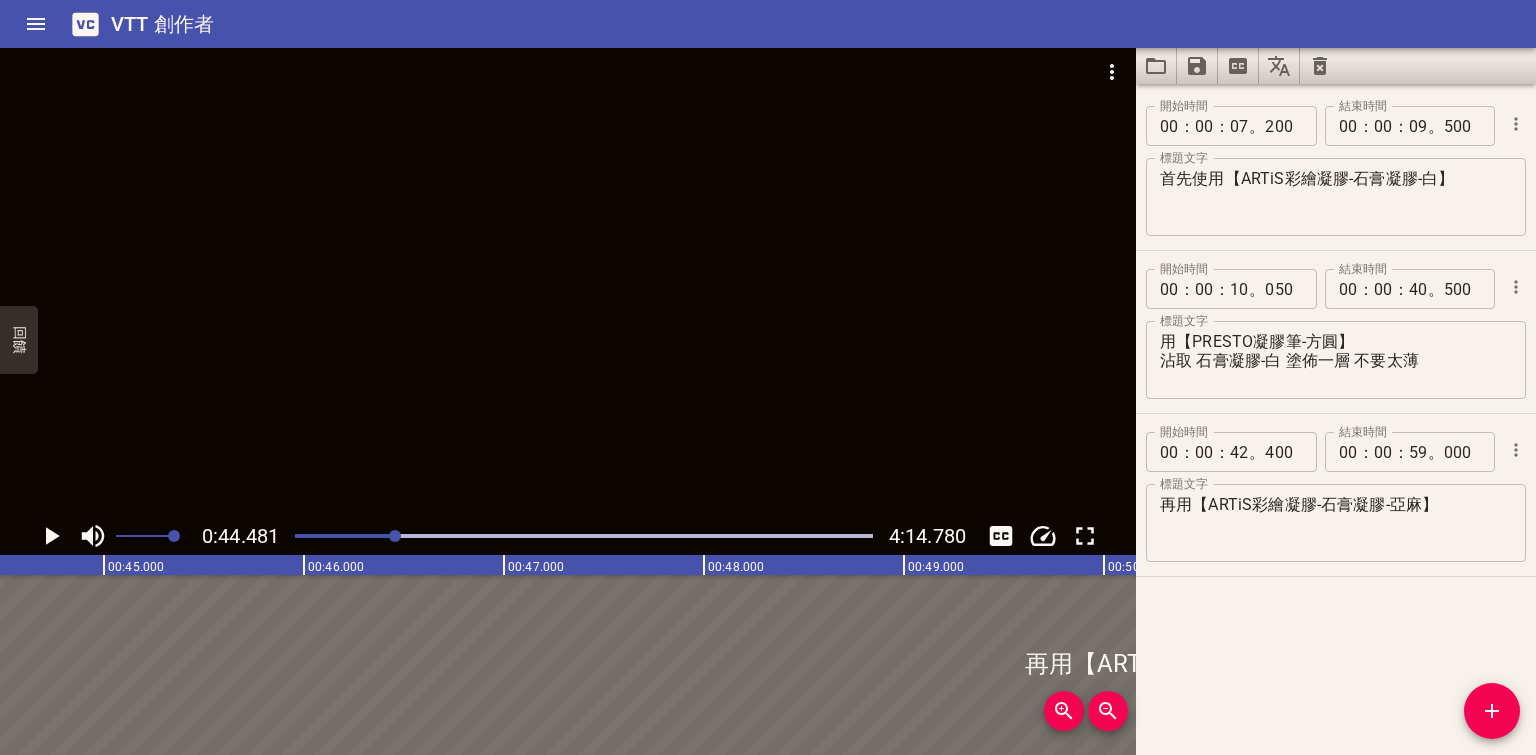 click at bounding box center (51, 536) 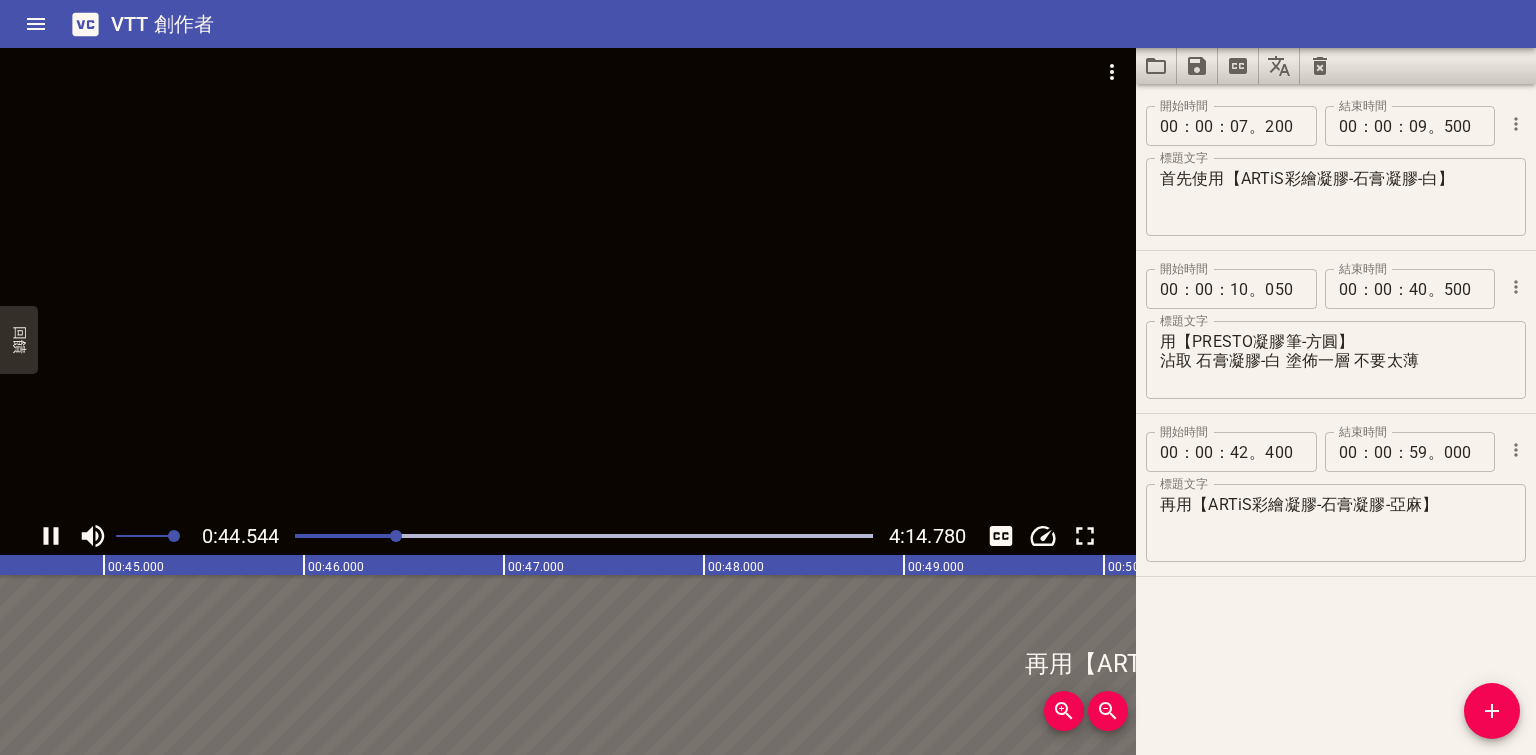 click at bounding box center [51, 536] 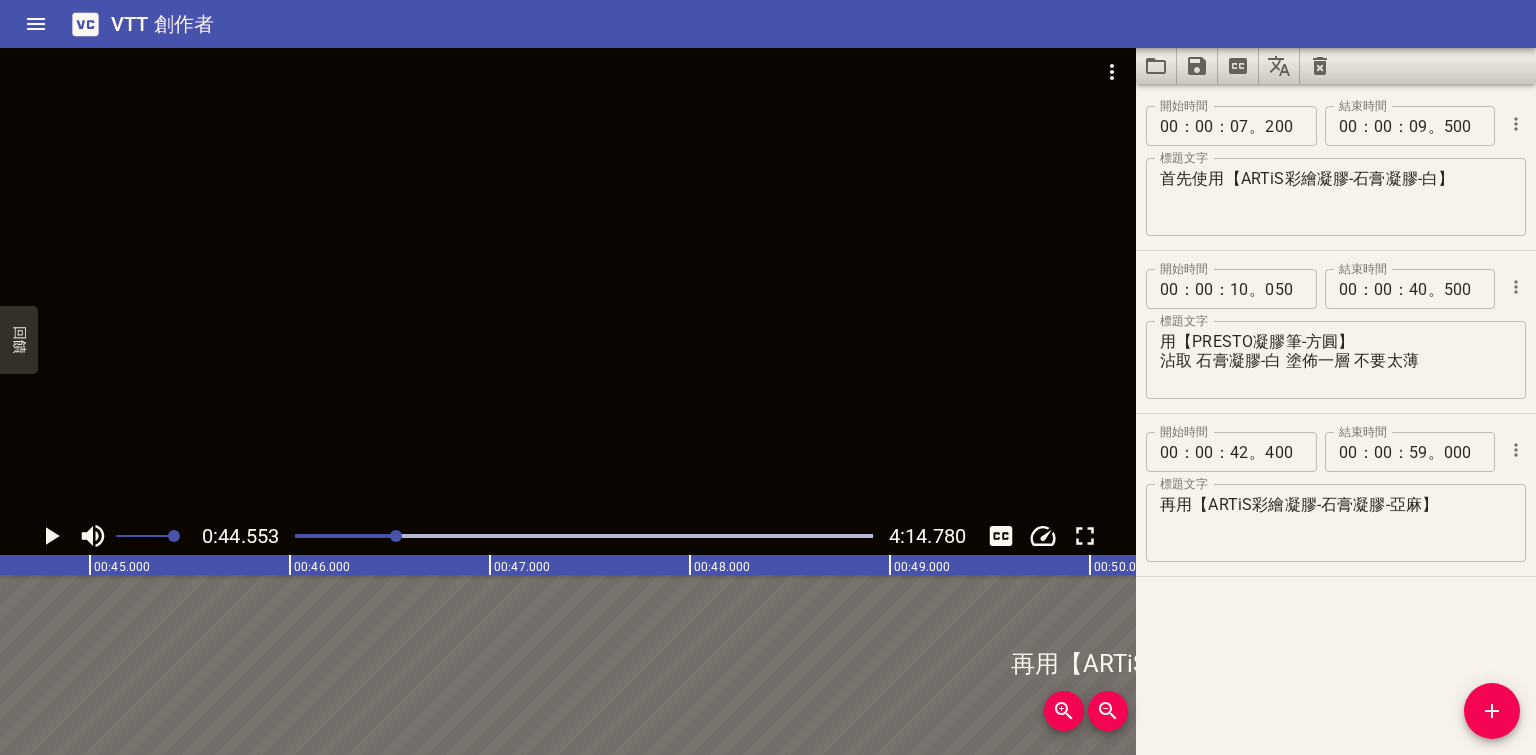 click on "再用【ARTiS彩繪凝膠-石膏凝膠-亞麻】" at bounding box center (1336, 197) 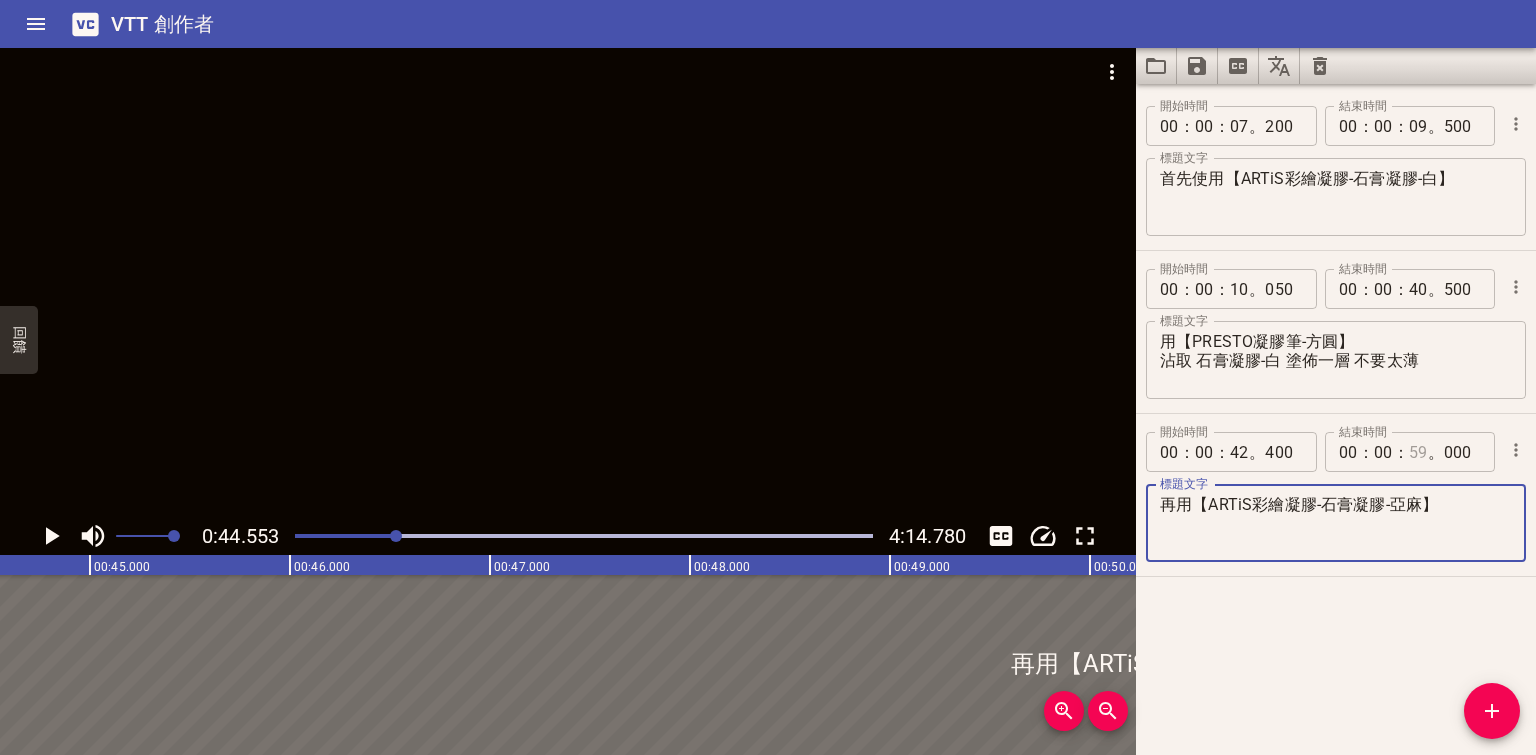 click at bounding box center (1169, 126) 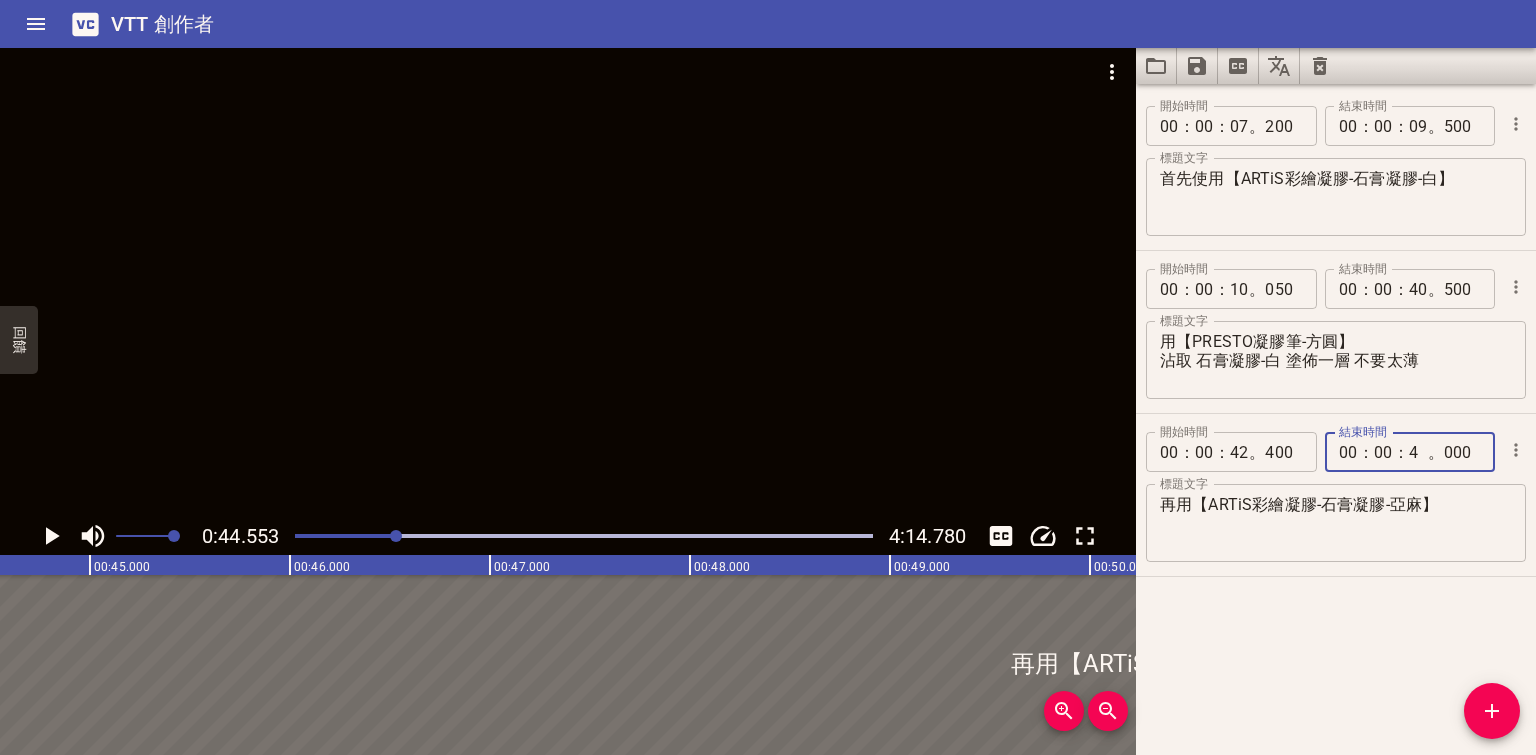 type on "44" 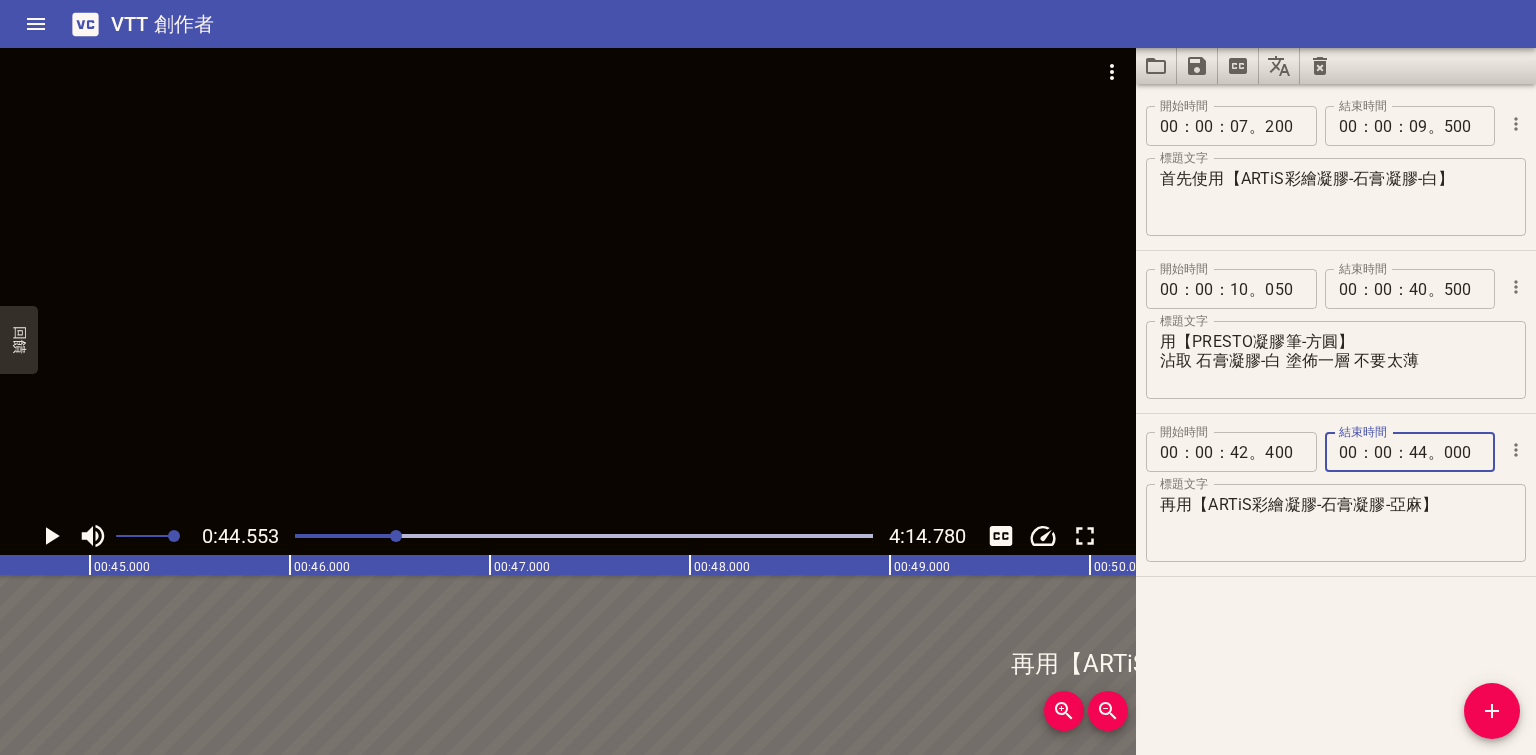 click on "000" at bounding box center (1462, 452) 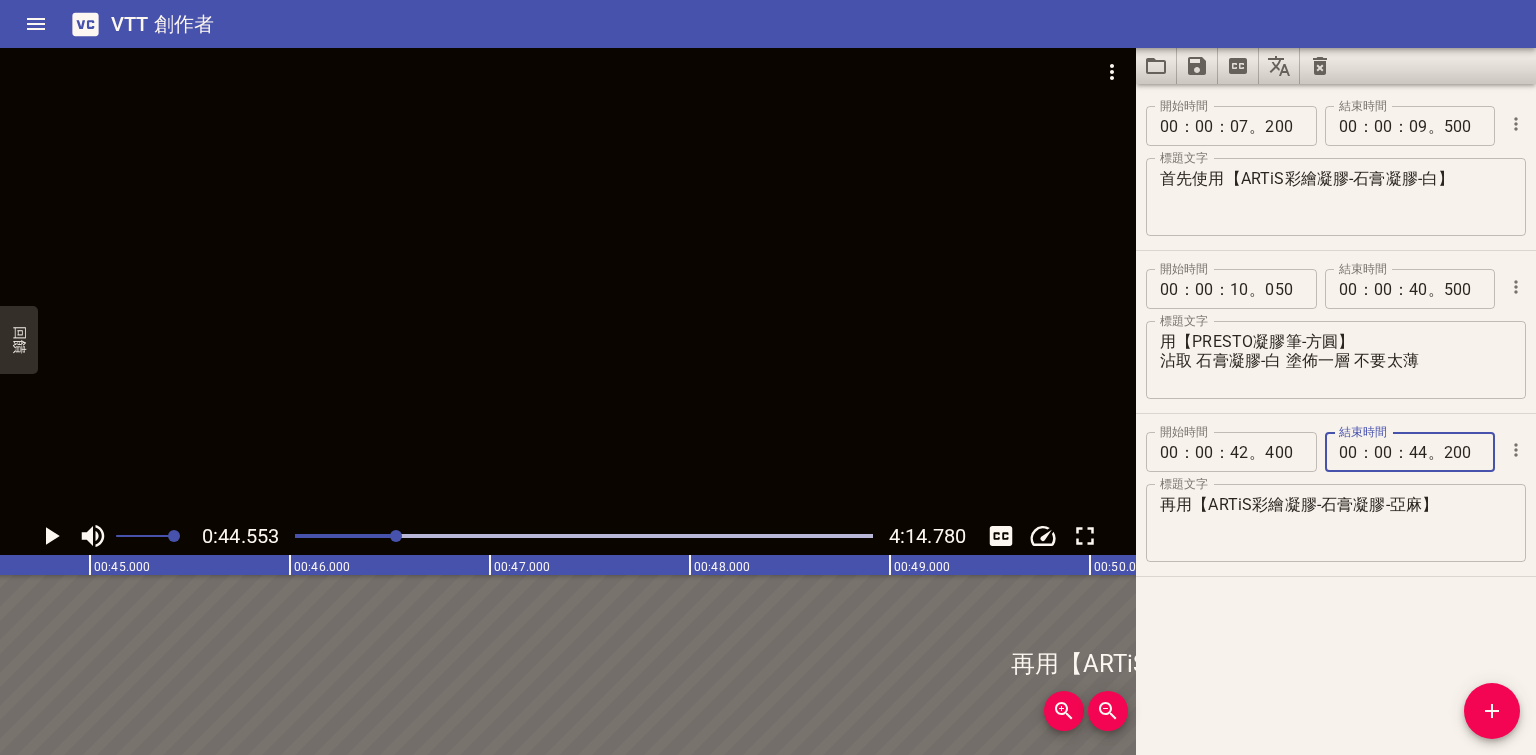 type on "200" 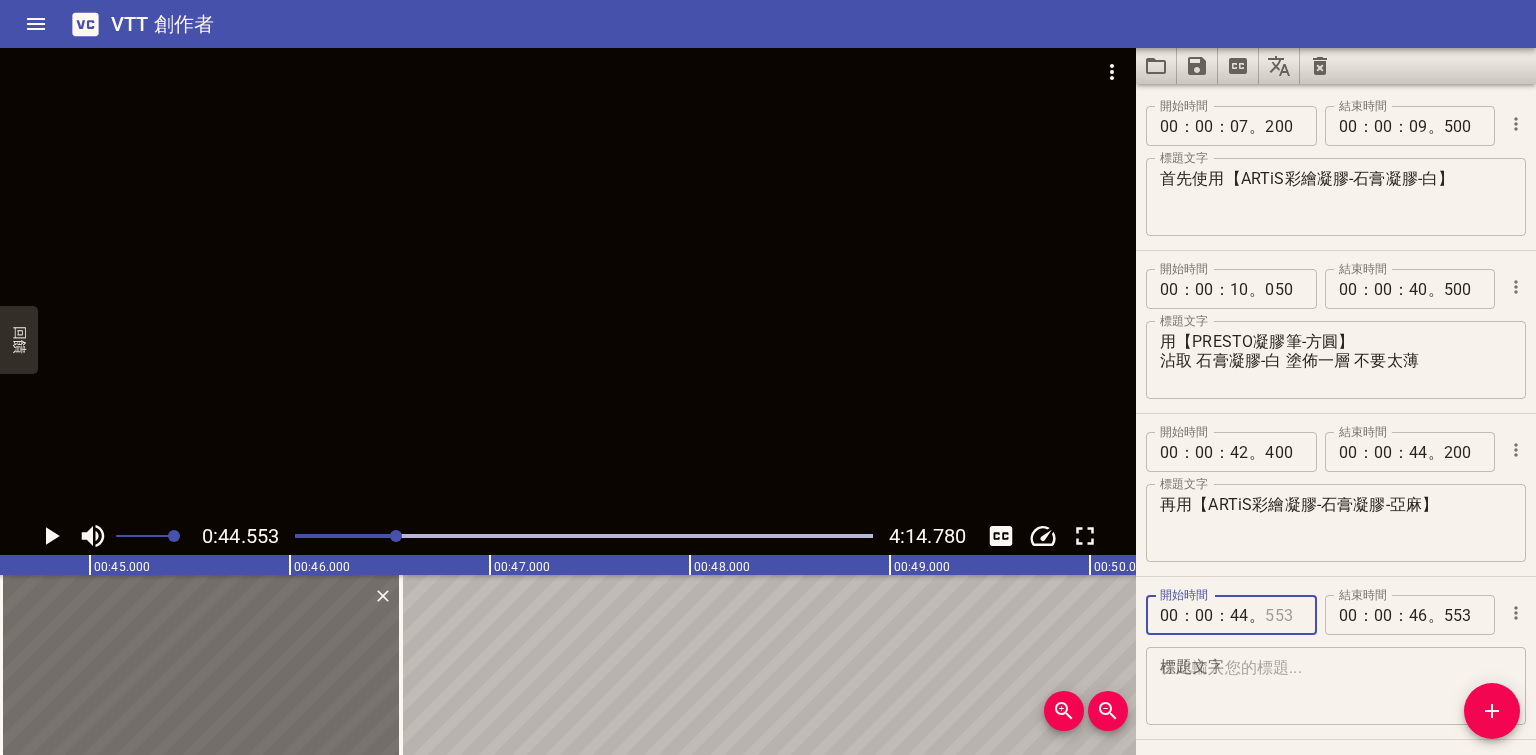 click at bounding box center (1283, 615) 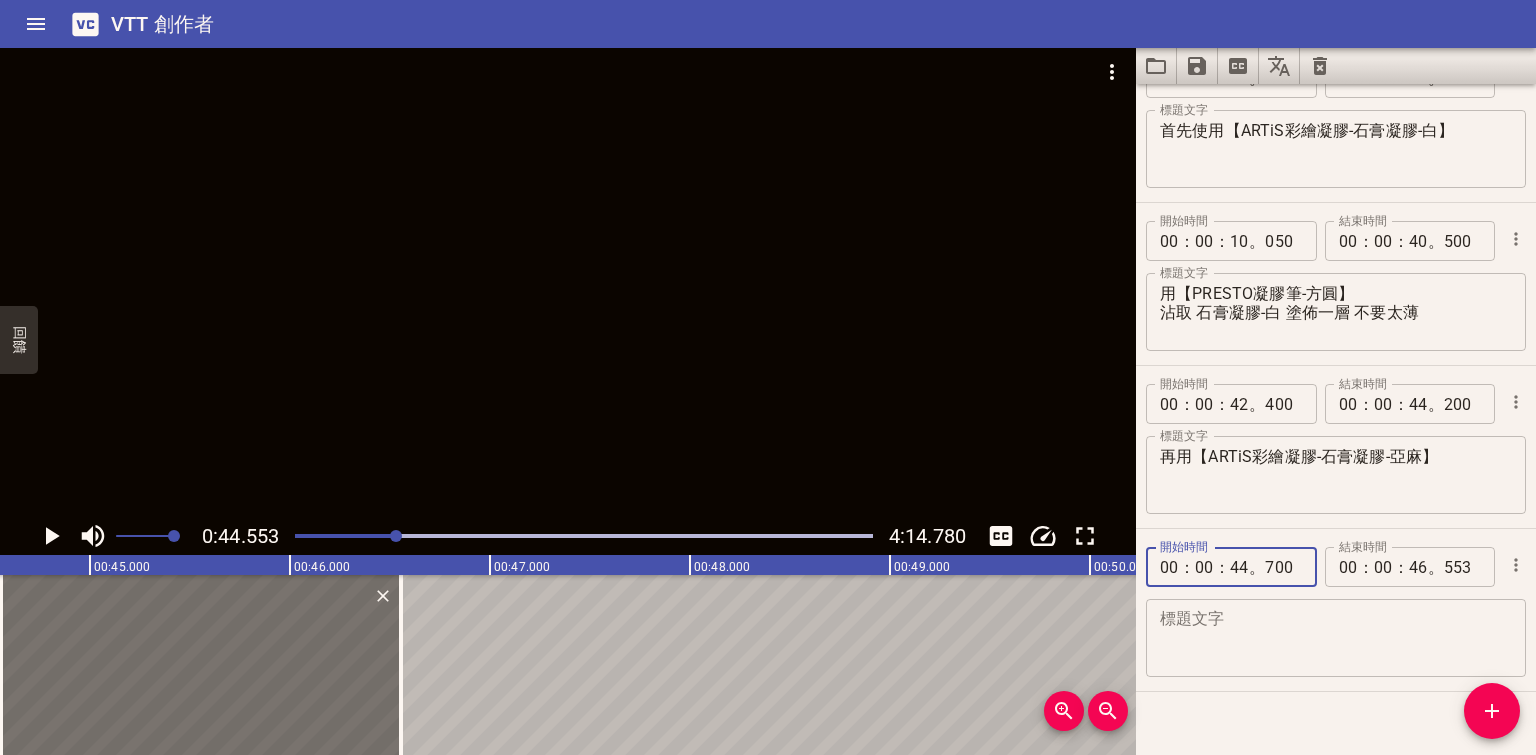 scroll, scrollTop: 75, scrollLeft: 0, axis: vertical 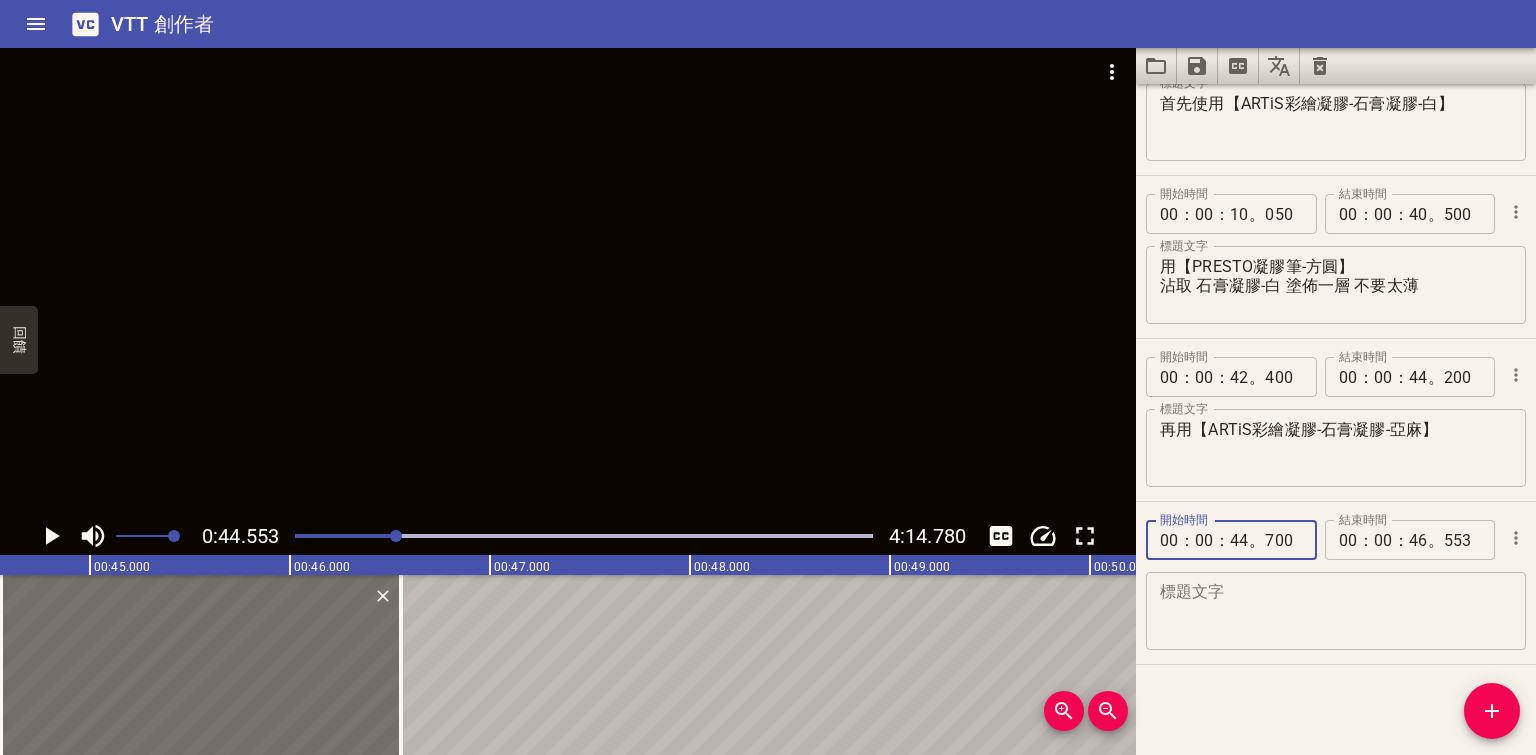 type on "700" 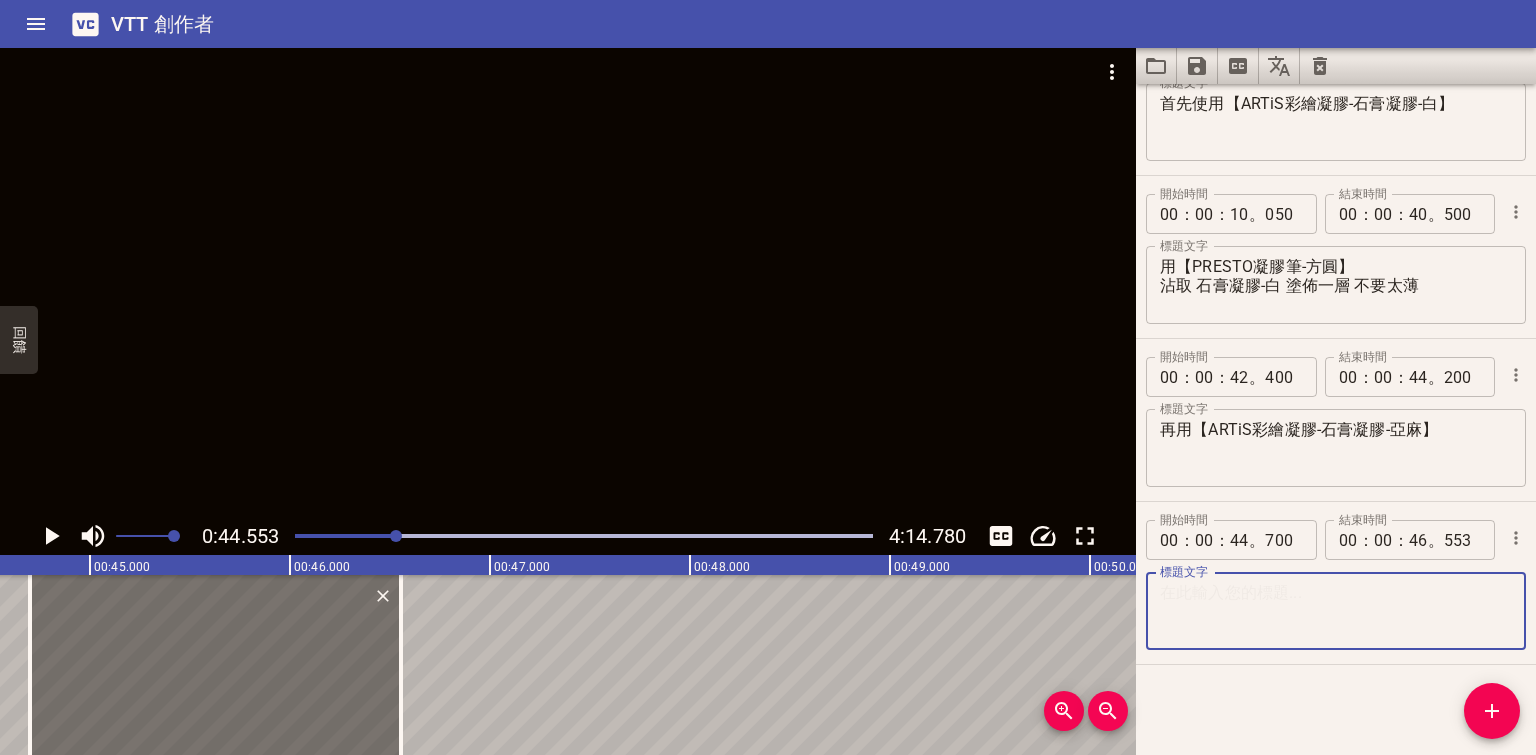 click at bounding box center [1336, 611] 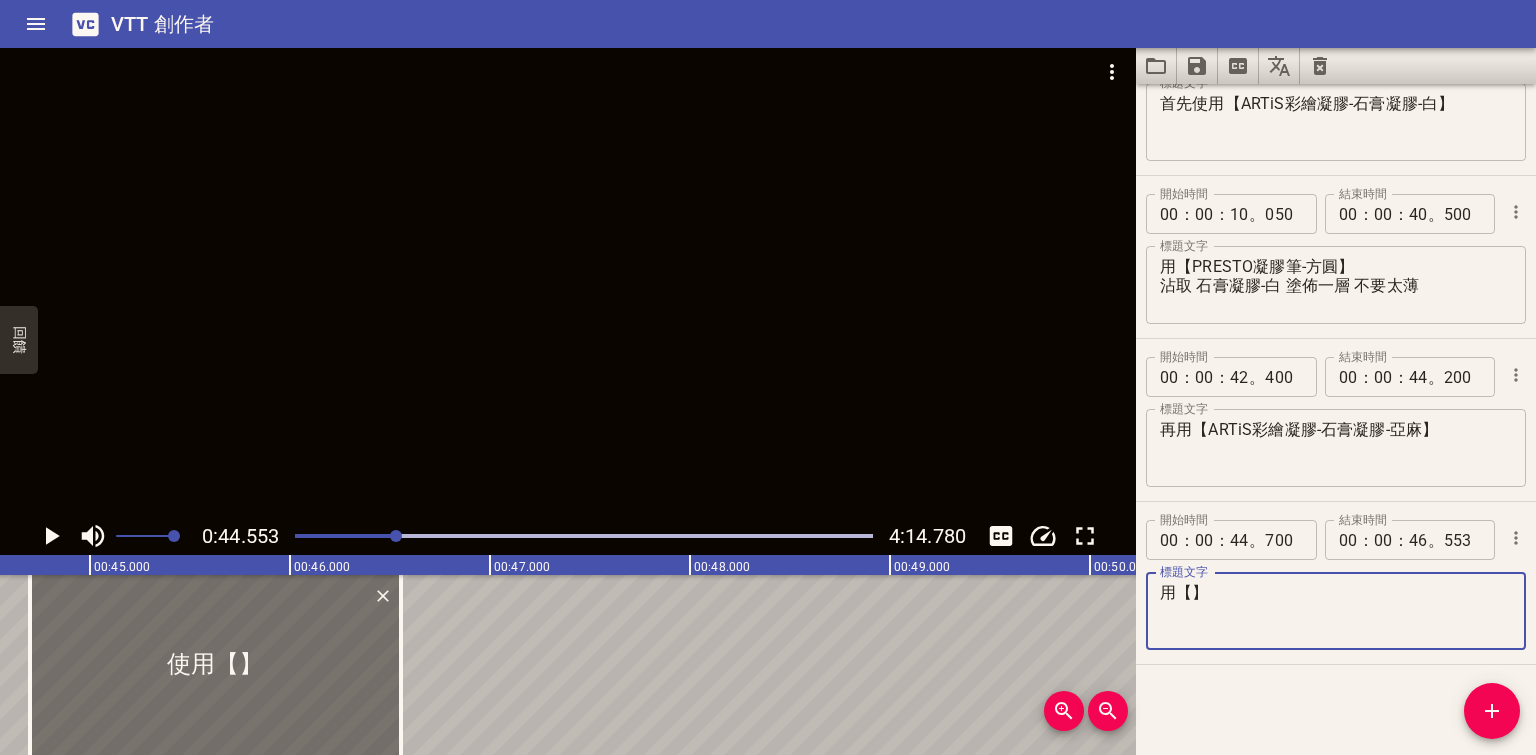 click on "用【】" at bounding box center [1336, 611] 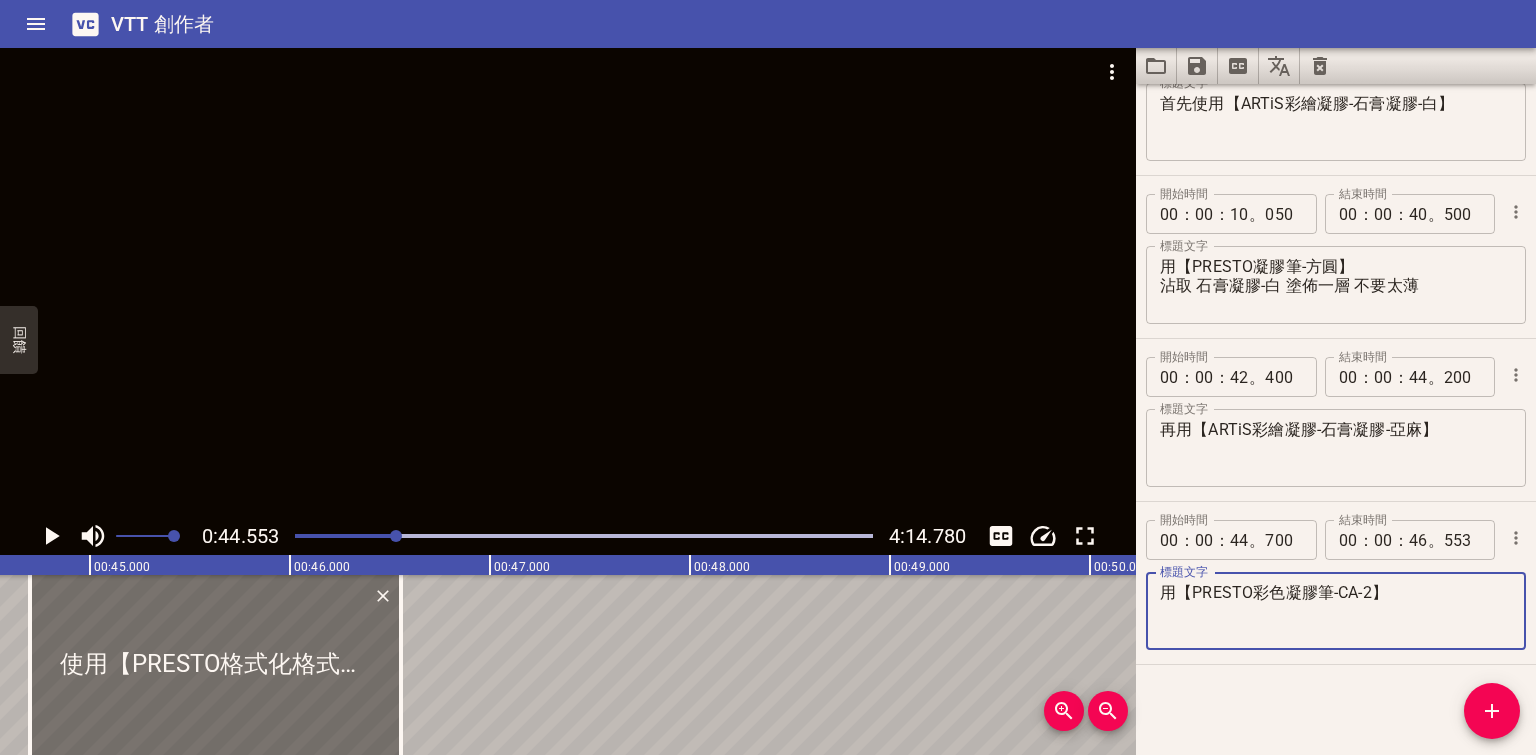 click on "用【PRESTO彩色凝膠筆-CA-2】" at bounding box center (1336, 611) 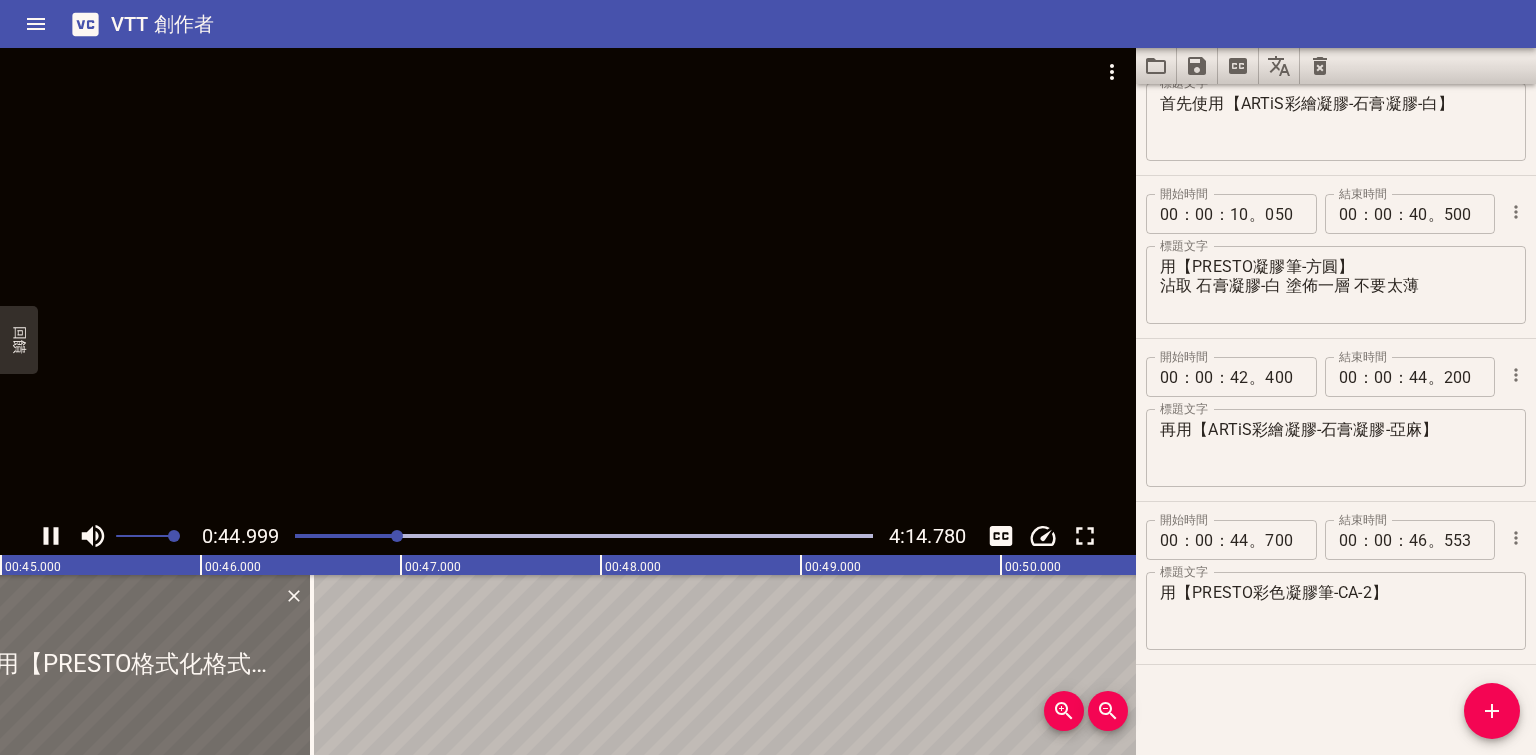 click on "用【PRESTO彩色凝膠筆-CA-2】" at bounding box center (1336, 122) 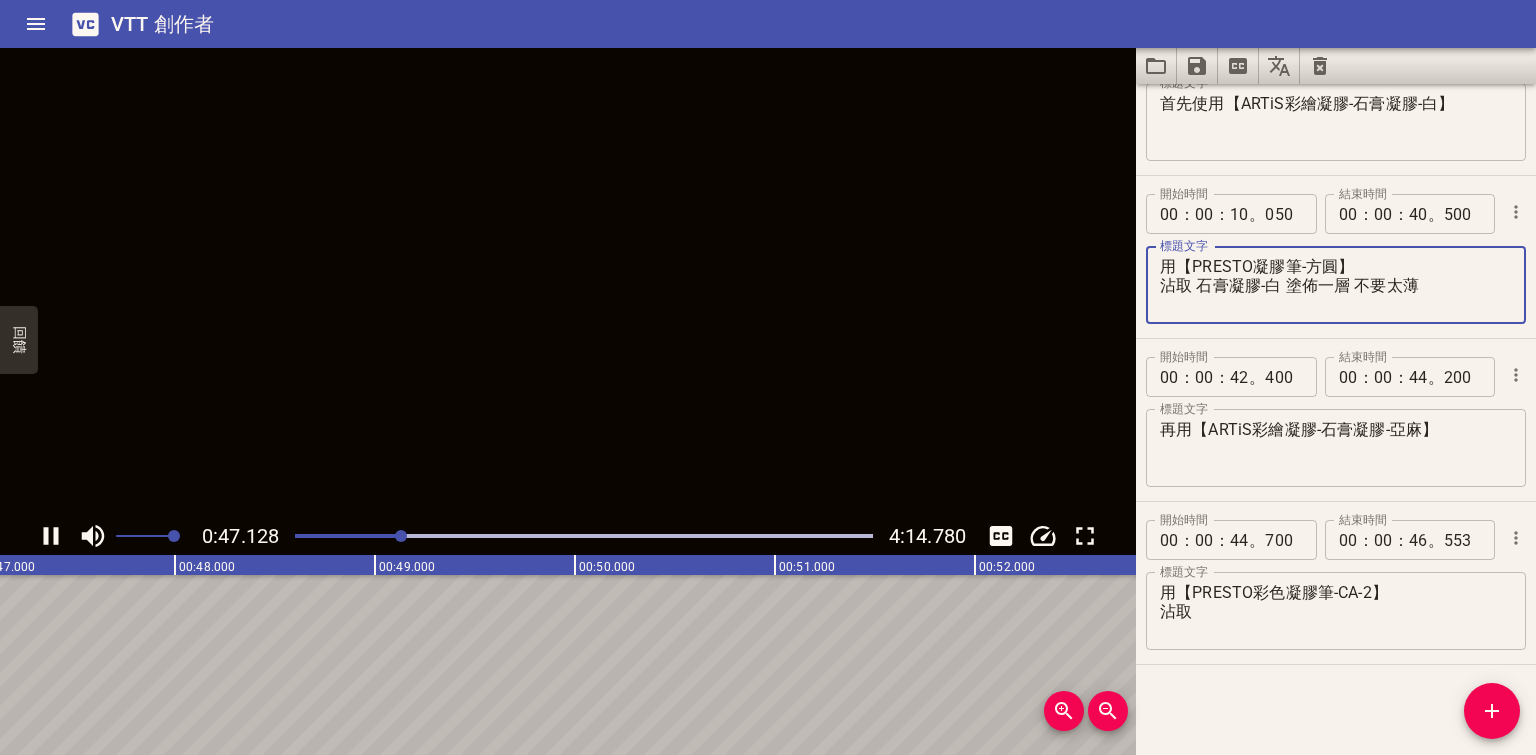 drag, startPoint x: 1192, startPoint y: 284, endPoint x: 1285, endPoint y: 284, distance: 93 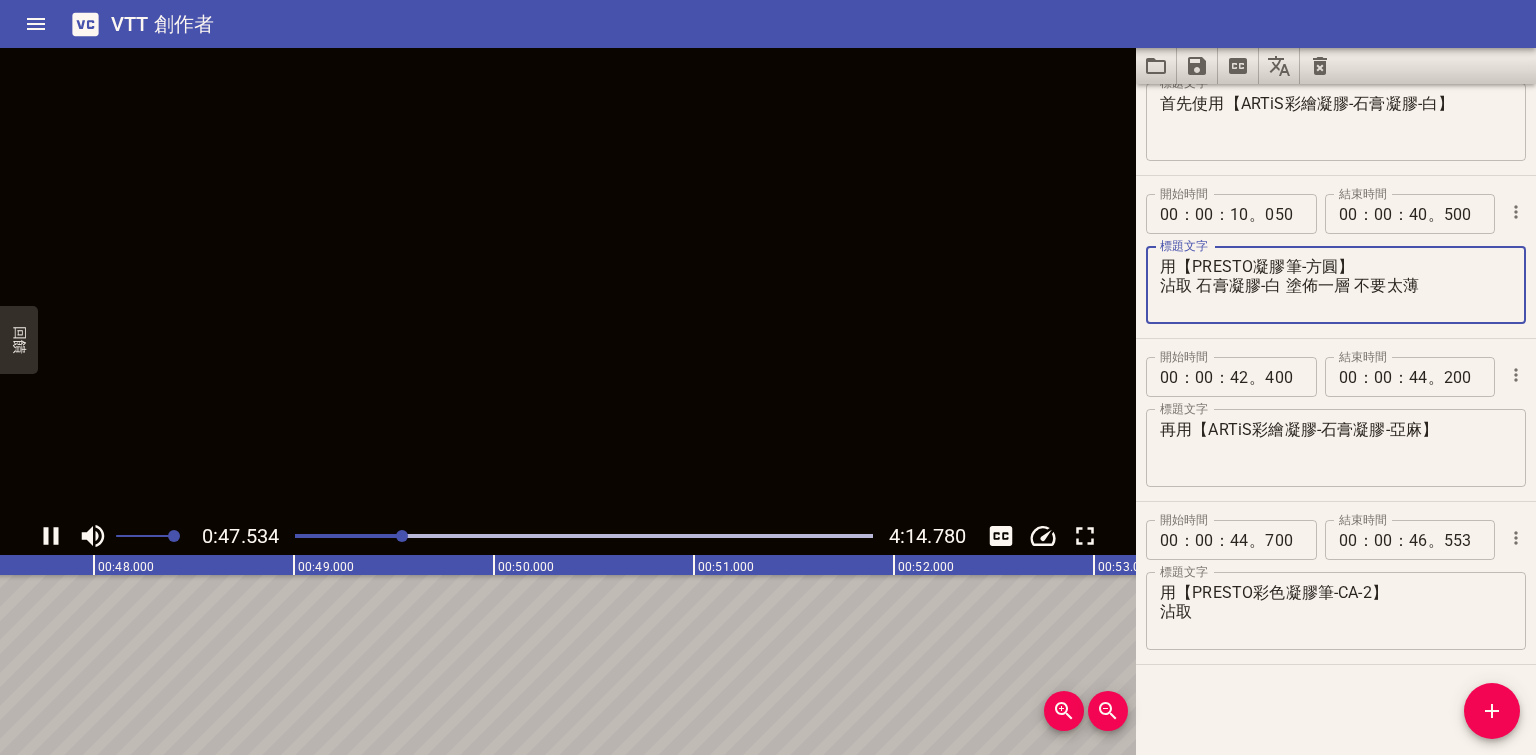 click on "用【PRESTO凝膠筆-方圓】
沾取 石膏凝膠-白 塗佈一層 不要太薄" at bounding box center [1336, 285] 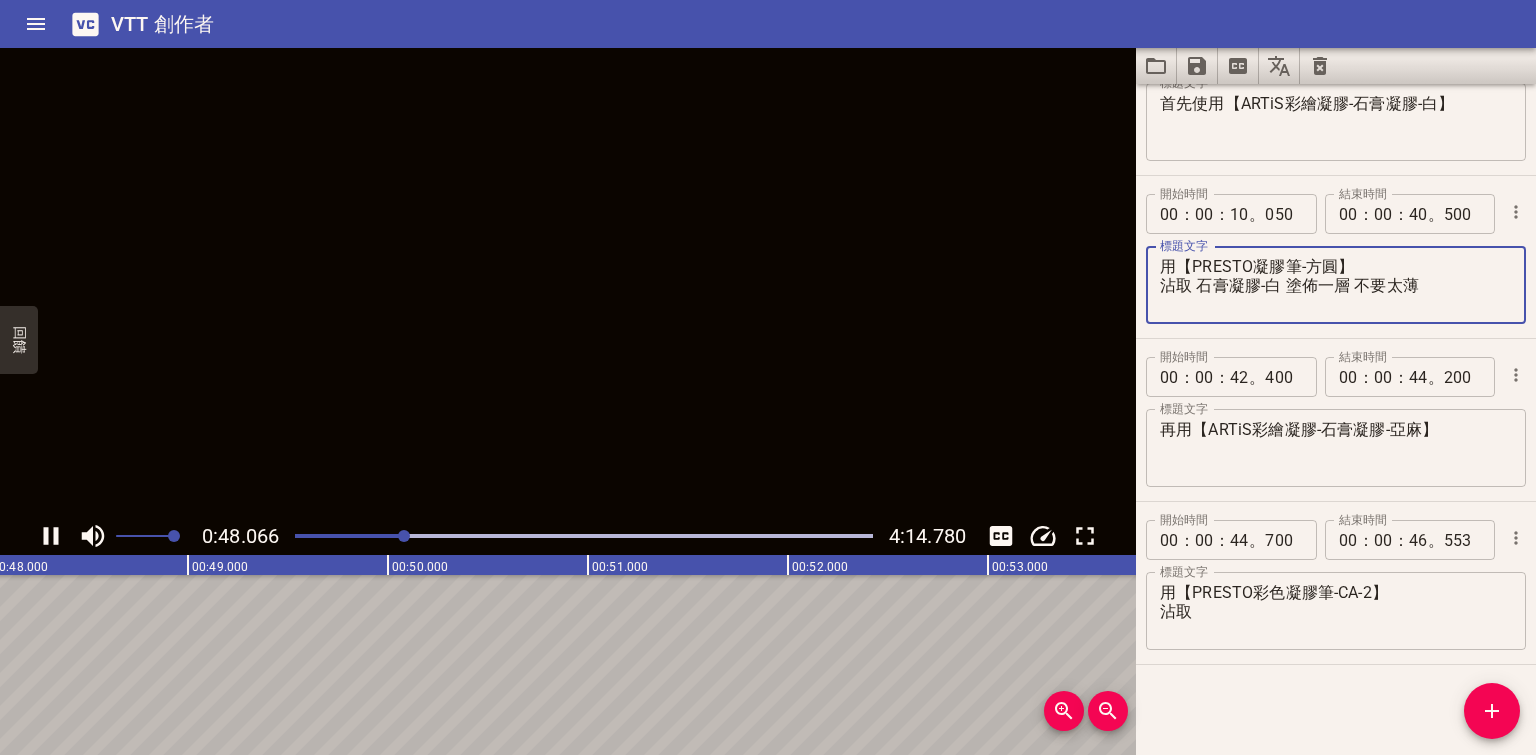 drag, startPoint x: 1197, startPoint y: 283, endPoint x: 1281, endPoint y: 282, distance: 84.00595 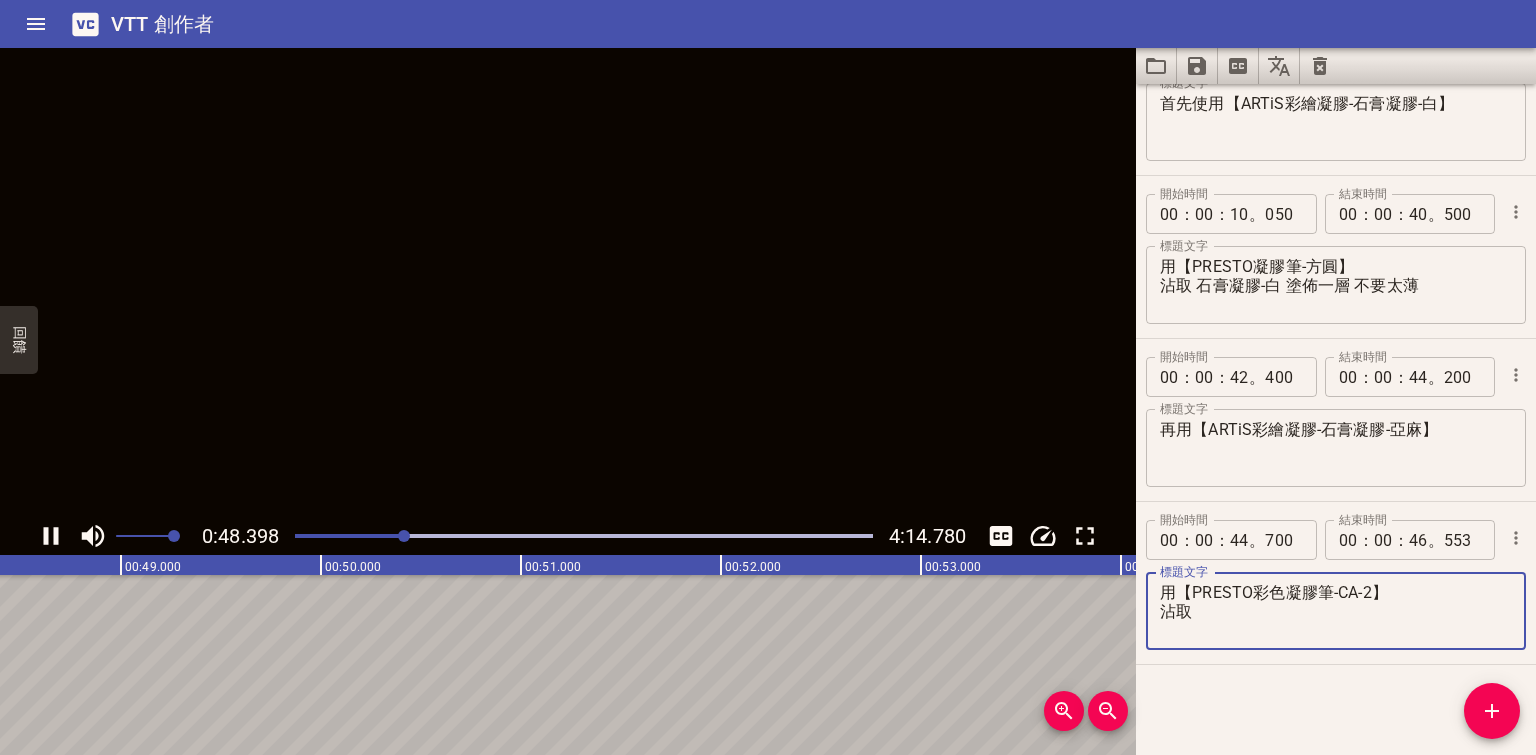 click on "用【PRESTO彩色凝膠筆-CA-2】
沾取" at bounding box center (1336, 611) 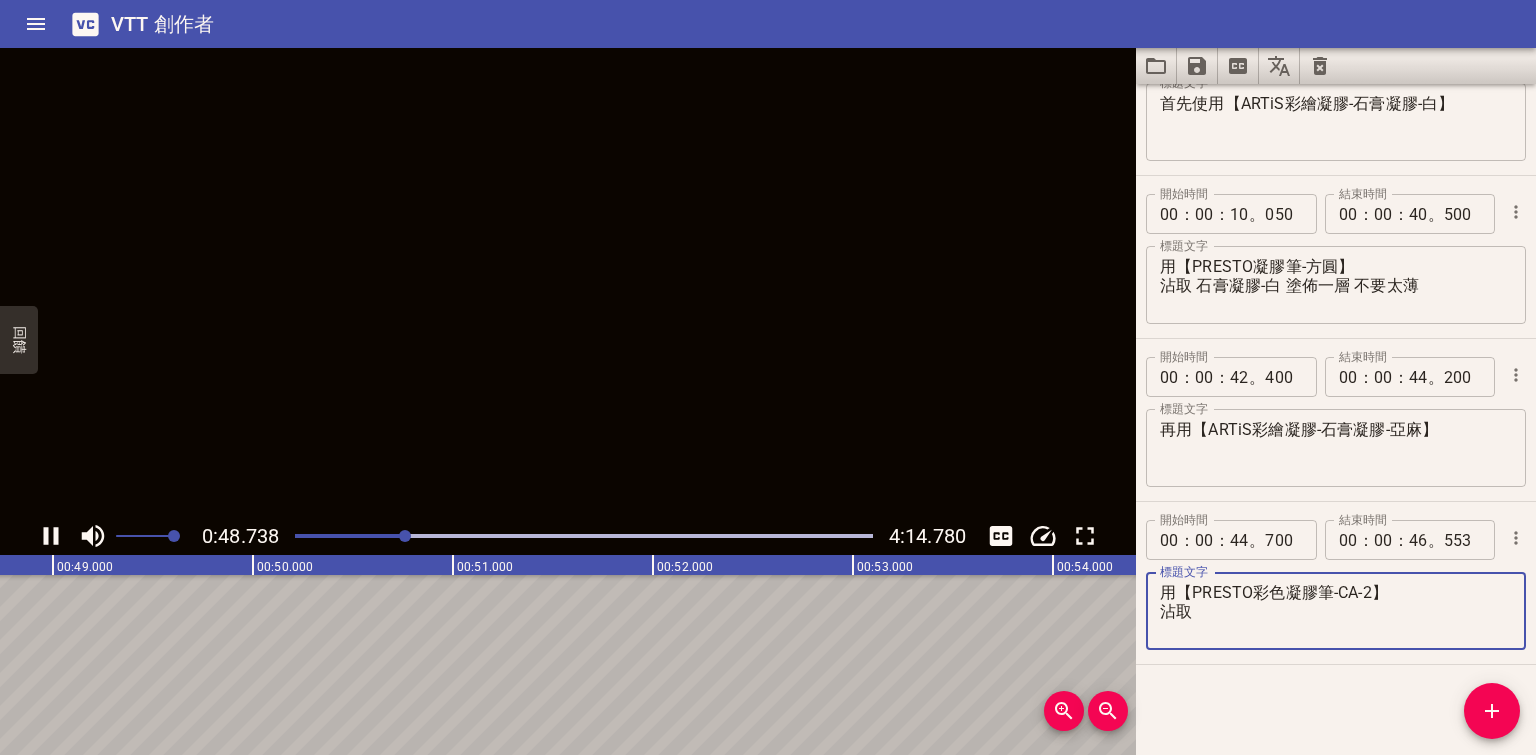 paste on "石膏凝膠-白" 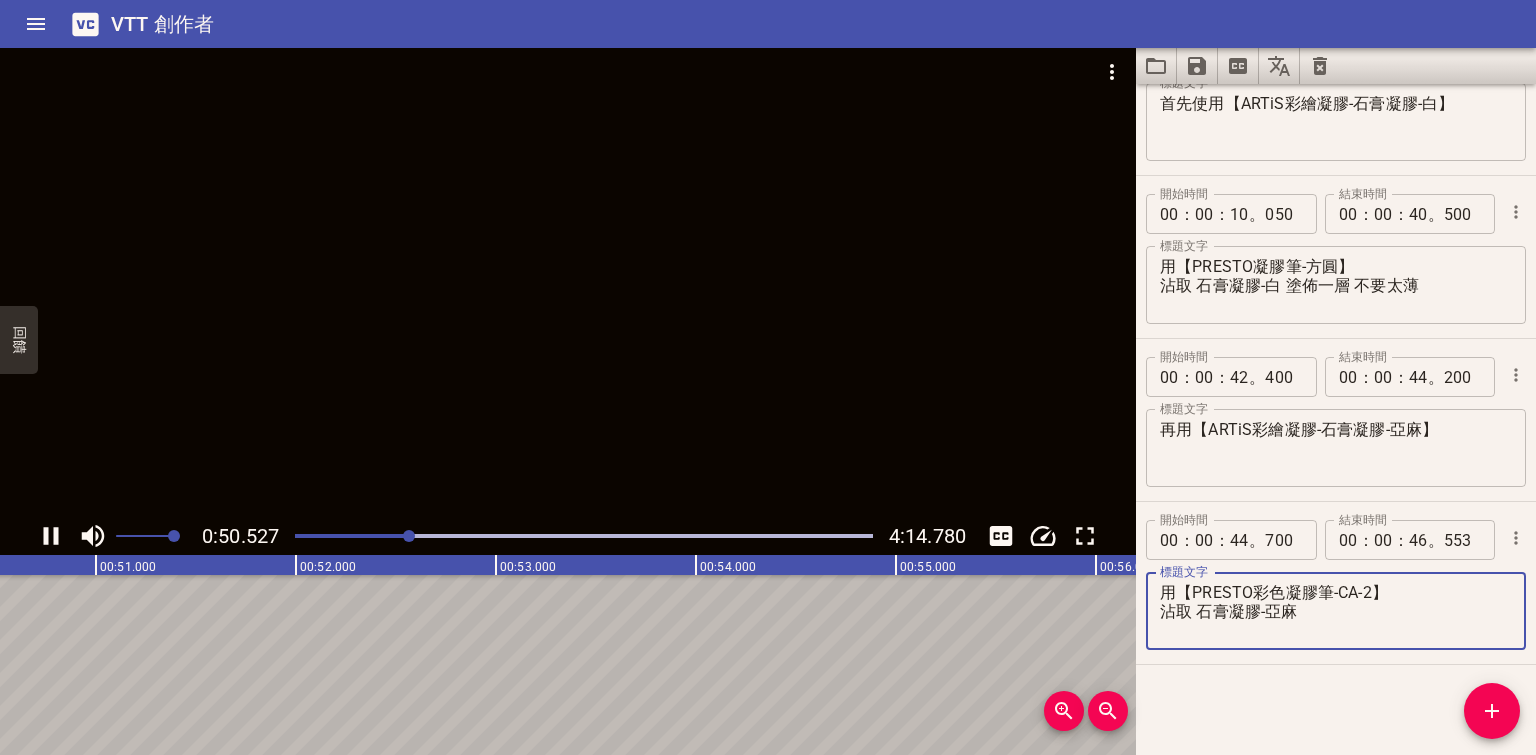 click at bounding box center (584, 536) 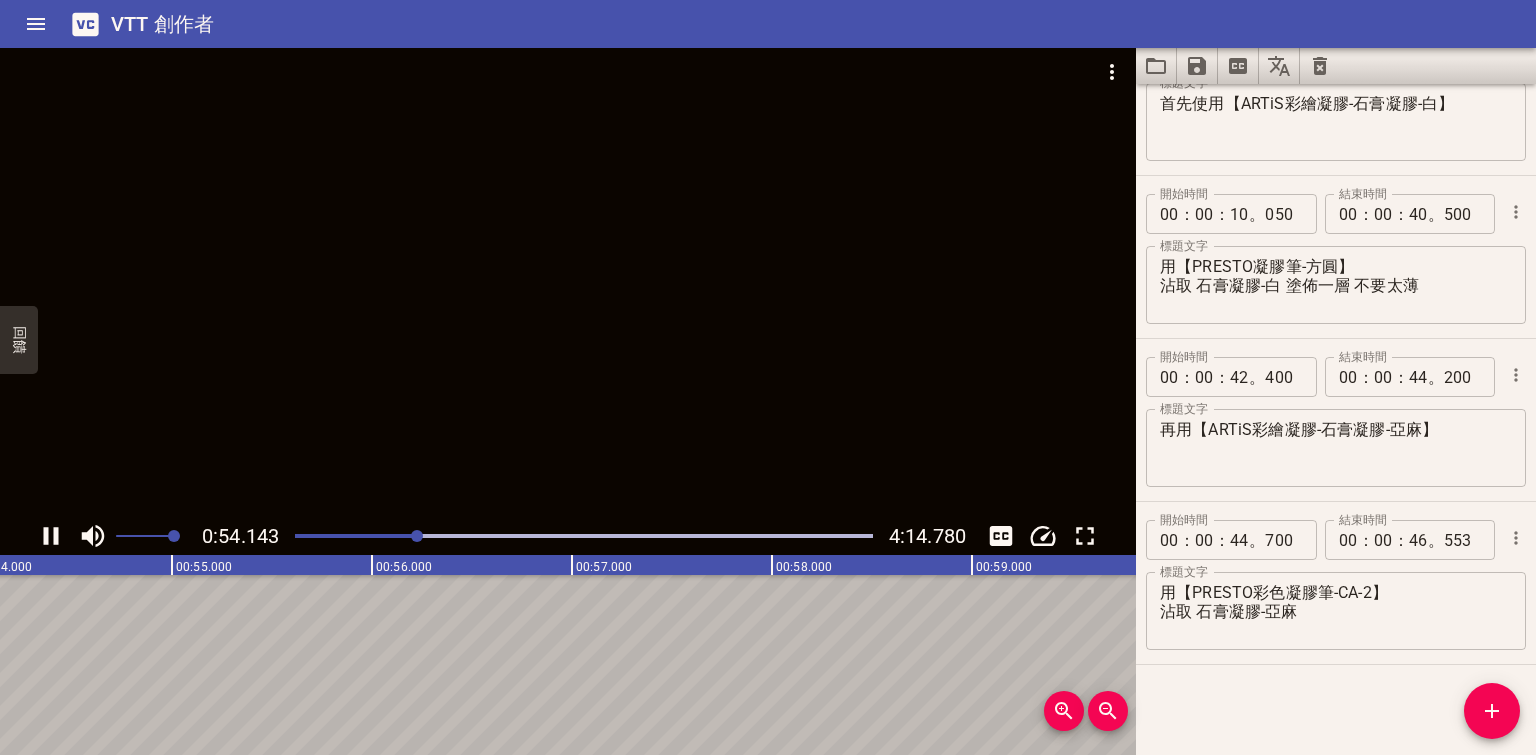 click at bounding box center [584, 536] 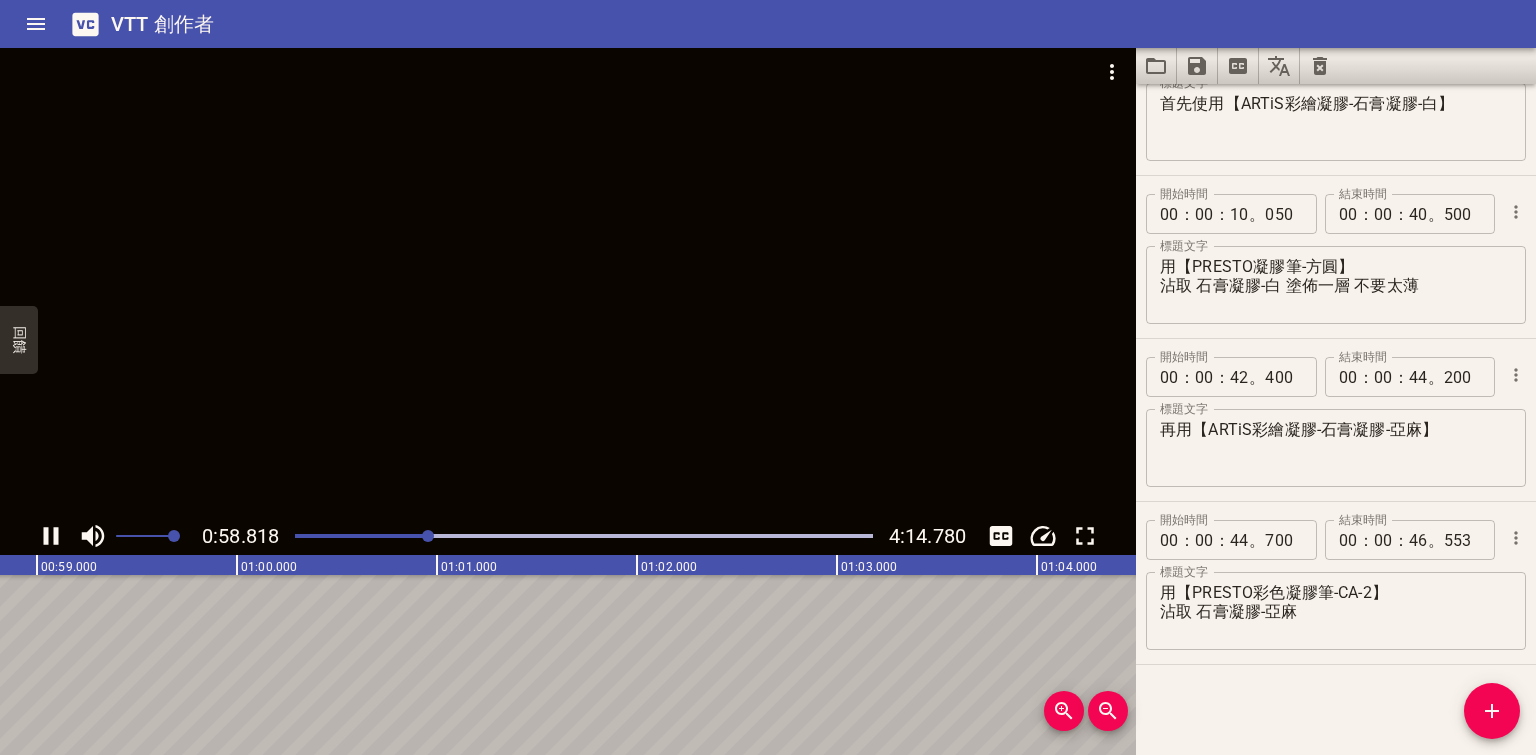 scroll, scrollTop: 0, scrollLeft: 11776, axis: horizontal 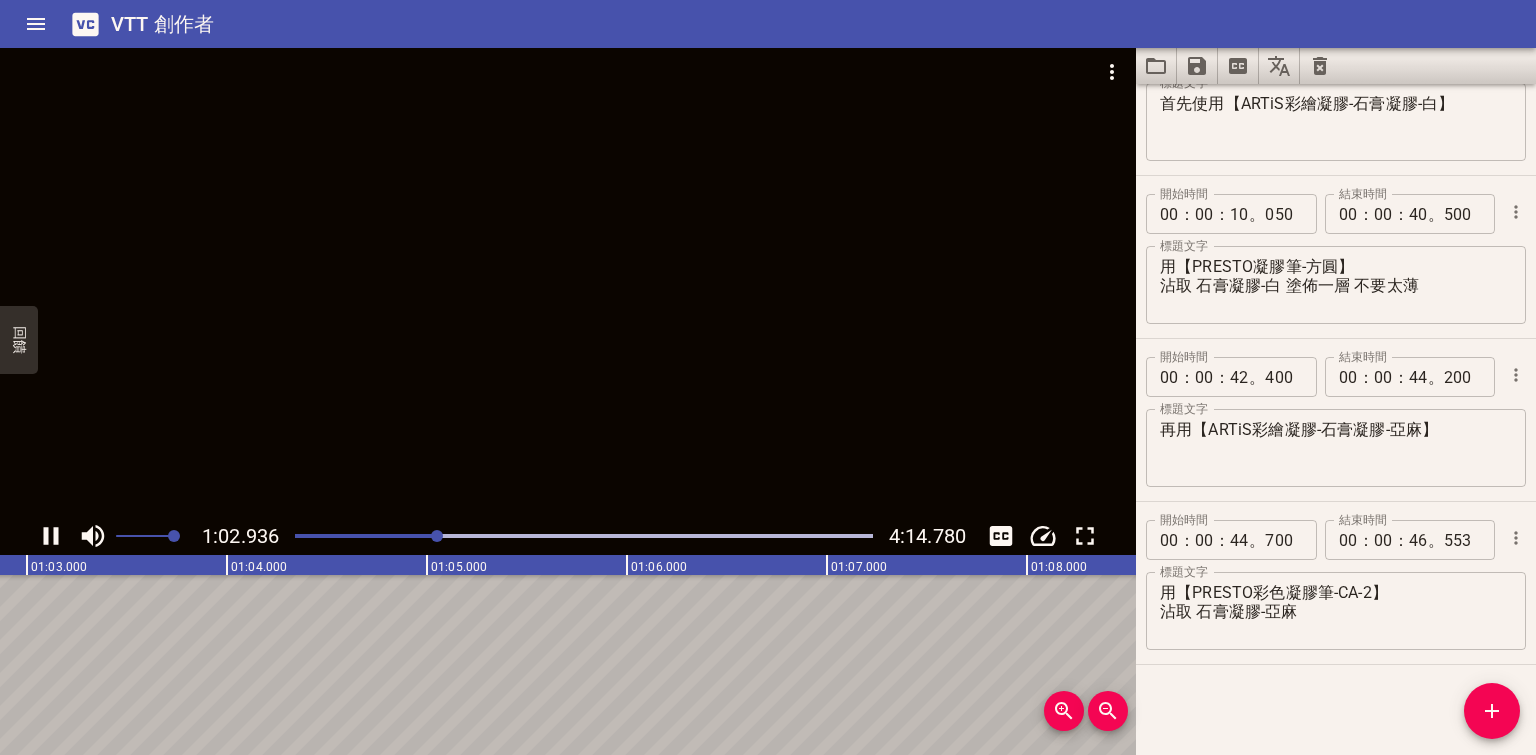 click at bounding box center [568, 282] 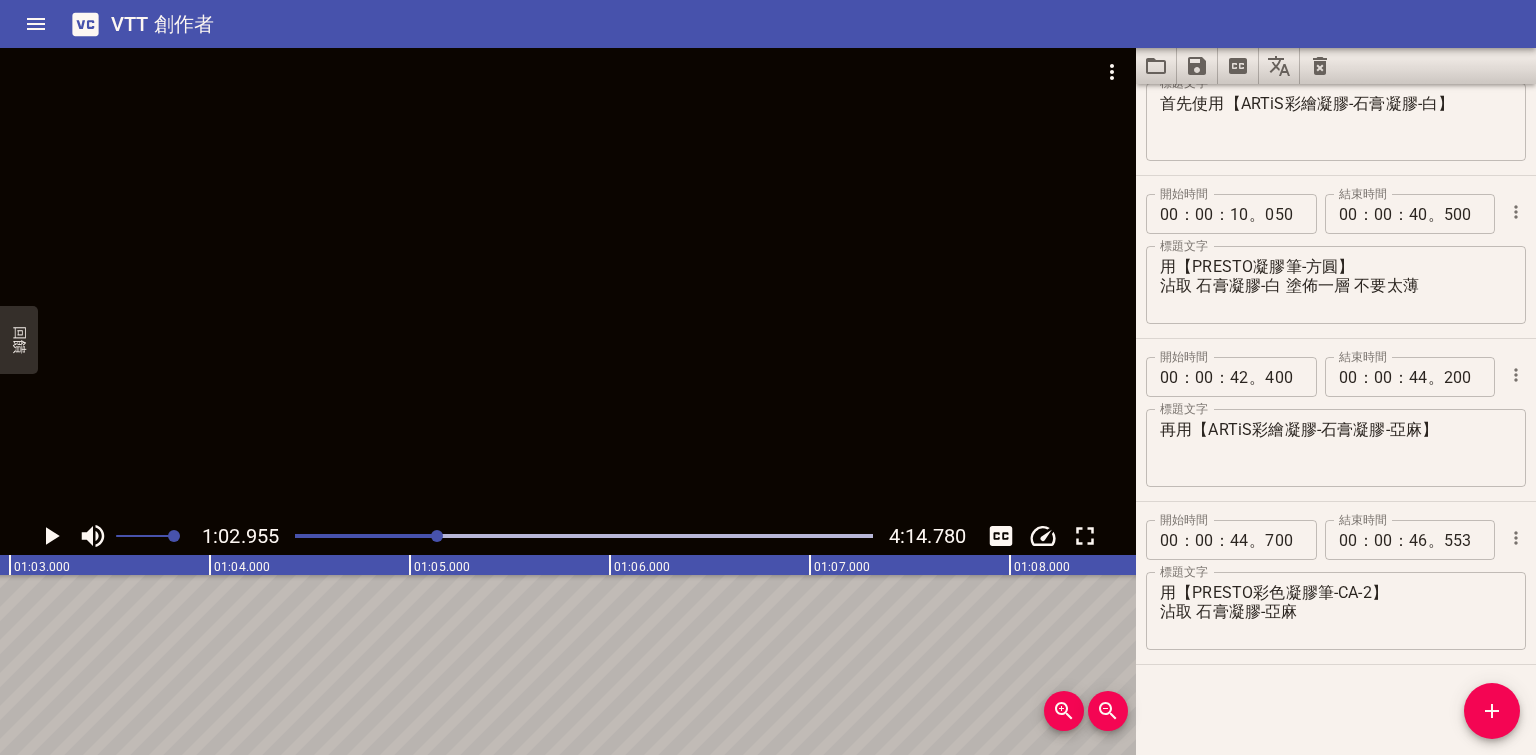 click on "用【PRESTO彩色凝膠筆-CA-2】
沾取 石膏凝膠-亞麻" at bounding box center [1336, 122] 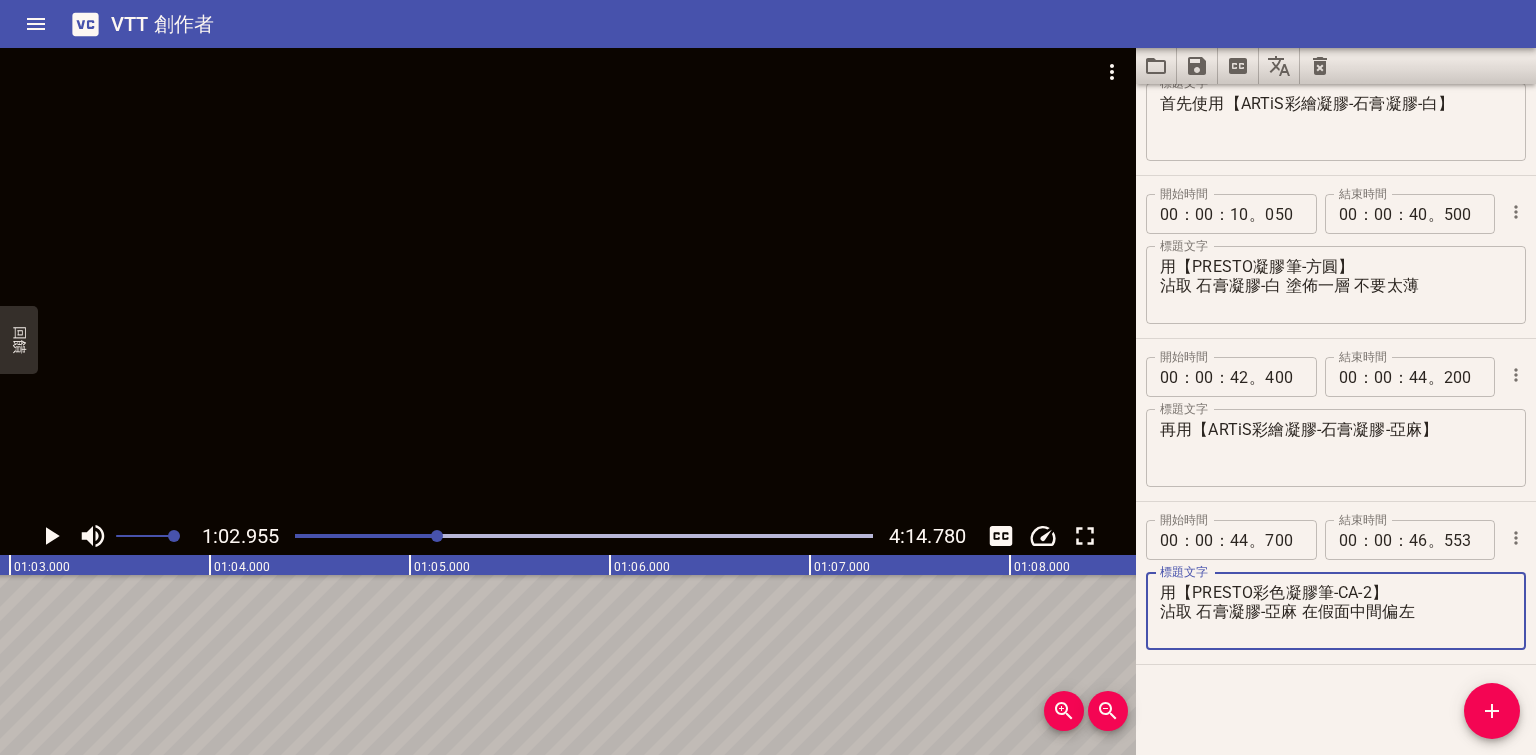 click on "用【PRESTO彩色凝膠筆-CA-2】
沾取 石膏凝膠-亞麻 在假面中間偏左" at bounding box center [1336, 611] 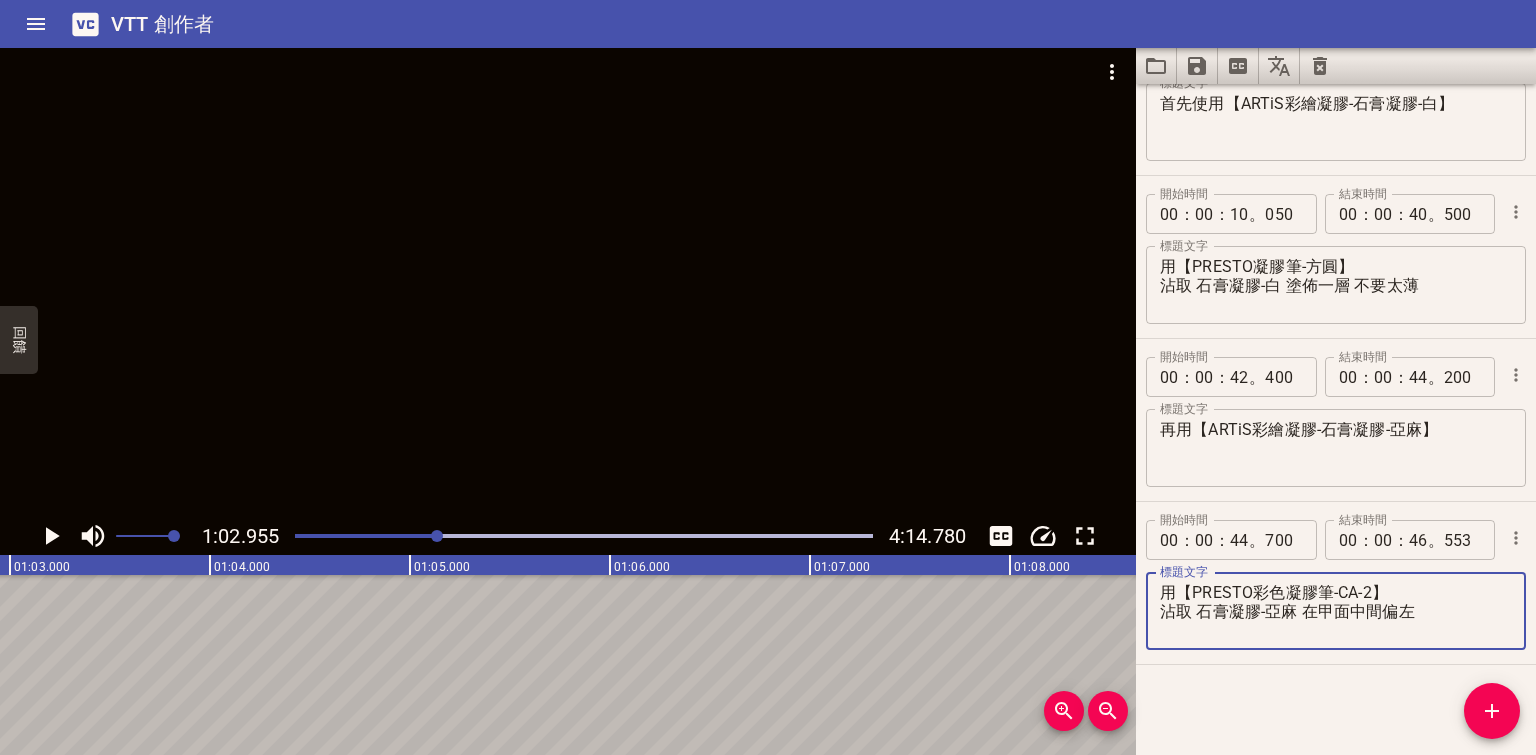 type on "用【PRESTO彩色凝膠筆-CA-2】
沾取 石膏凝膠-亞麻 在甲面中間偏左" 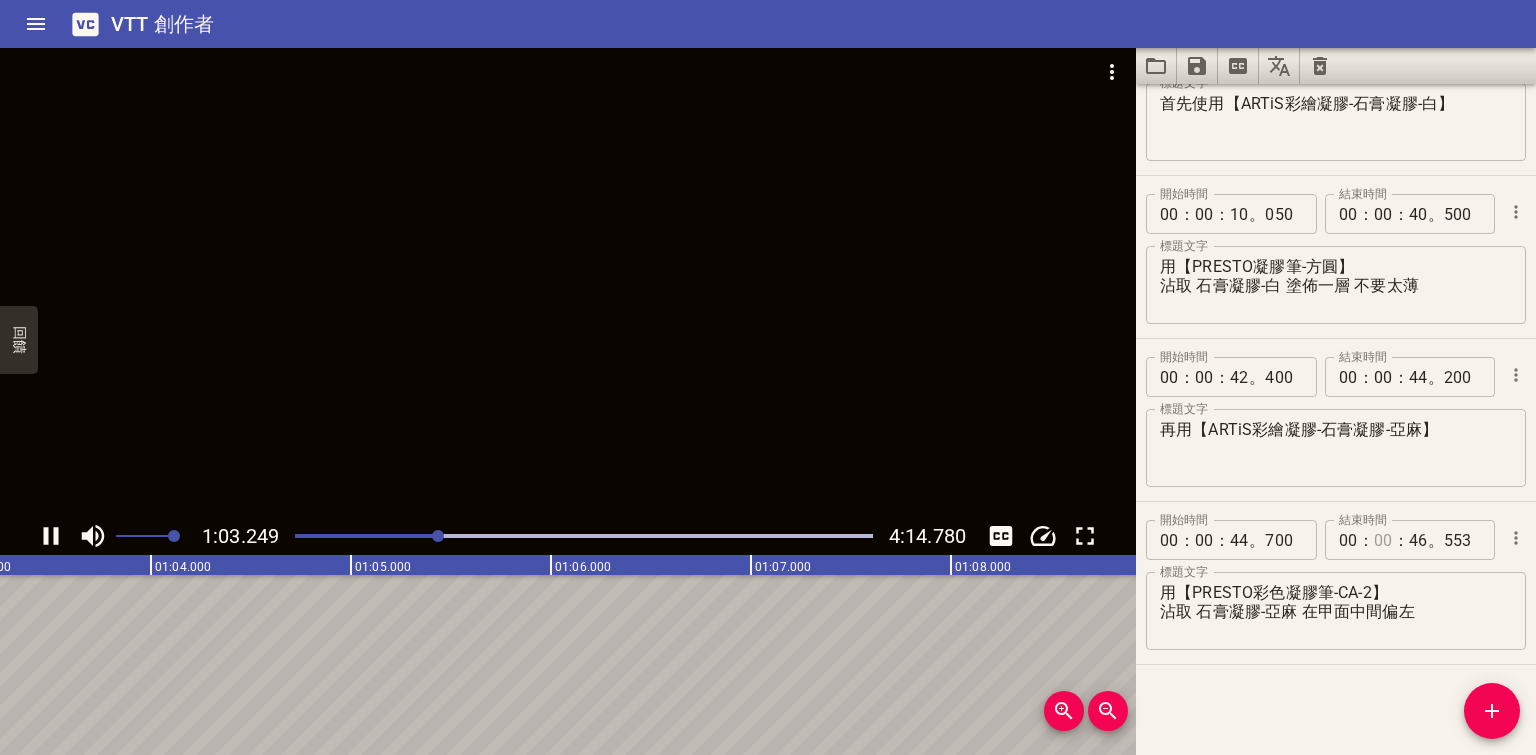 click at bounding box center [1169, 51] 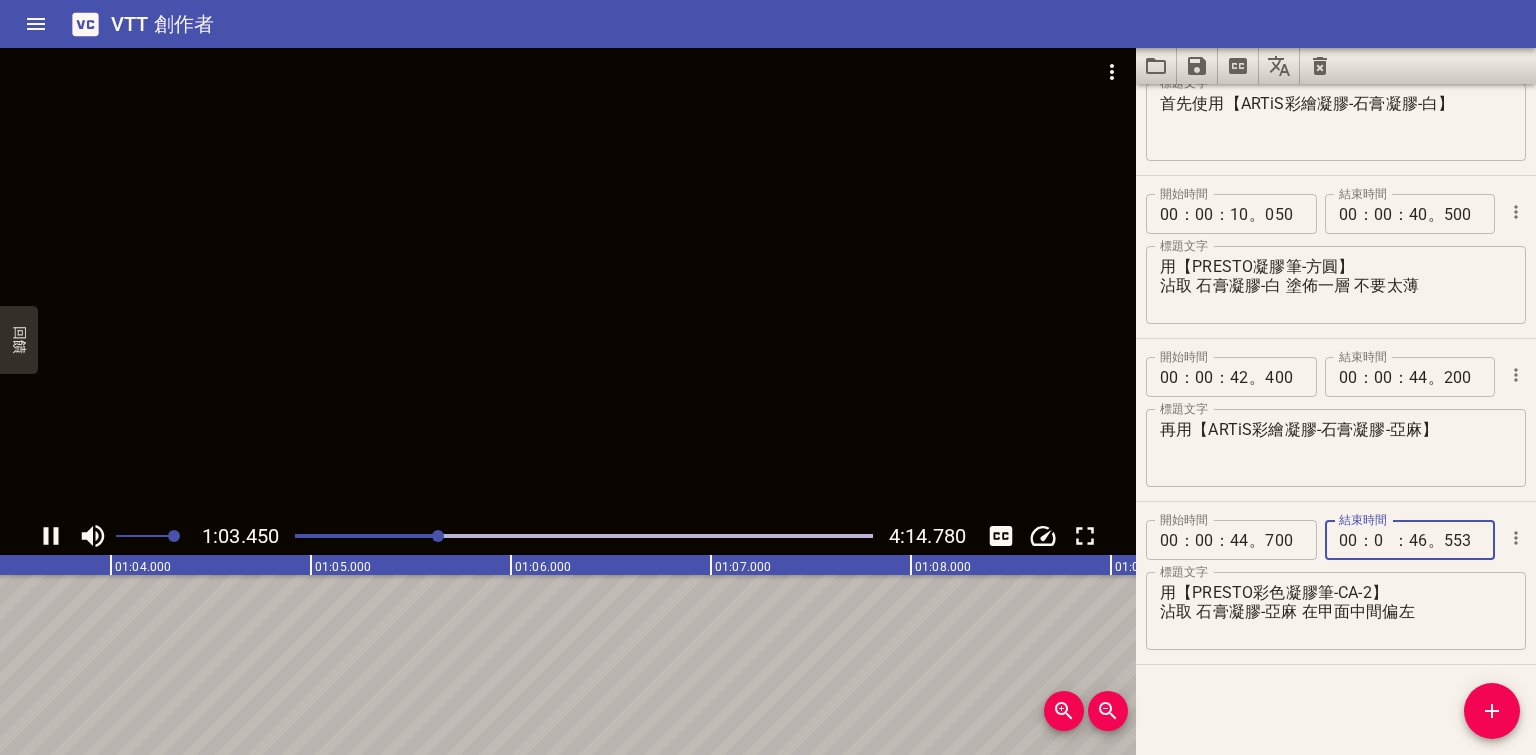 type on "01" 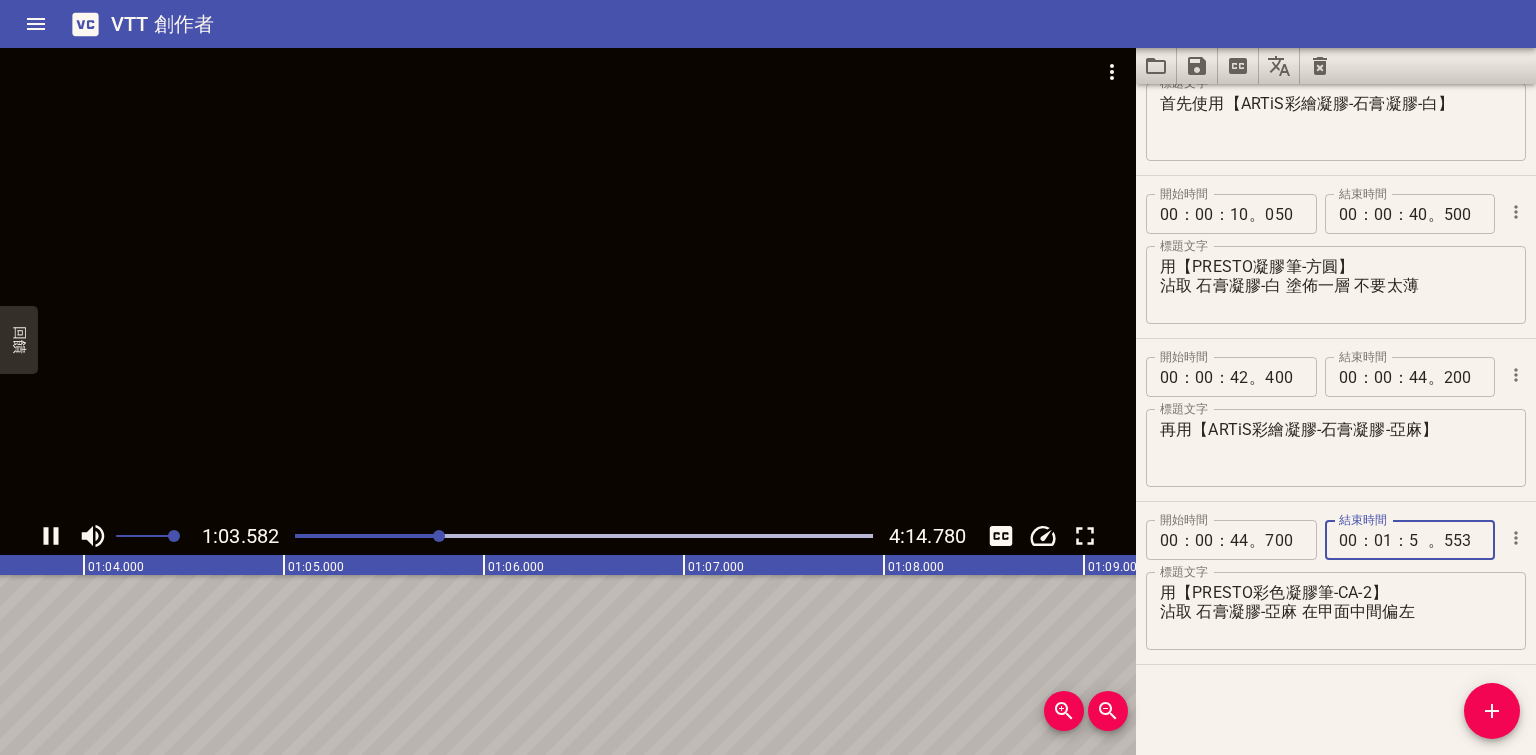 type on "50" 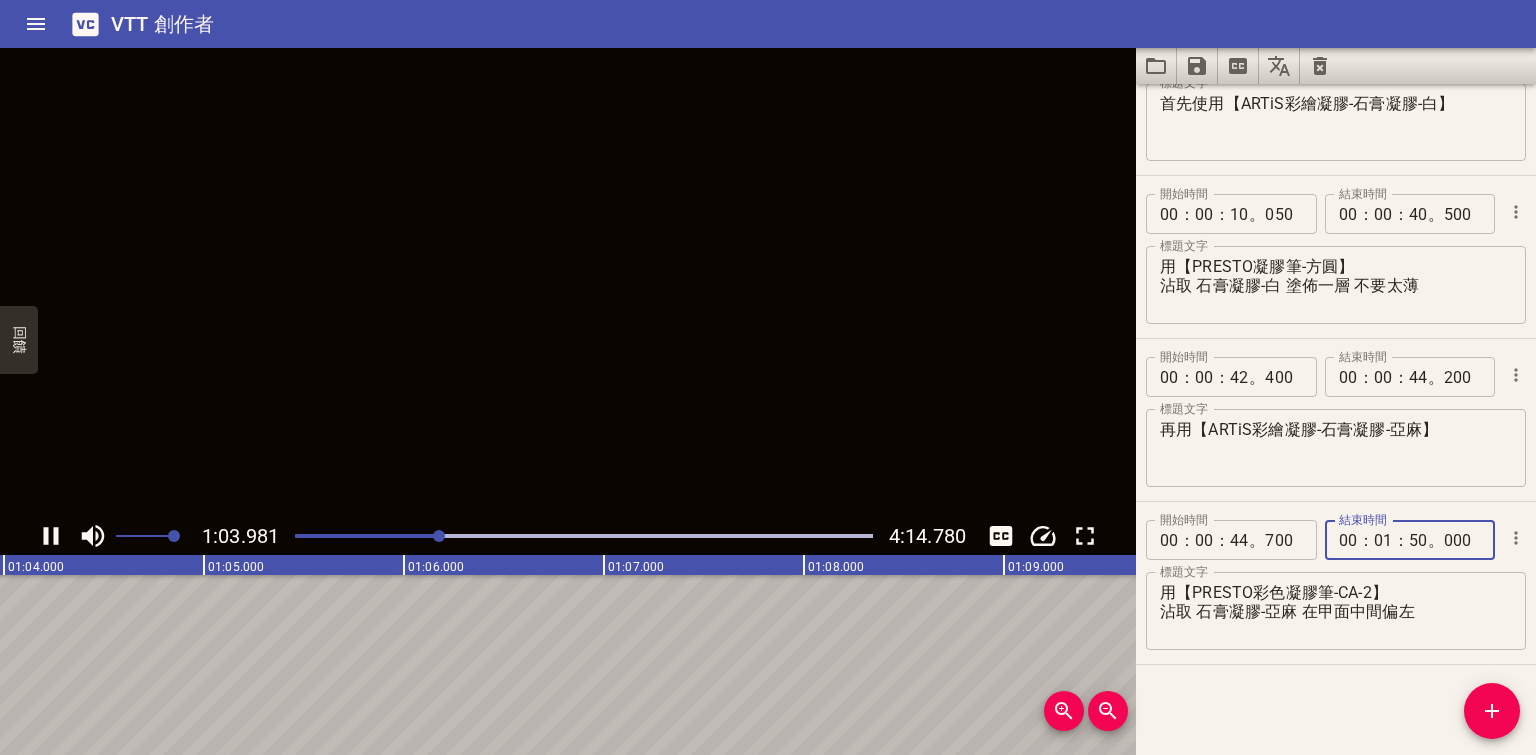 type on "000" 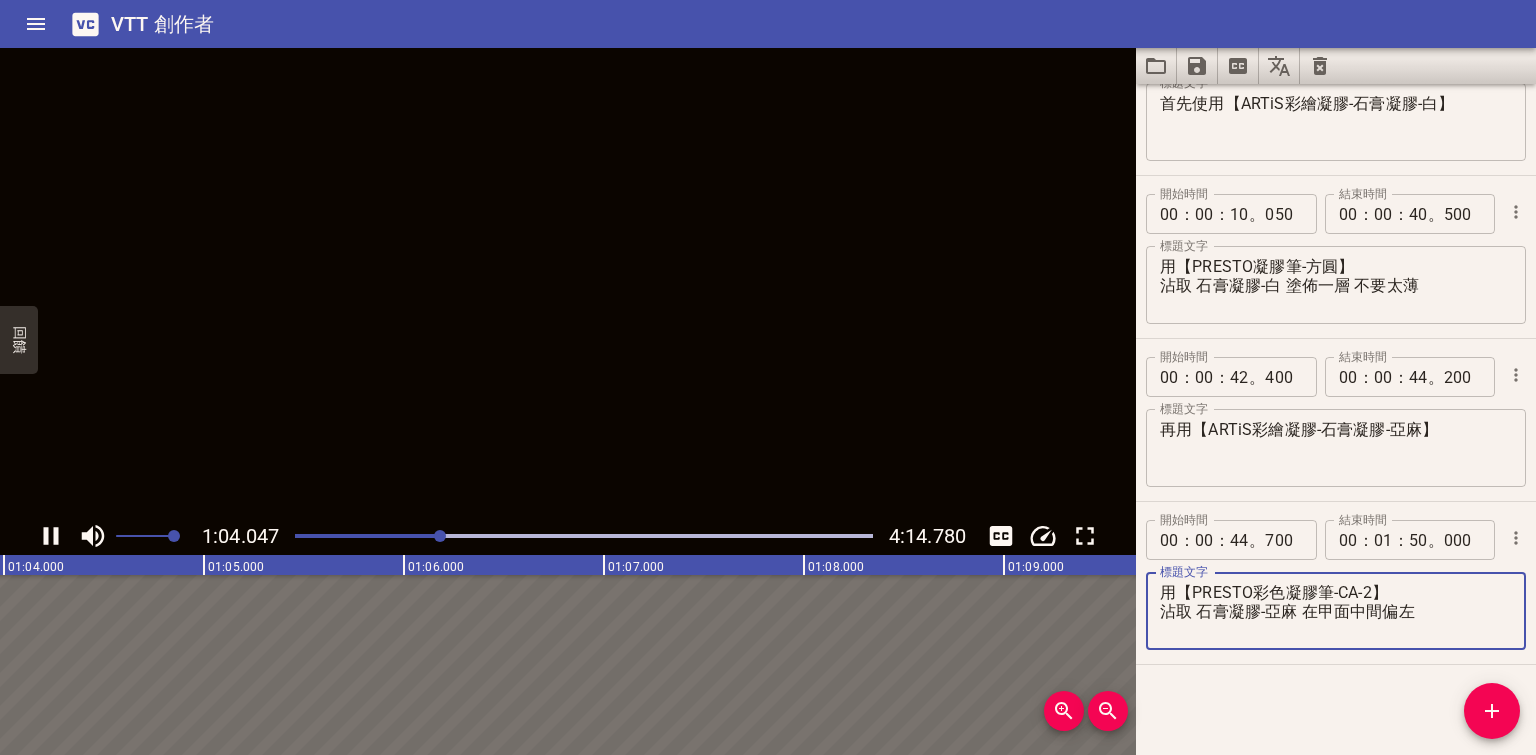 click on "用【PRESTO彩色凝膠筆-CA-2】
沾取 石膏凝膠-亞麻 在甲面中間偏左" at bounding box center (1336, 611) 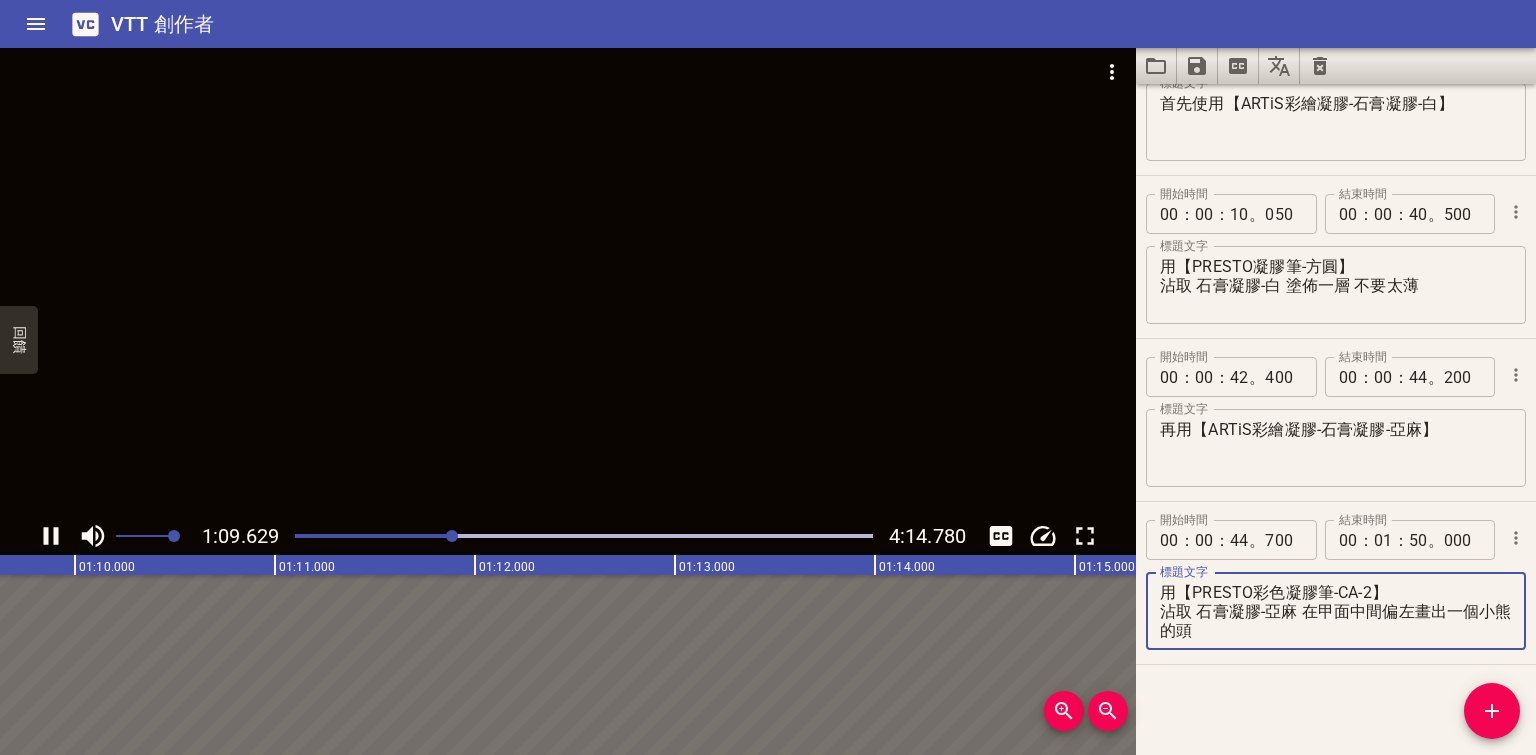 type on "用【PRESTO彩色凝膠筆-CA-2】
沾取 石膏凝膠-亞麻 在甲面中間偏左畫出一個小熊的頭" 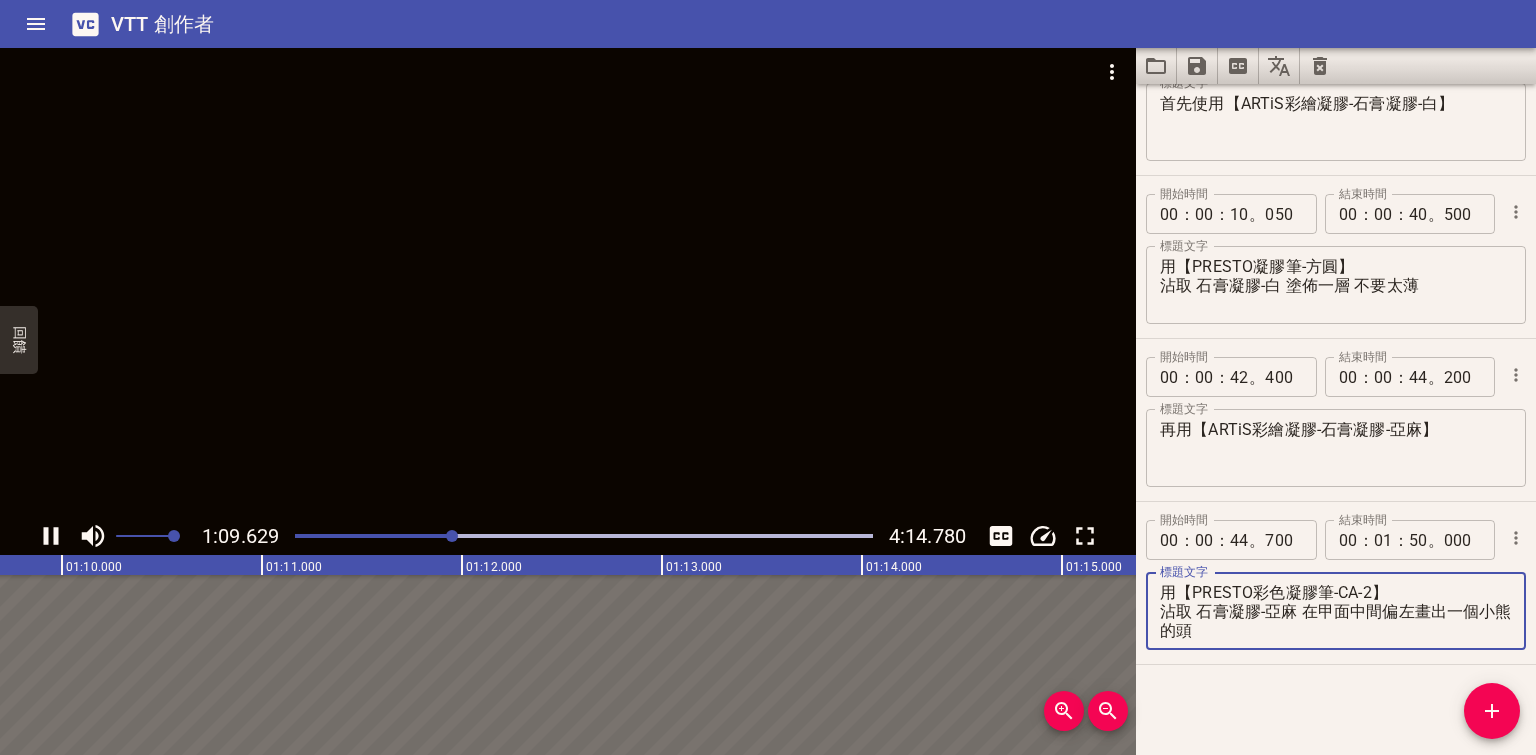 click at bounding box center (584, 536) 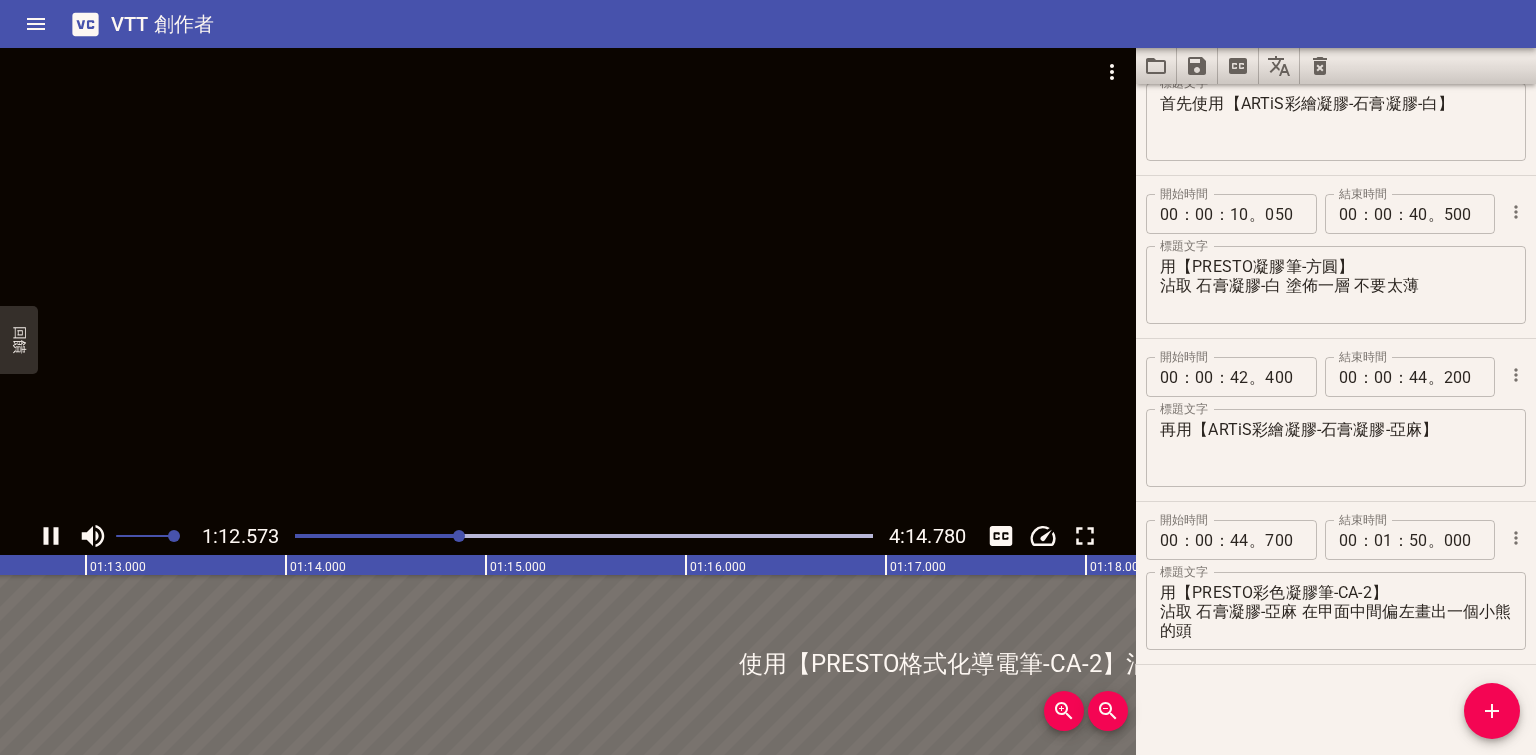 click at bounding box center (584, 536) 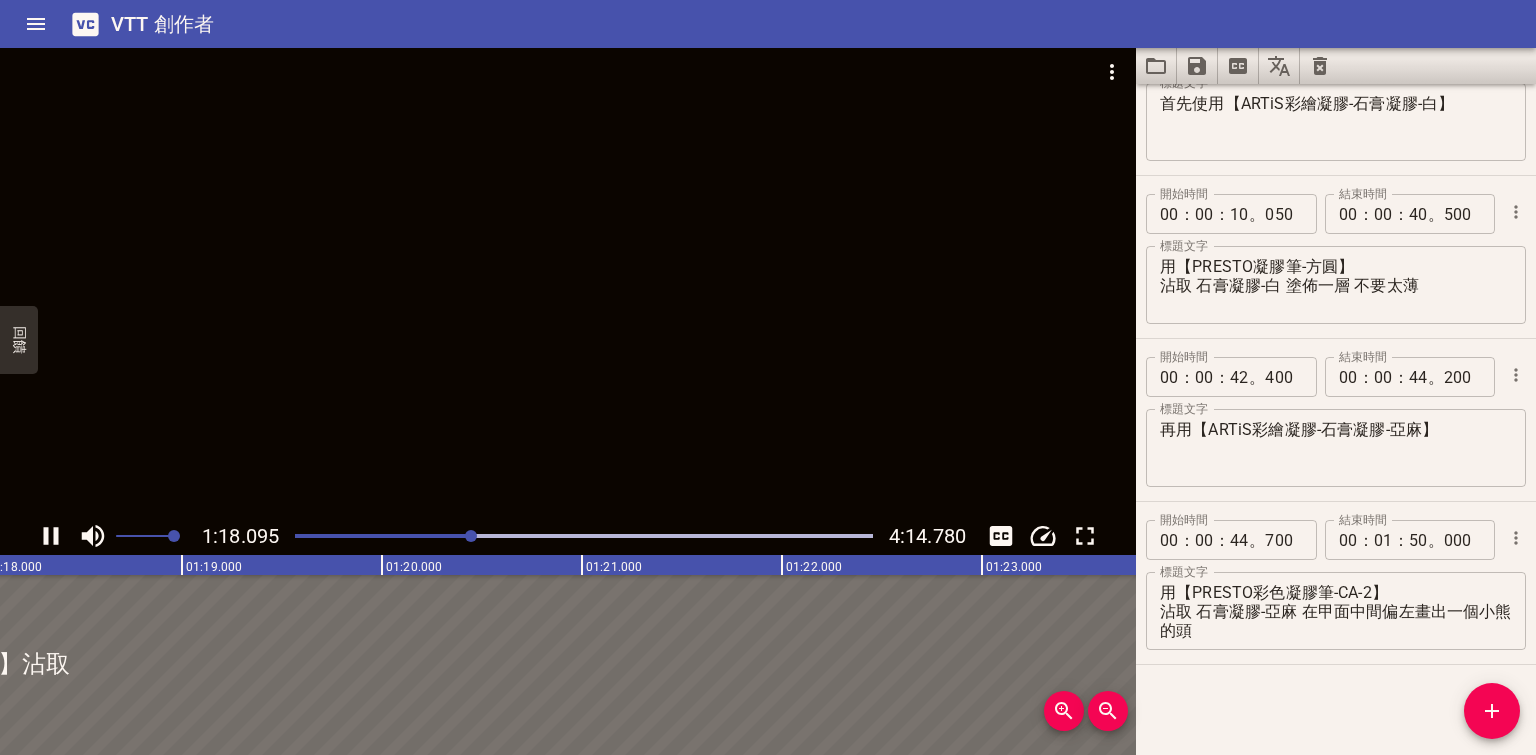 click at bounding box center [584, 536] 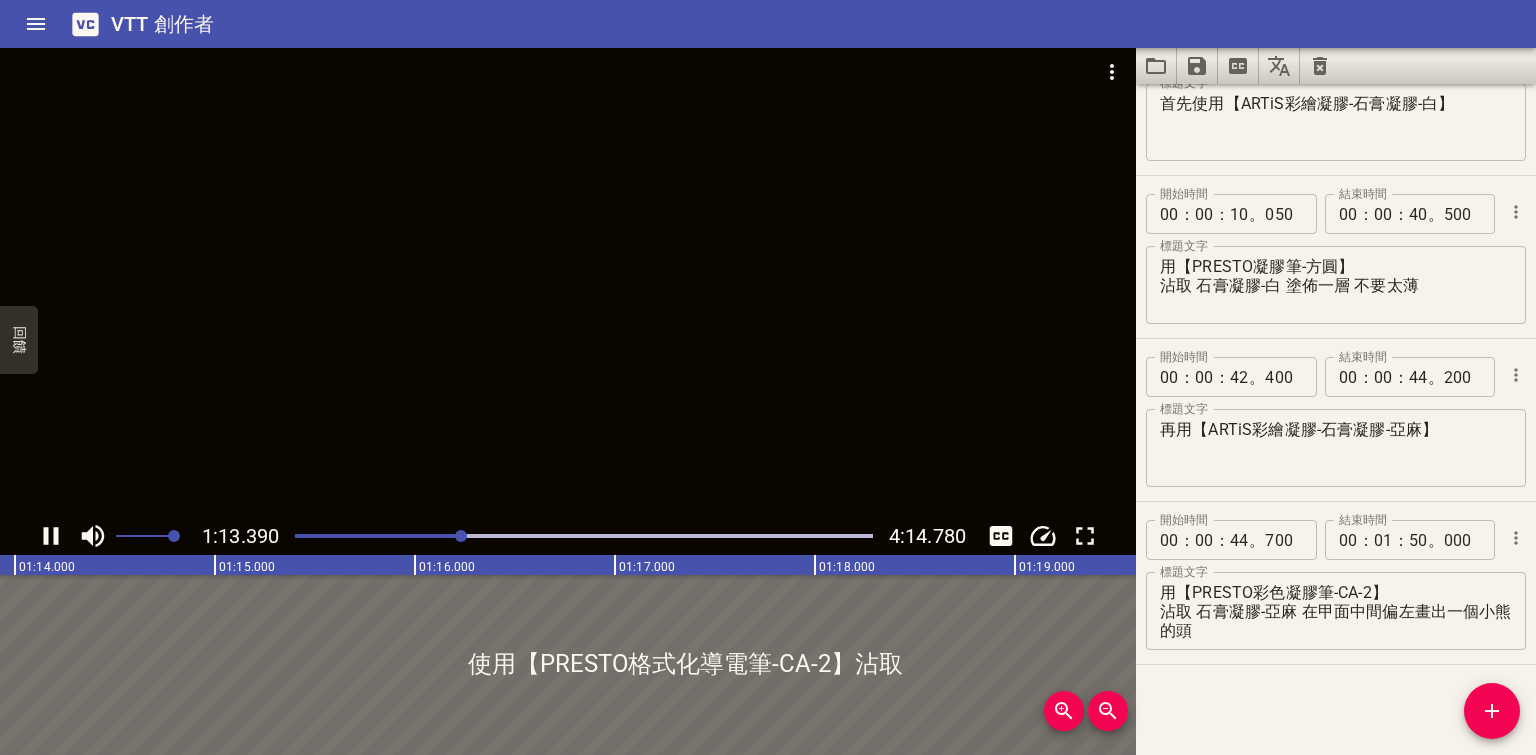 click at bounding box center [461, 536] 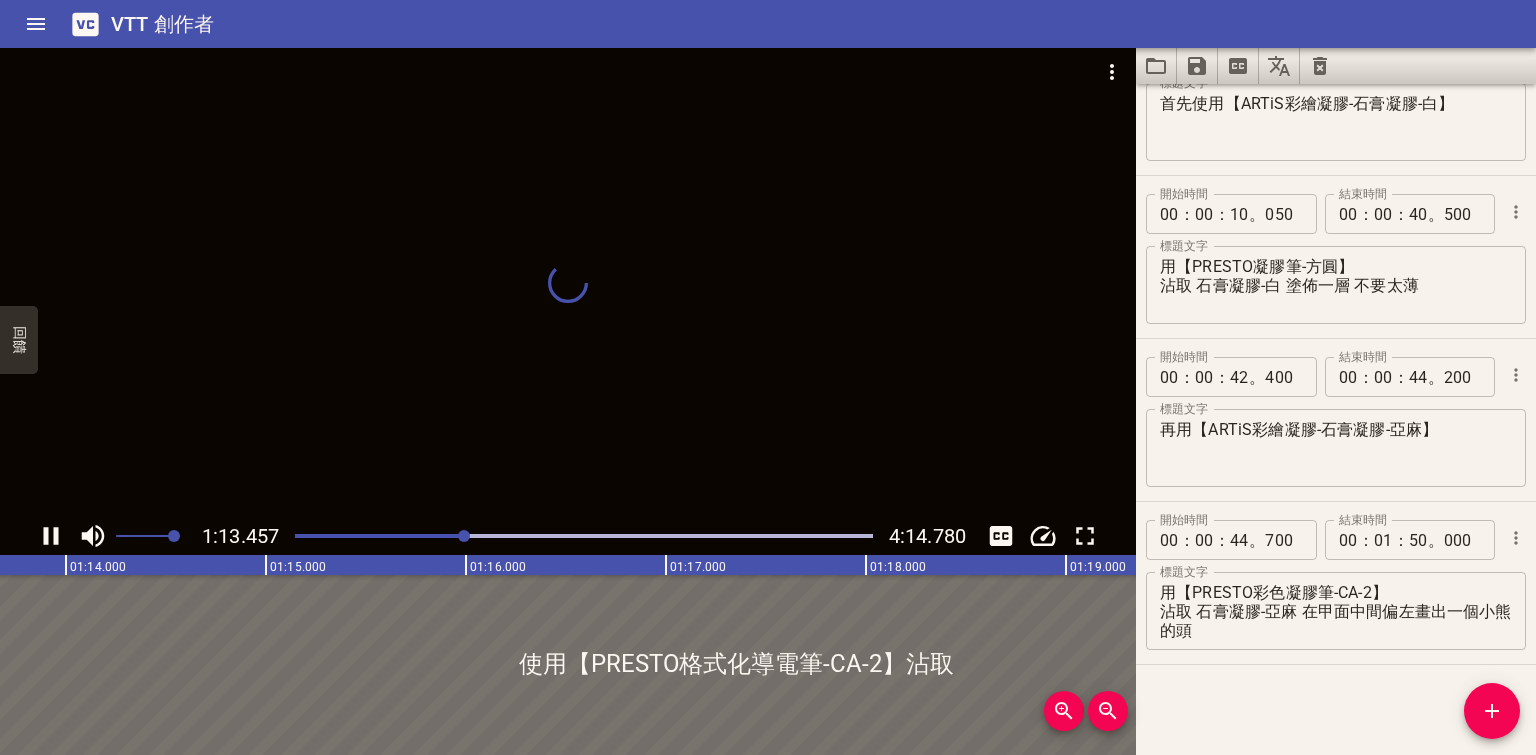 scroll, scrollTop: 0, scrollLeft: 14691, axis: horizontal 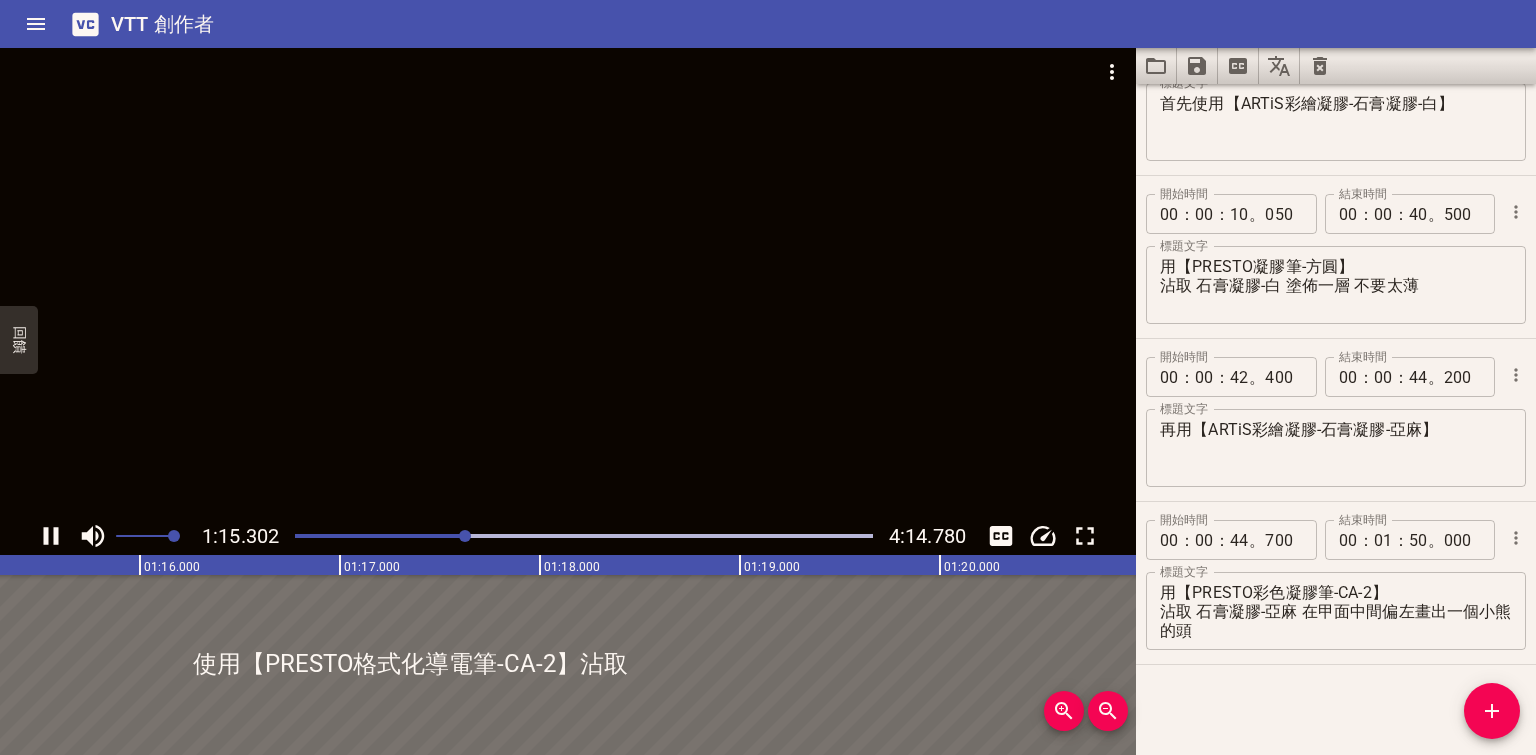 click at bounding box center (584, 536) 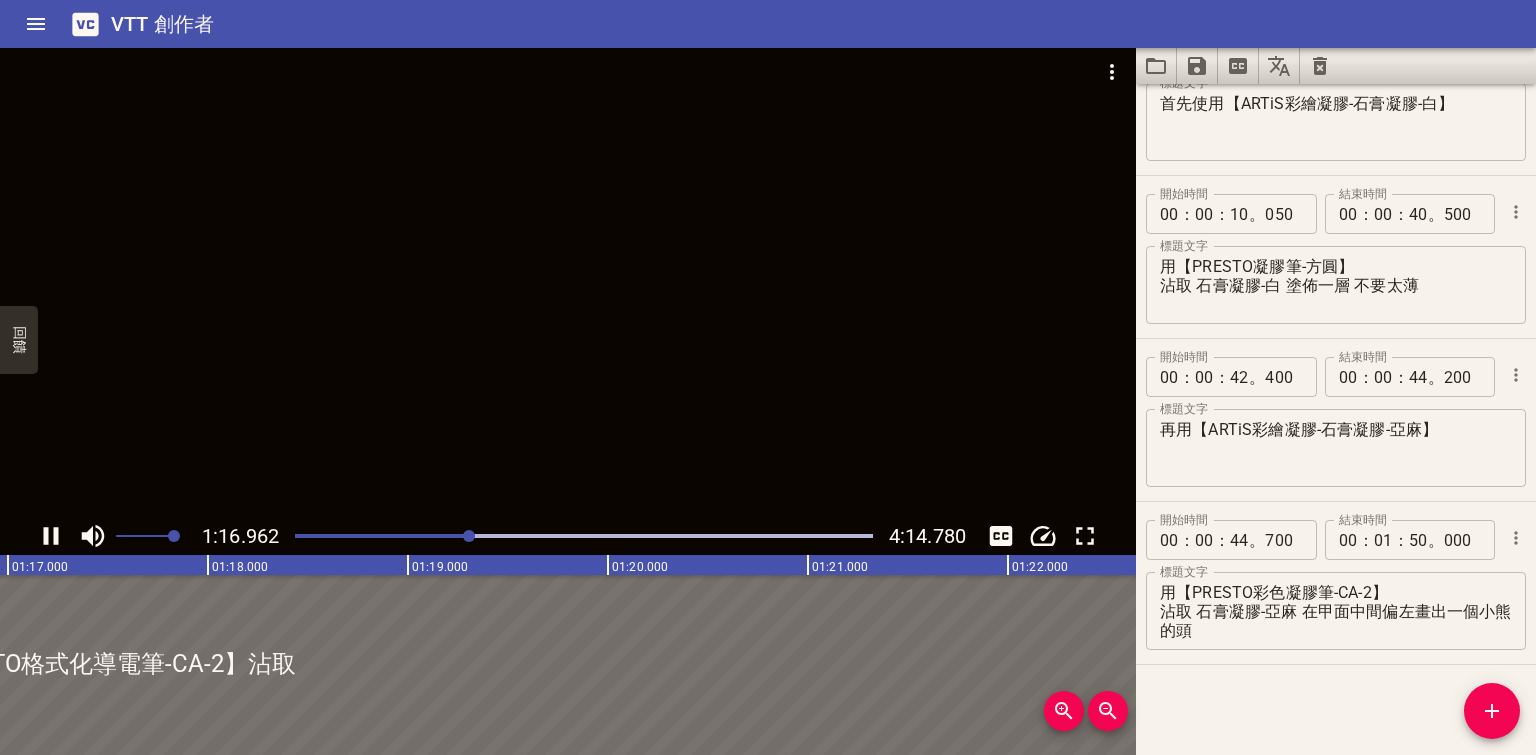 click at bounding box center (584, 536) 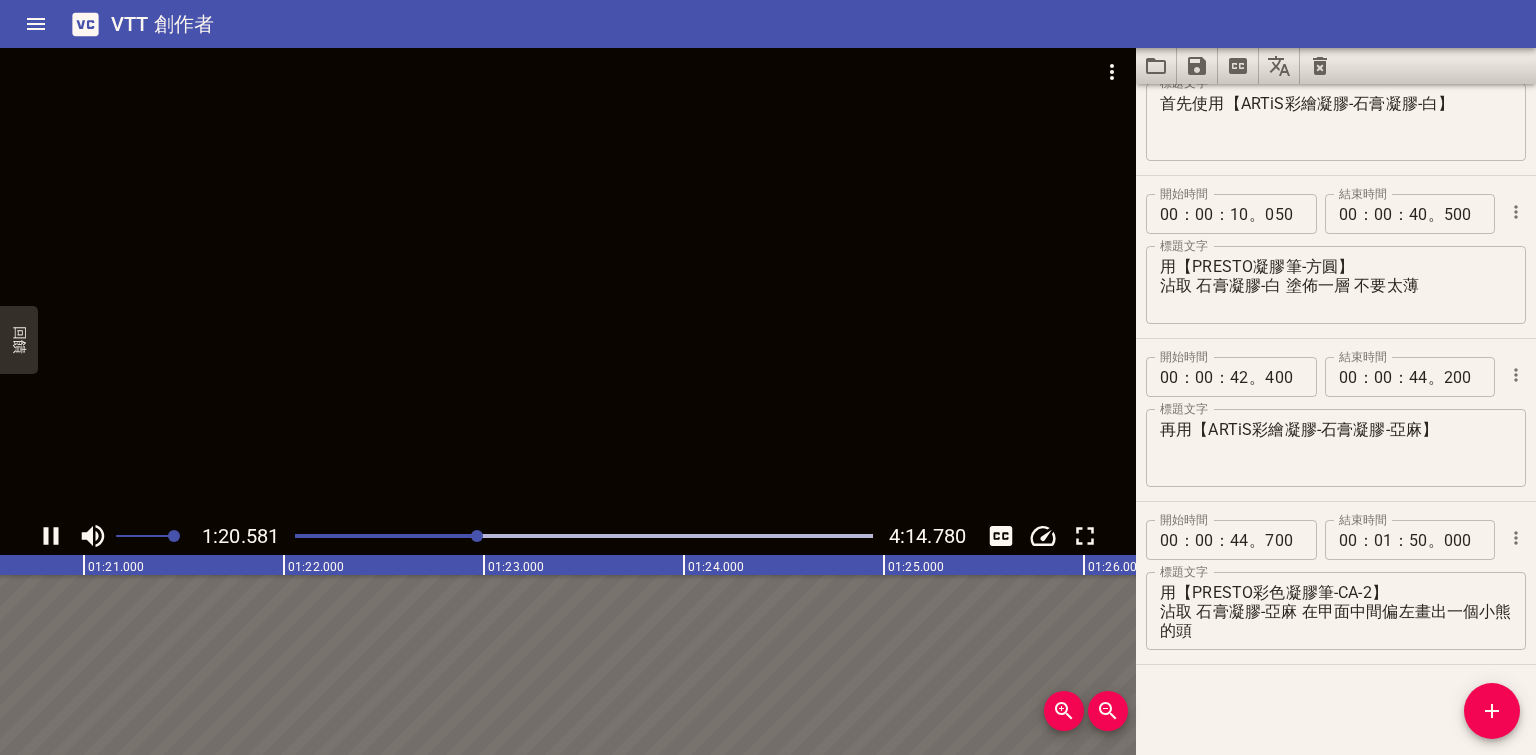 click at bounding box center [477, 536] 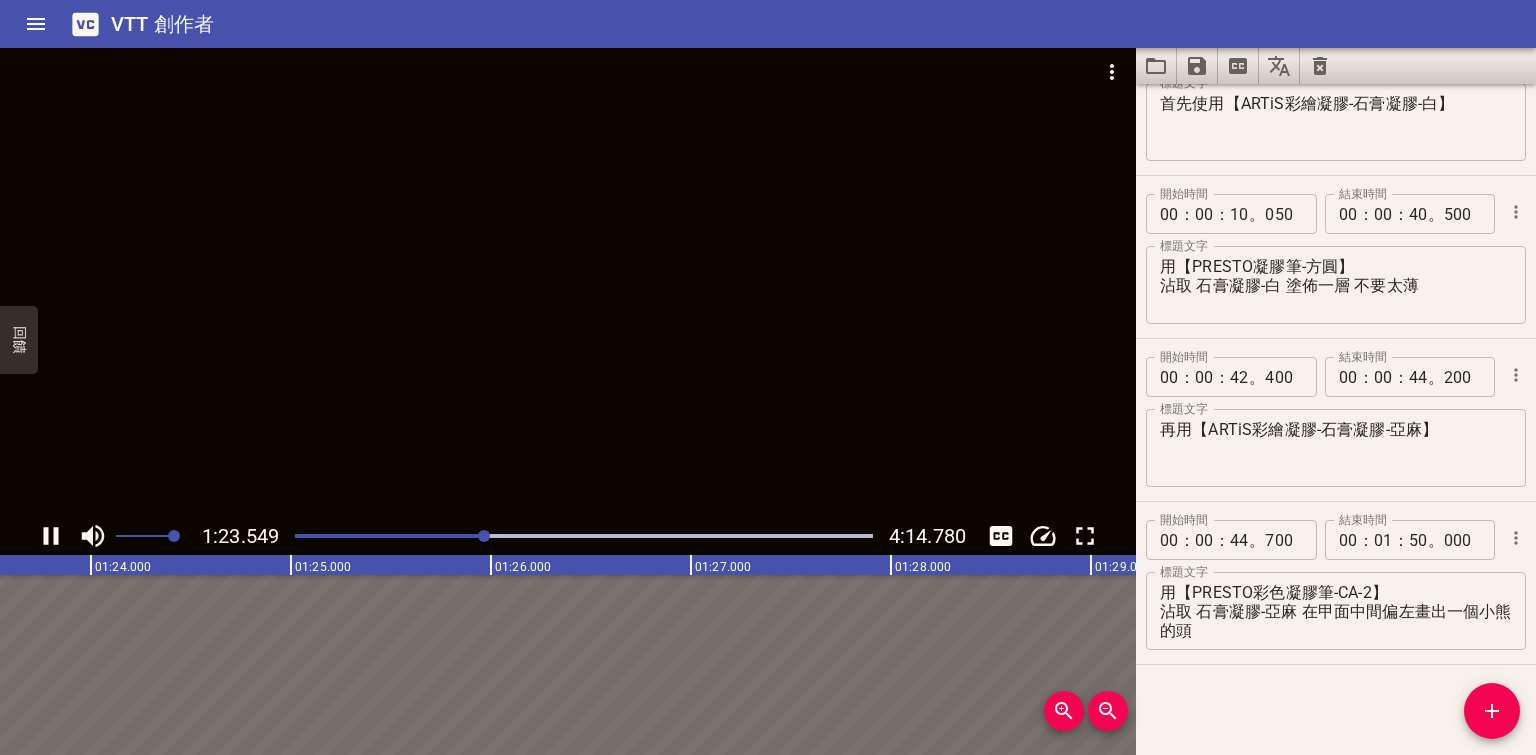 click at bounding box center [584, 536] 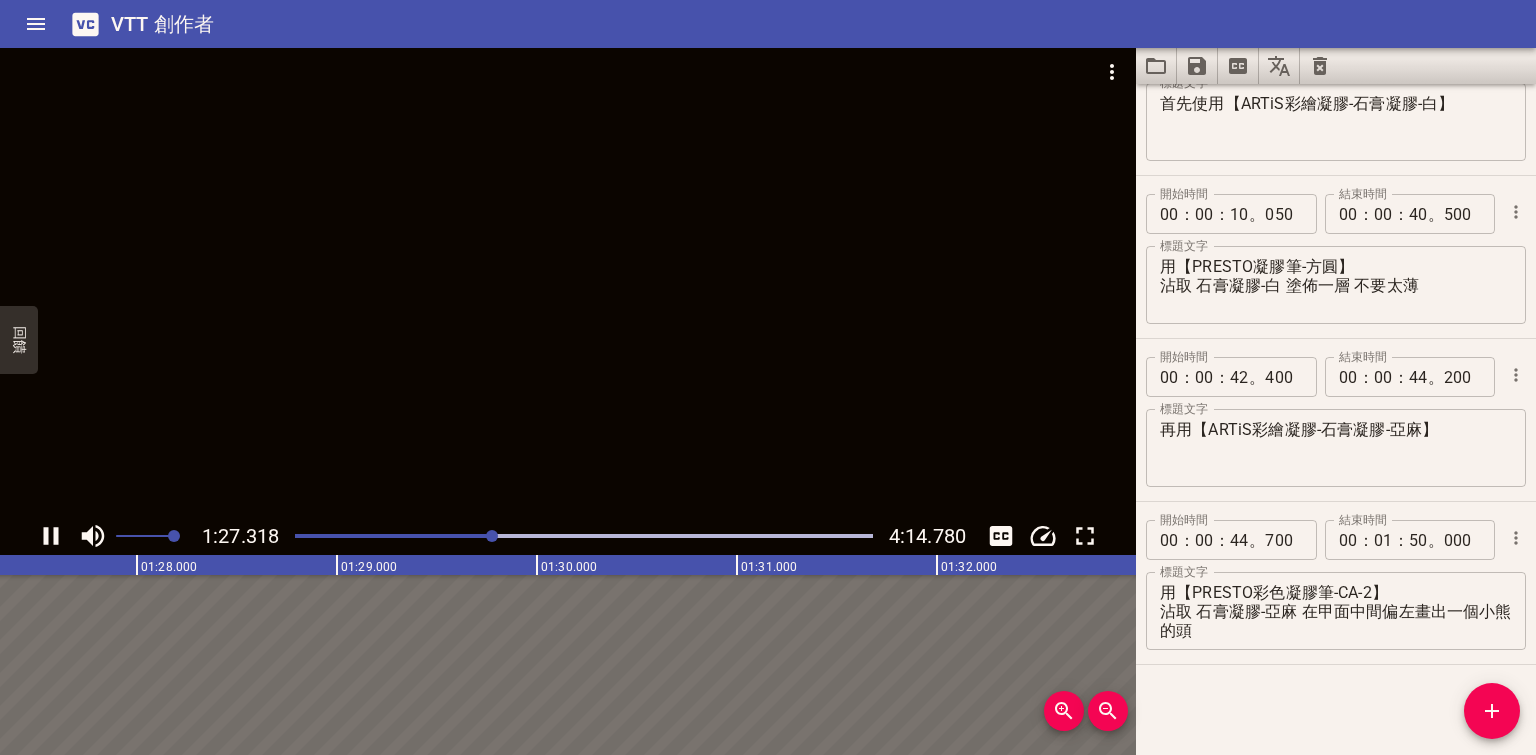 scroll, scrollTop: 0, scrollLeft: 17476, axis: horizontal 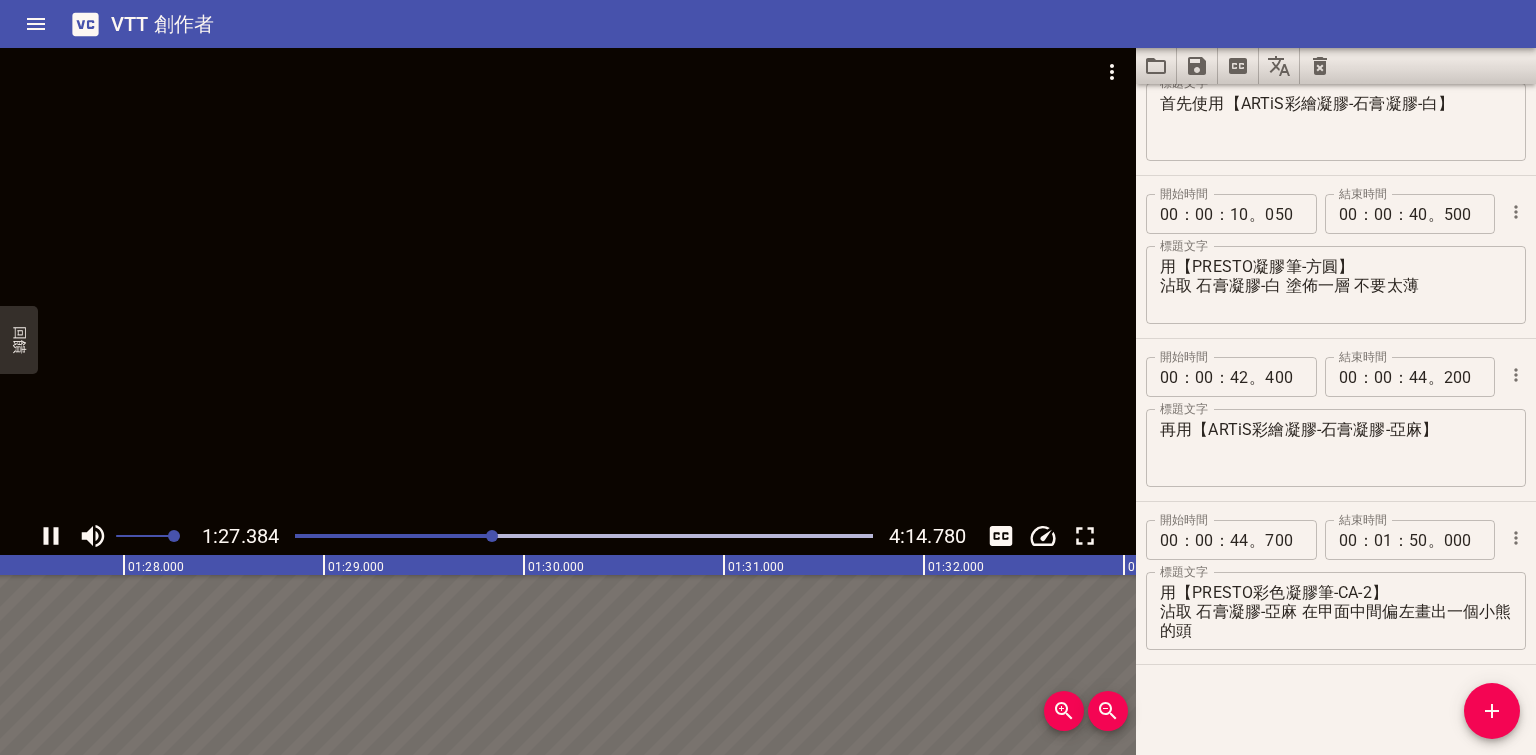 click at bounding box center [492, 536] 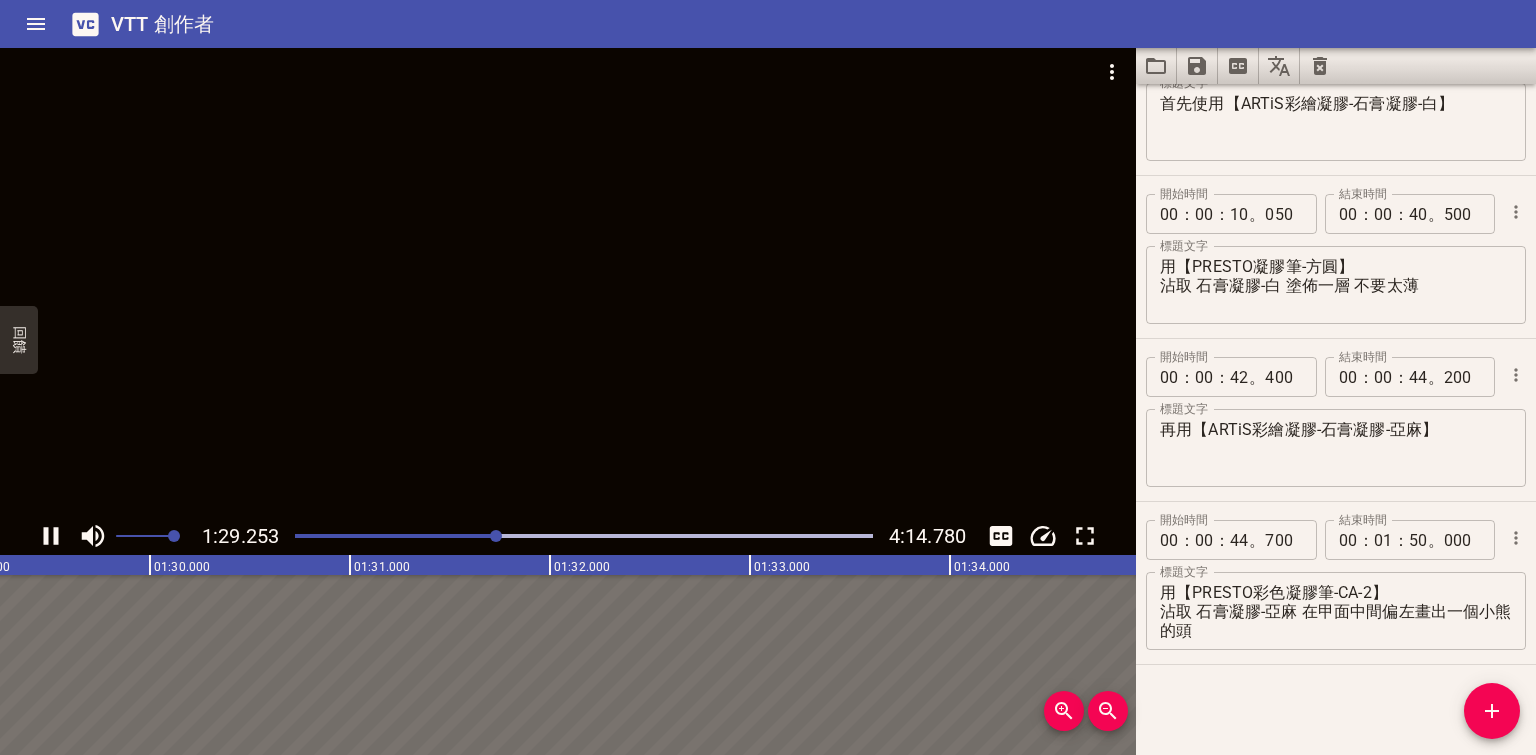 click at bounding box center (496, 536) 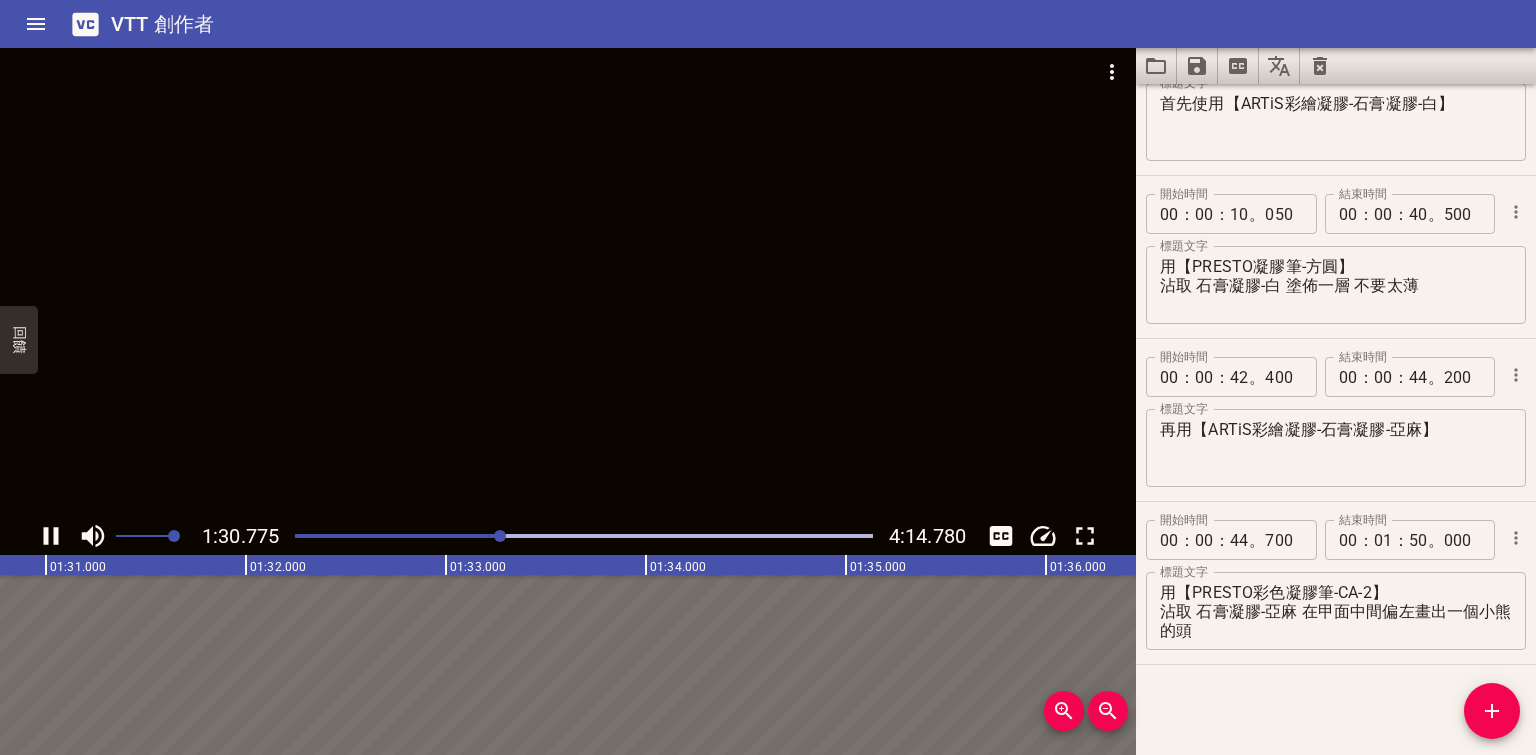click at bounding box center [500, 536] 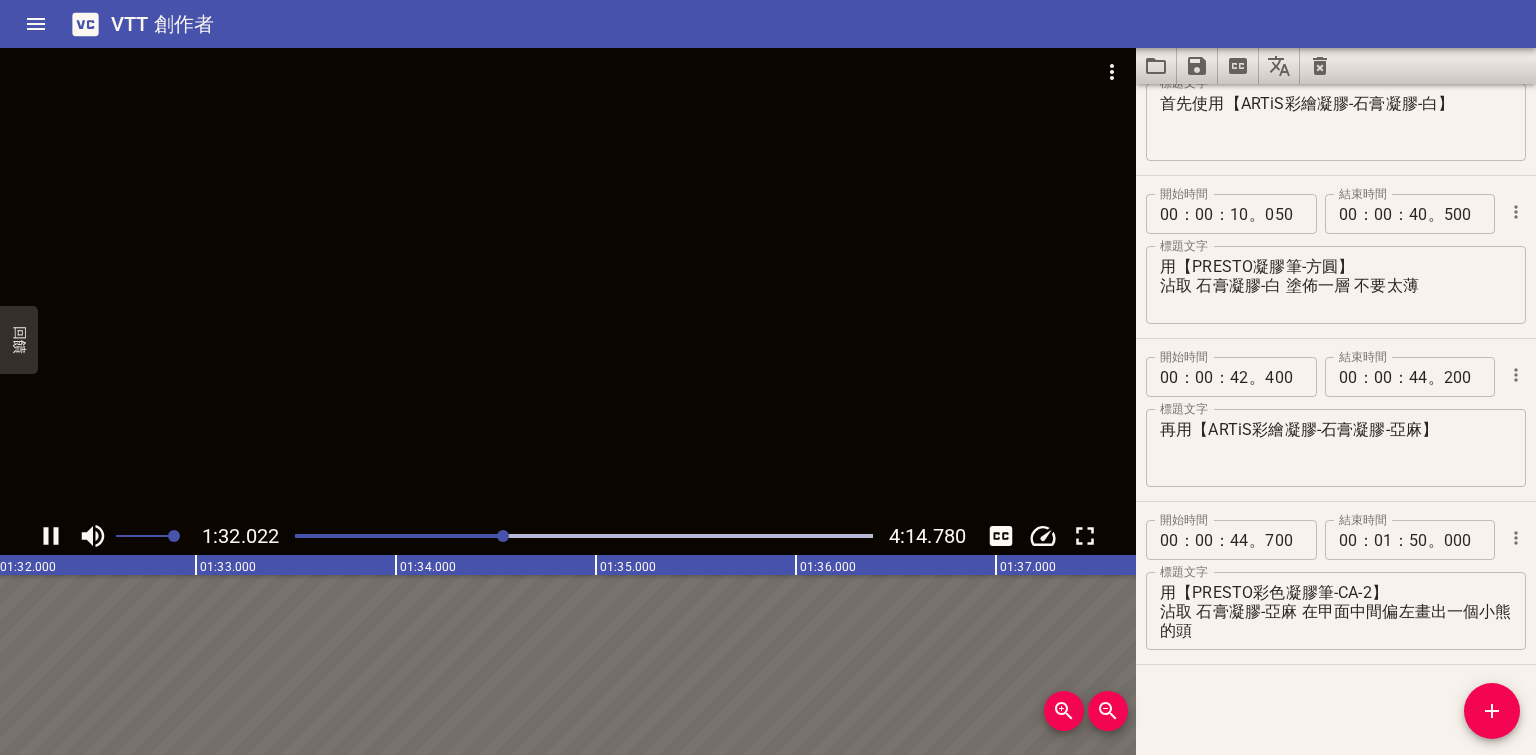 click at bounding box center [568, 282] 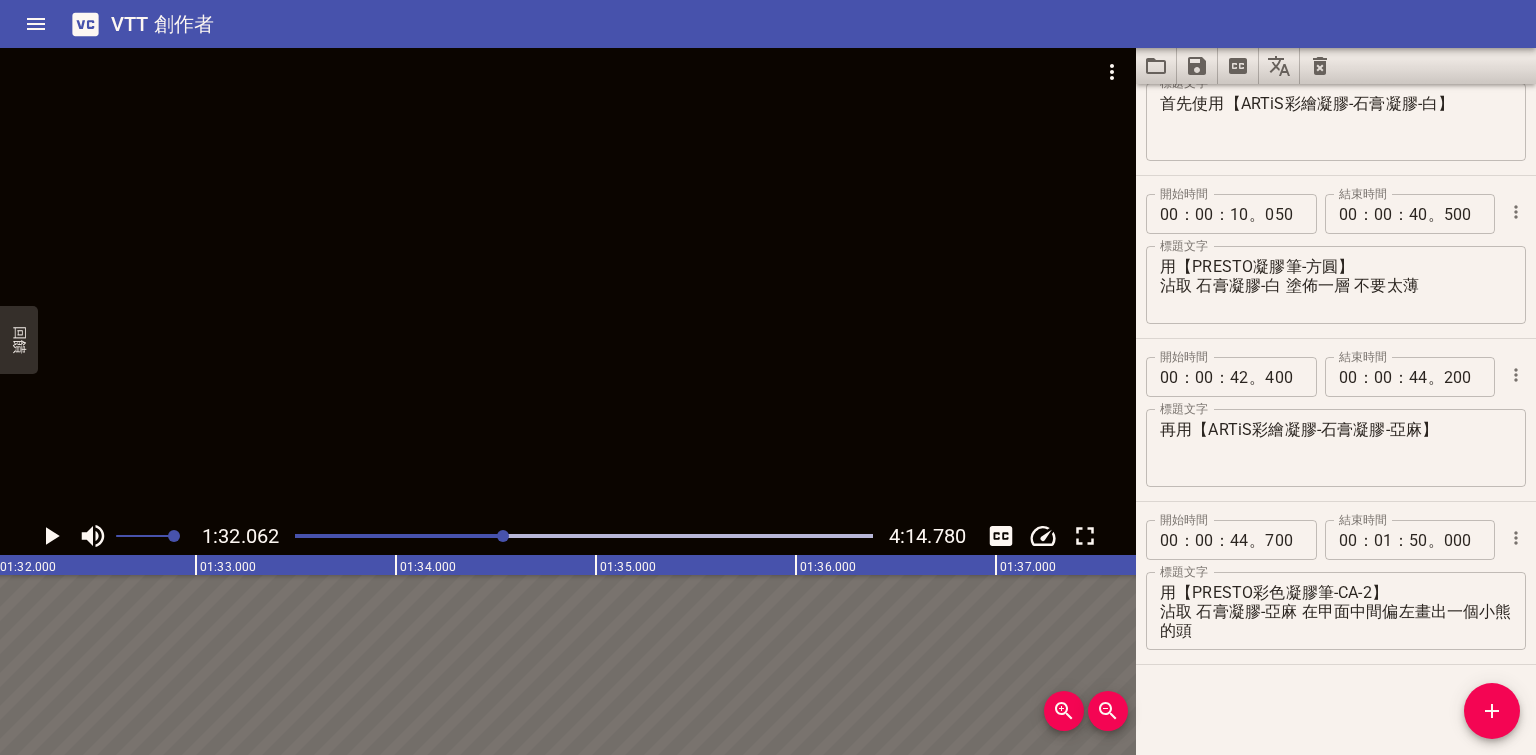 scroll, scrollTop: 0, scrollLeft: 18412, axis: horizontal 